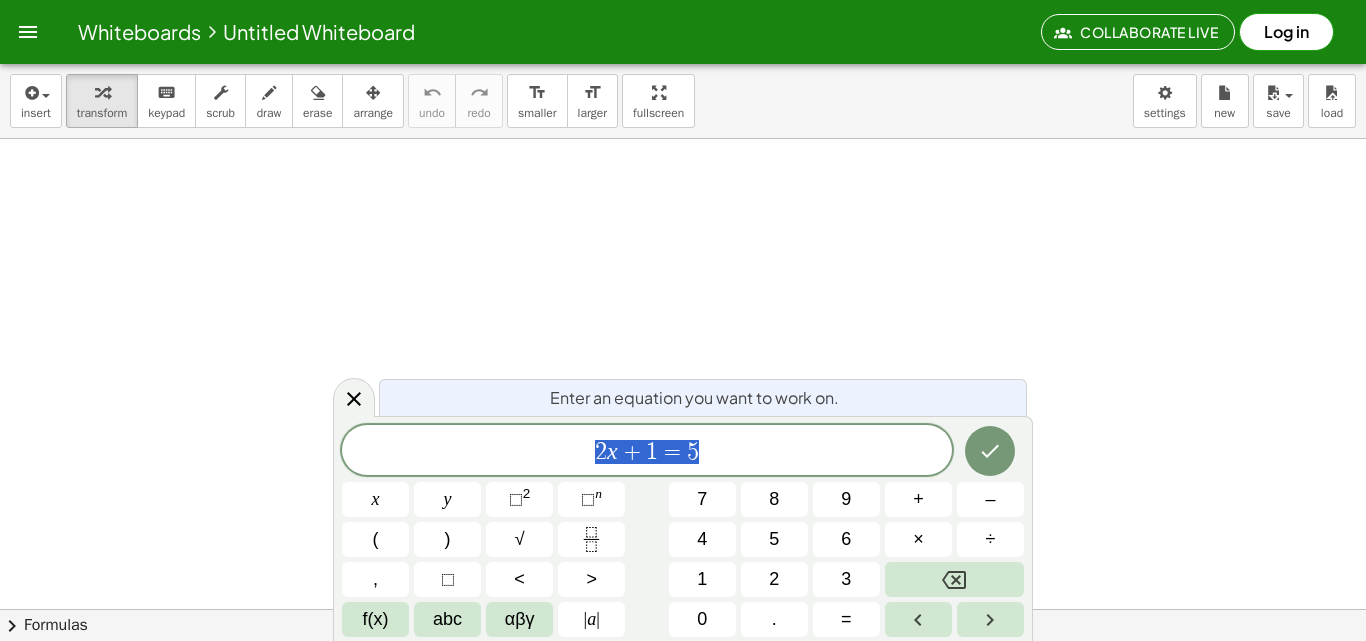 scroll, scrollTop: 0, scrollLeft: 0, axis: both 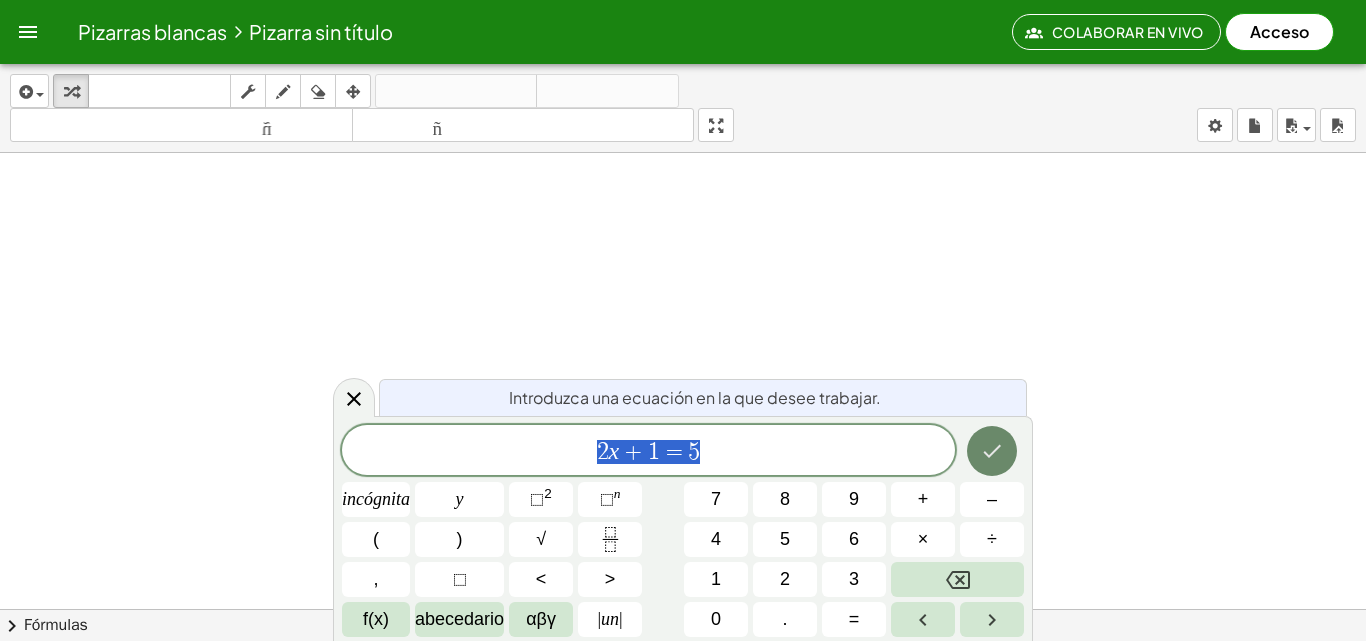 click 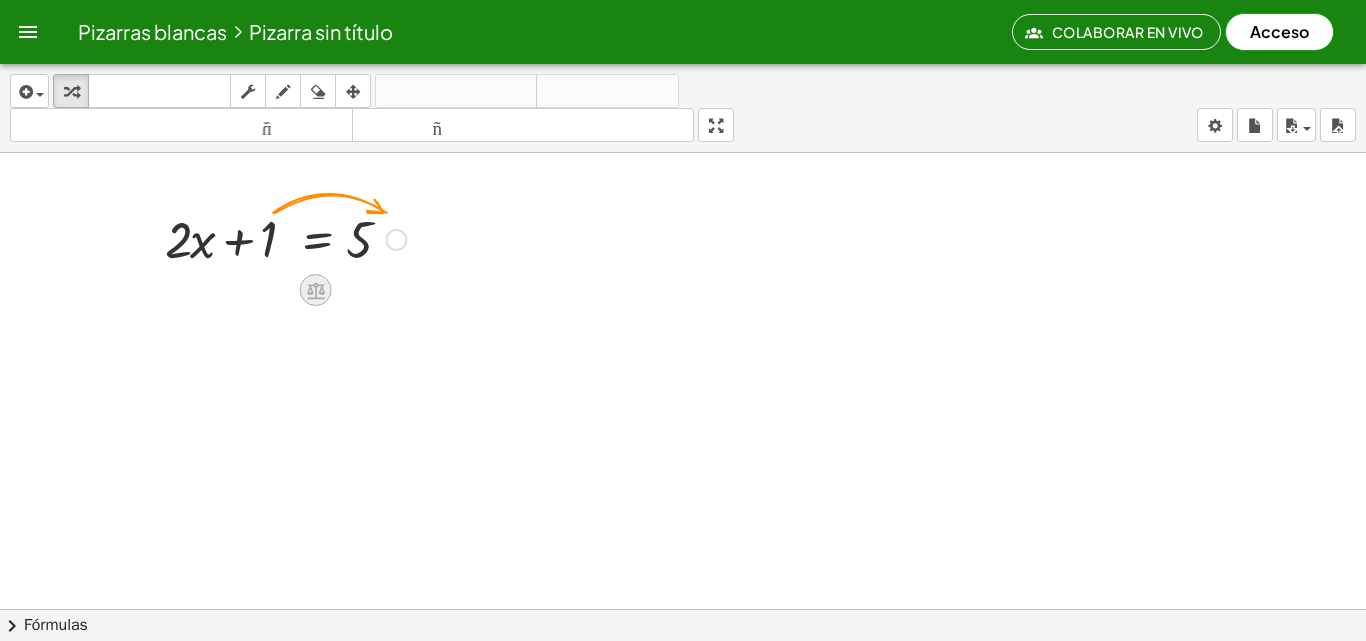 drag, startPoint x: 333, startPoint y: 286, endPoint x: 308, endPoint y: 293, distance: 25.96151 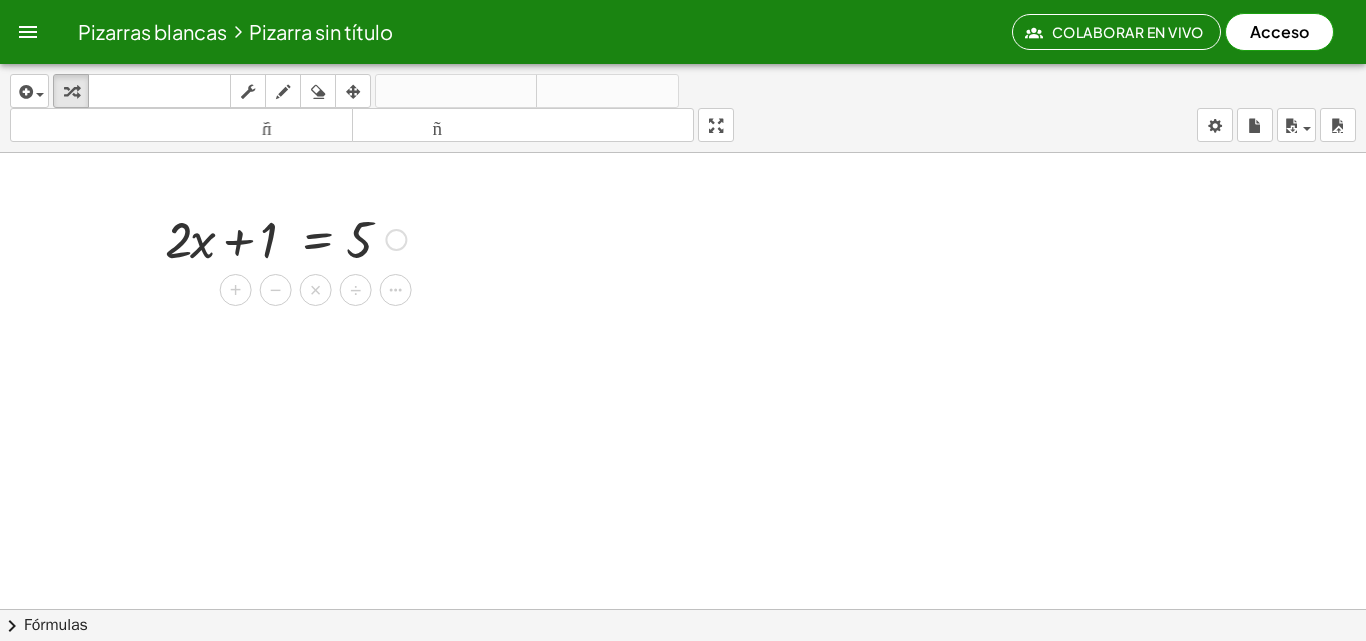 click at bounding box center [285, 238] 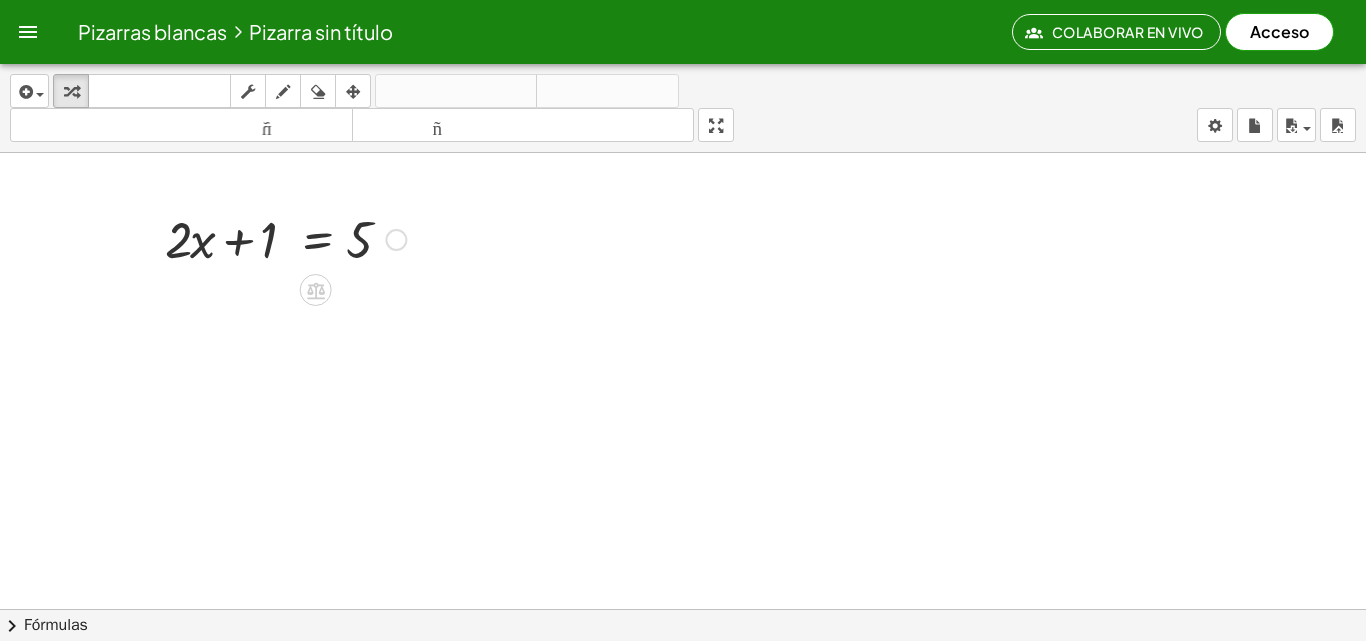 click at bounding box center [396, 240] 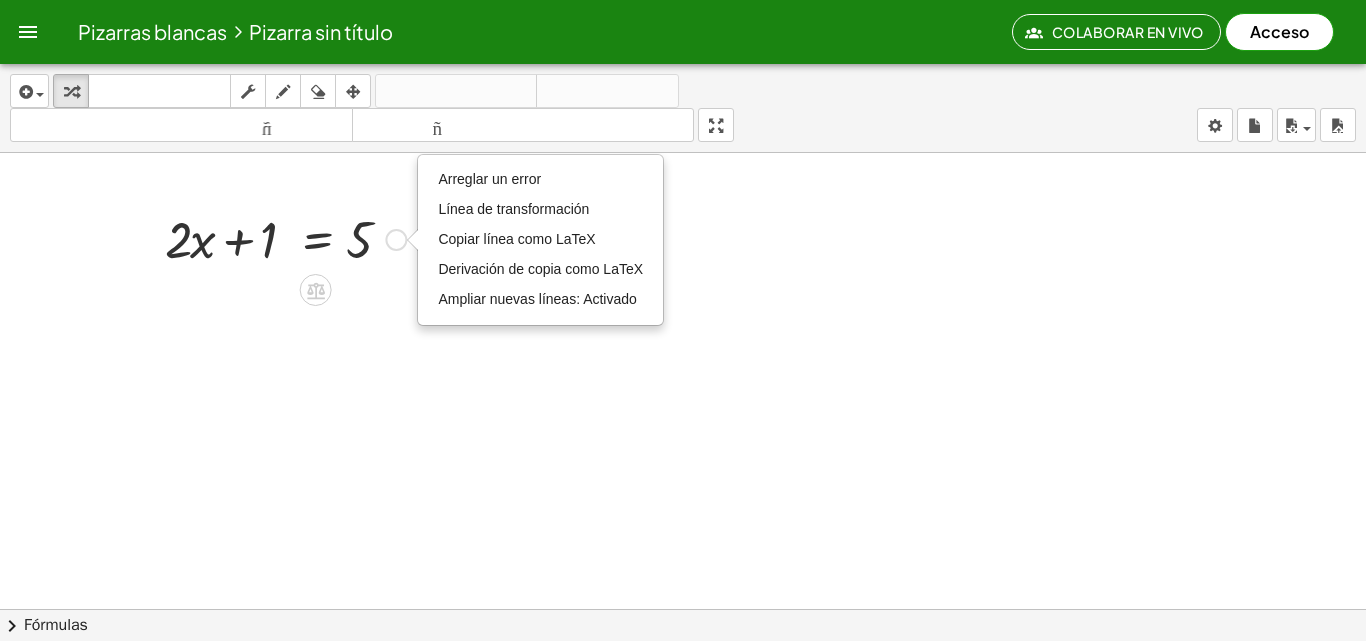 click on "+ · 2 · x + 1 = 5 Arreglar un error Línea de transformación Copiar línea como LaTeX Derivación de copia como LaTeX Ampliar nuevas líneas: Activado Arreglar un error Línea de transformación Copiar línea como LaTeX Derivación de copia como LaTeX Ampliar nuevas líneas: Activado" at bounding box center [278, 238] 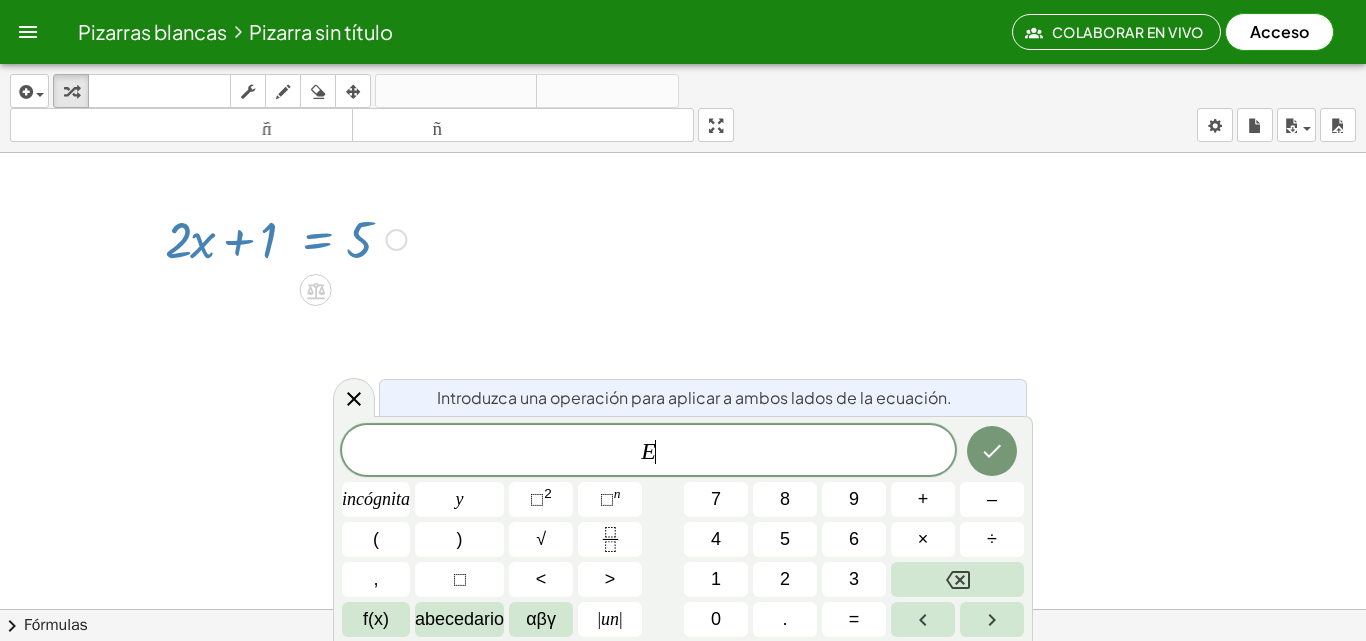 click on "E ​" at bounding box center [648, 452] 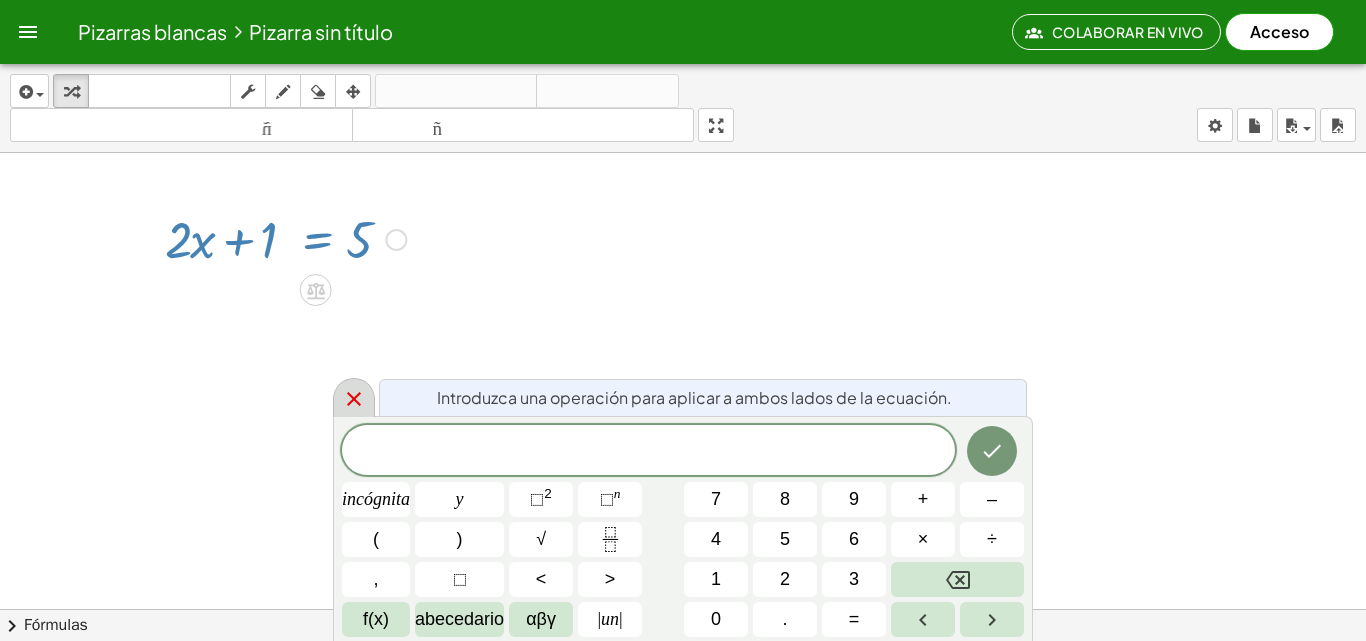 click 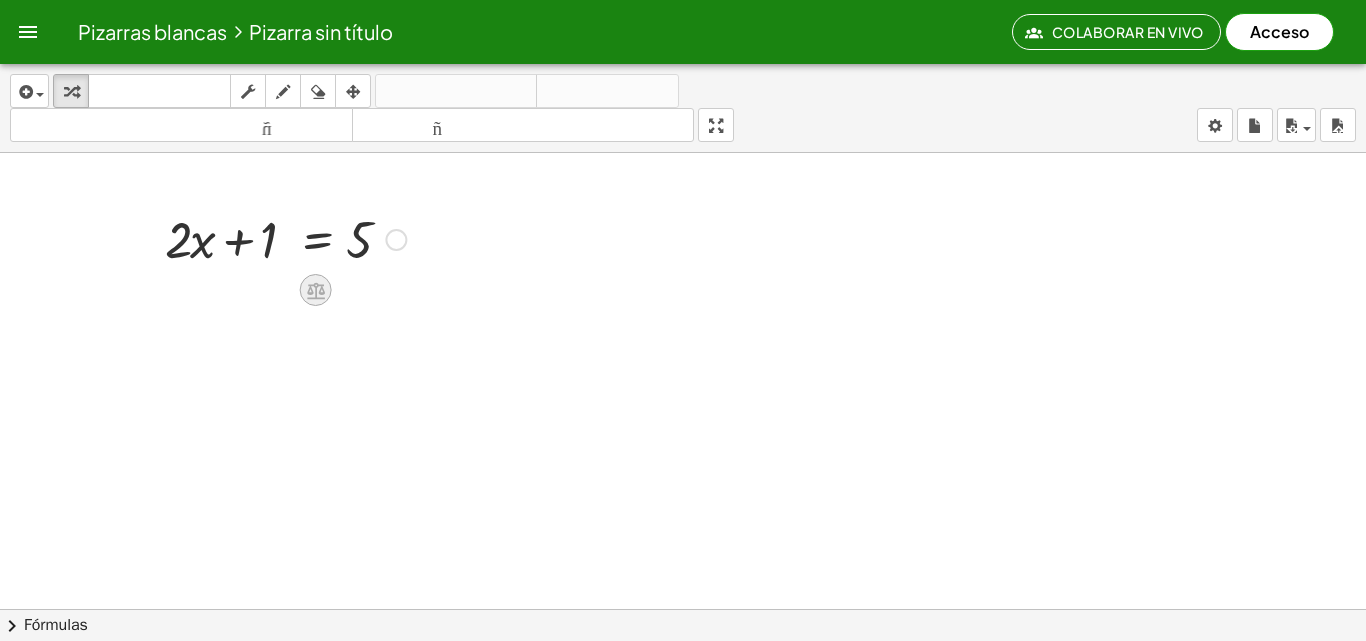 click 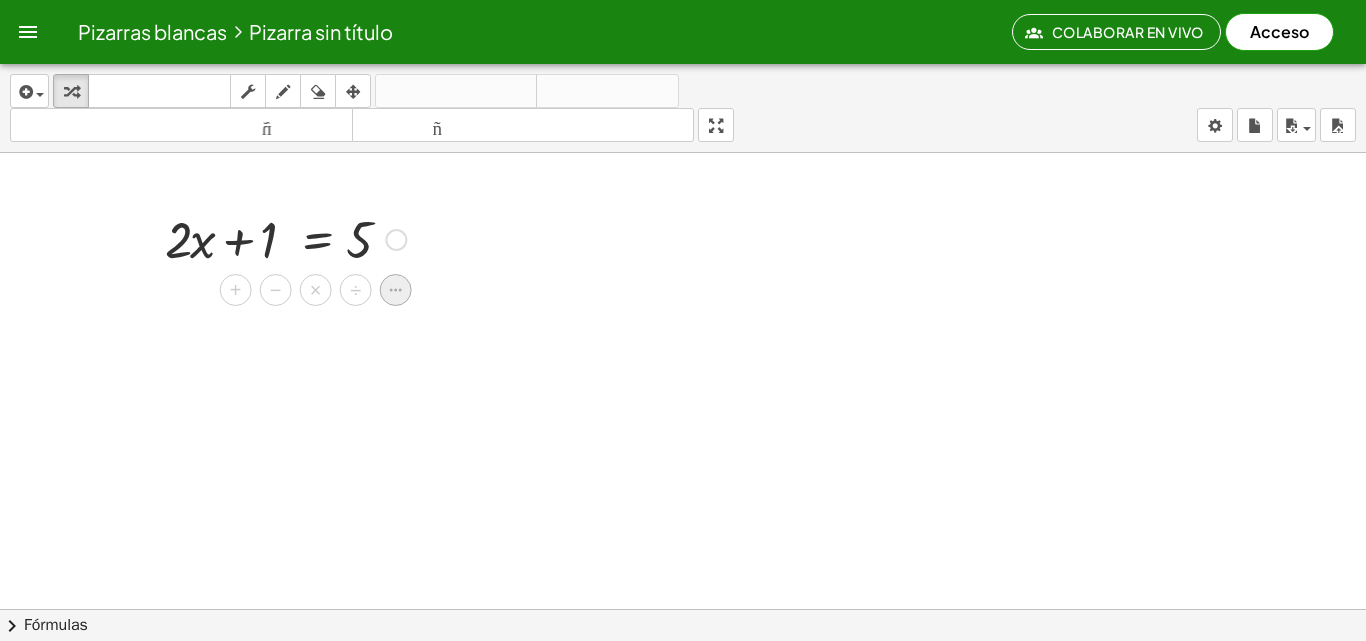 click 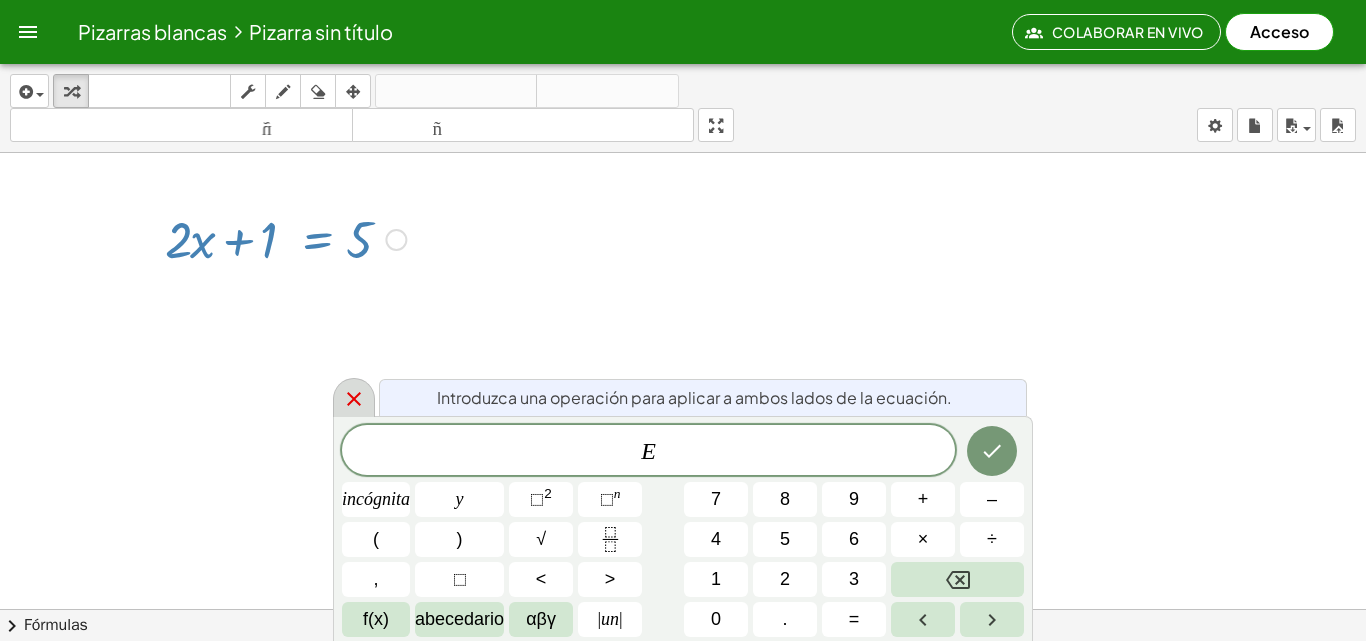 click 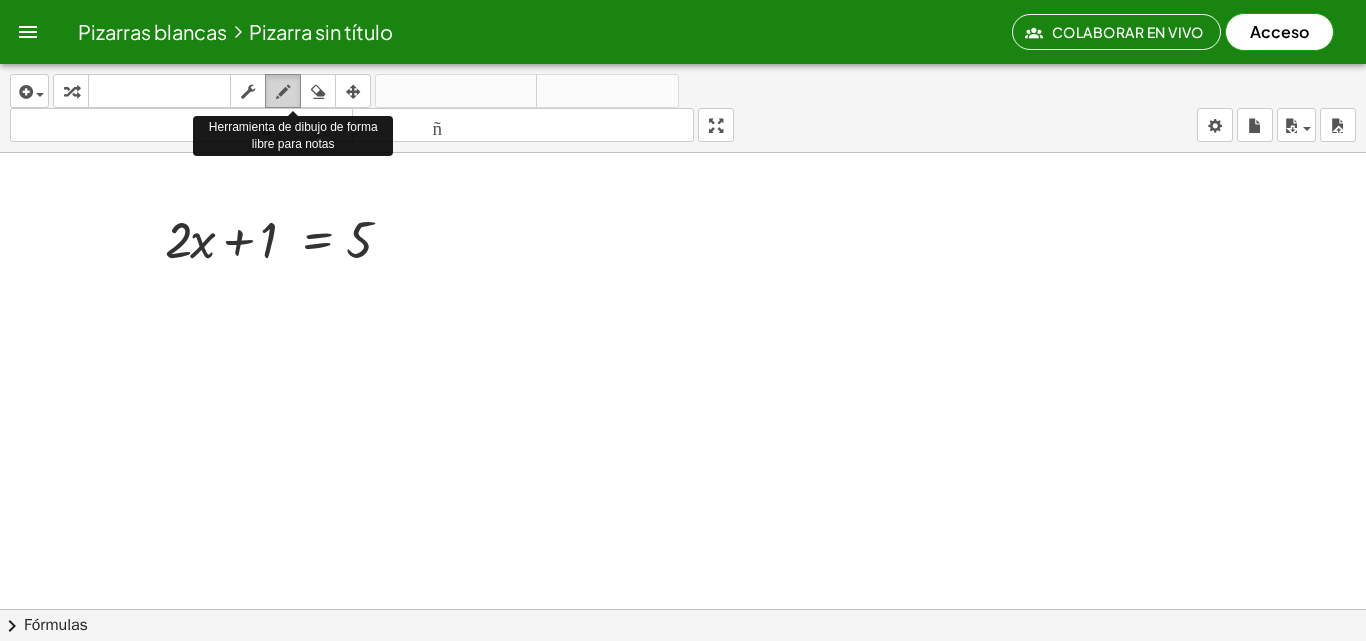 click at bounding box center (283, 92) 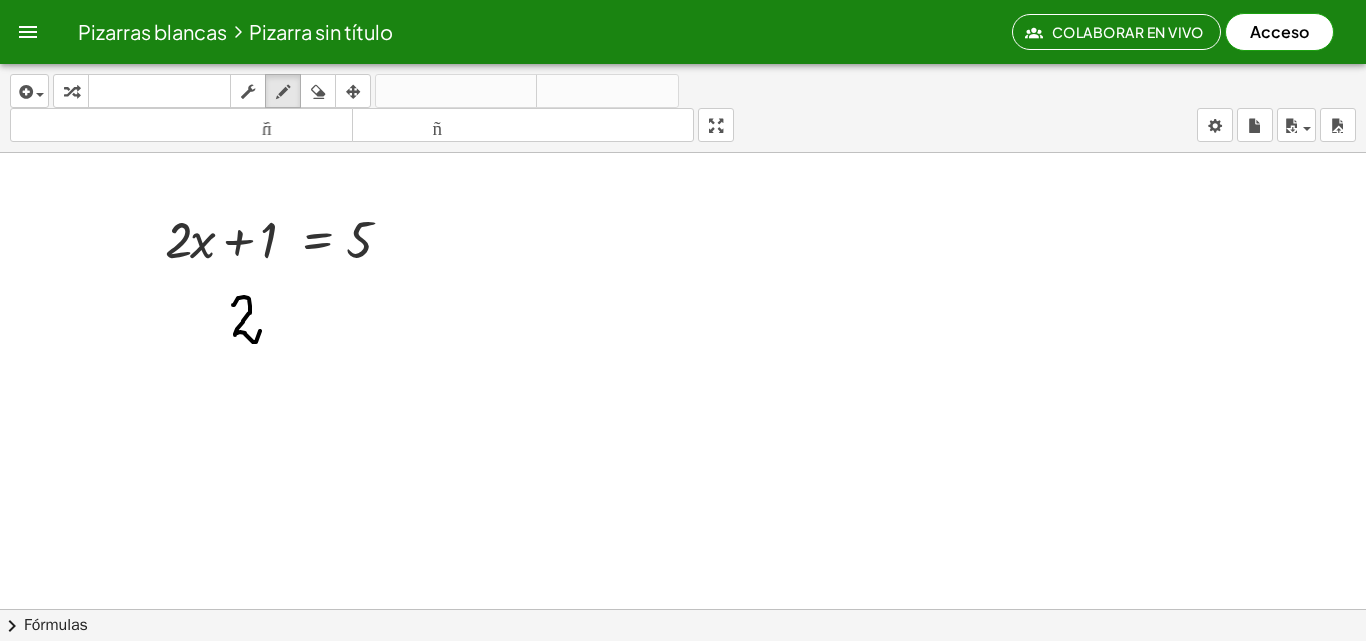 drag, startPoint x: 233, startPoint y: 305, endPoint x: 260, endPoint y: 331, distance: 37.48333 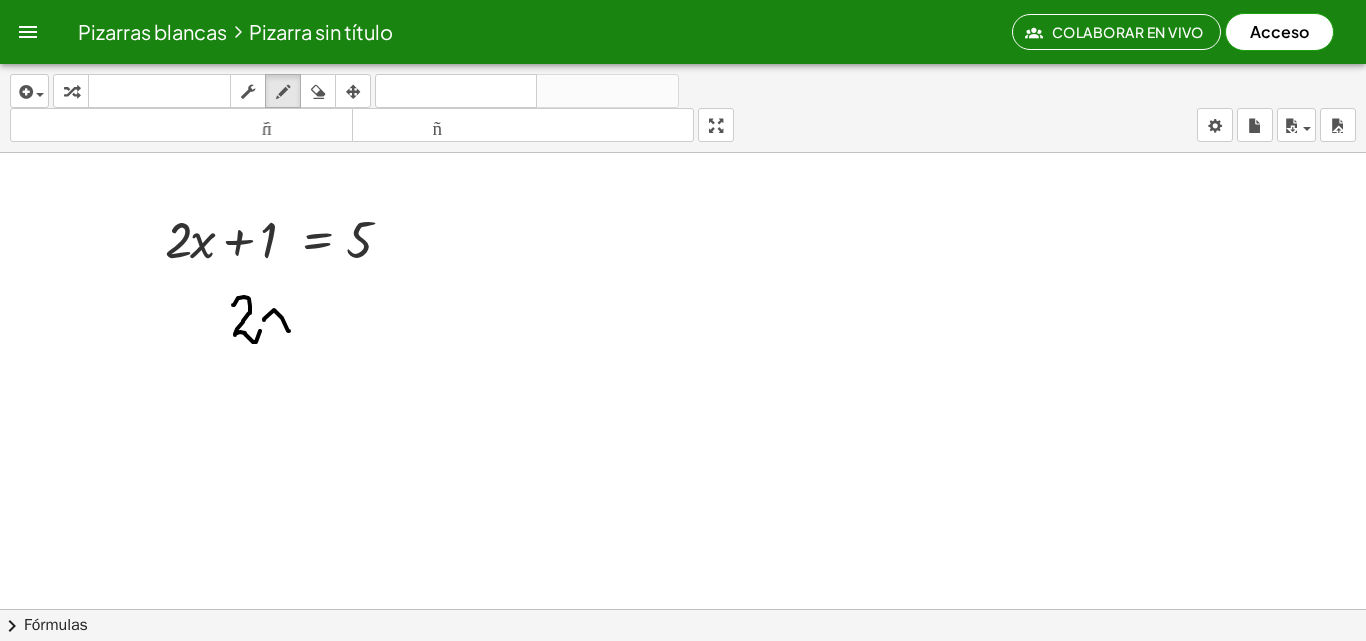 drag, startPoint x: 264, startPoint y: 320, endPoint x: 289, endPoint y: 331, distance: 27.313 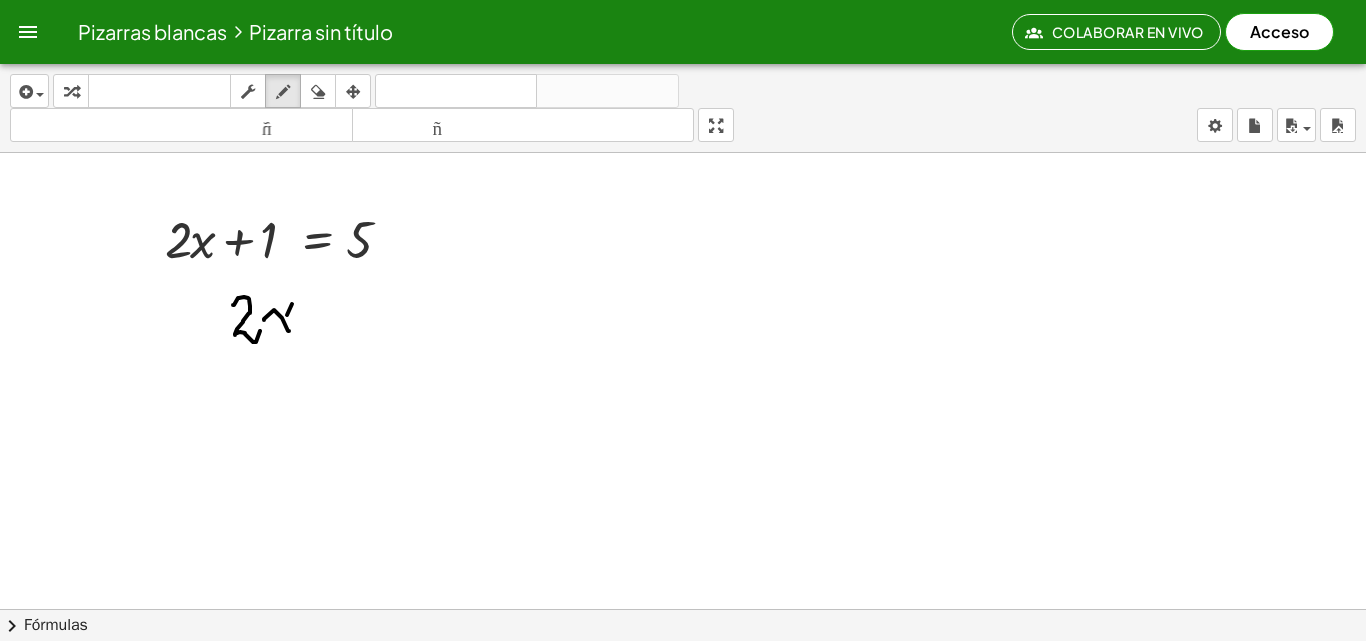 drag, startPoint x: 287, startPoint y: 315, endPoint x: 301, endPoint y: 324, distance: 16.643316 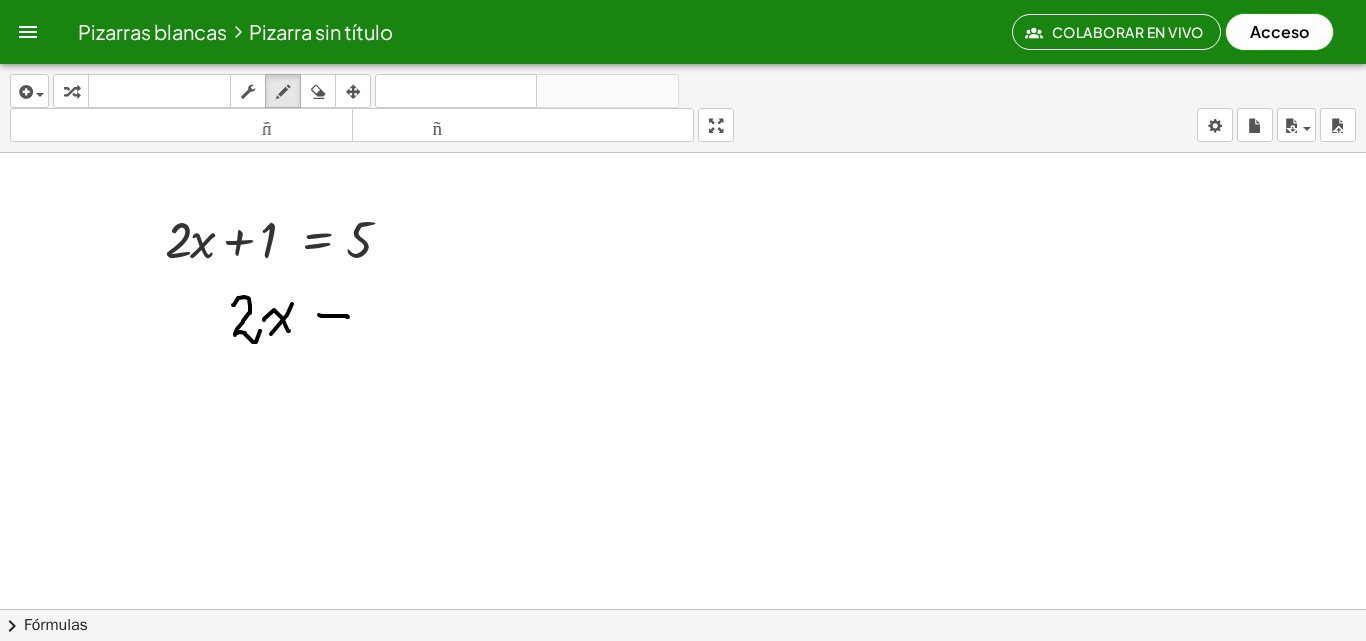 drag, startPoint x: 319, startPoint y: 315, endPoint x: 348, endPoint y: 317, distance: 29.068884 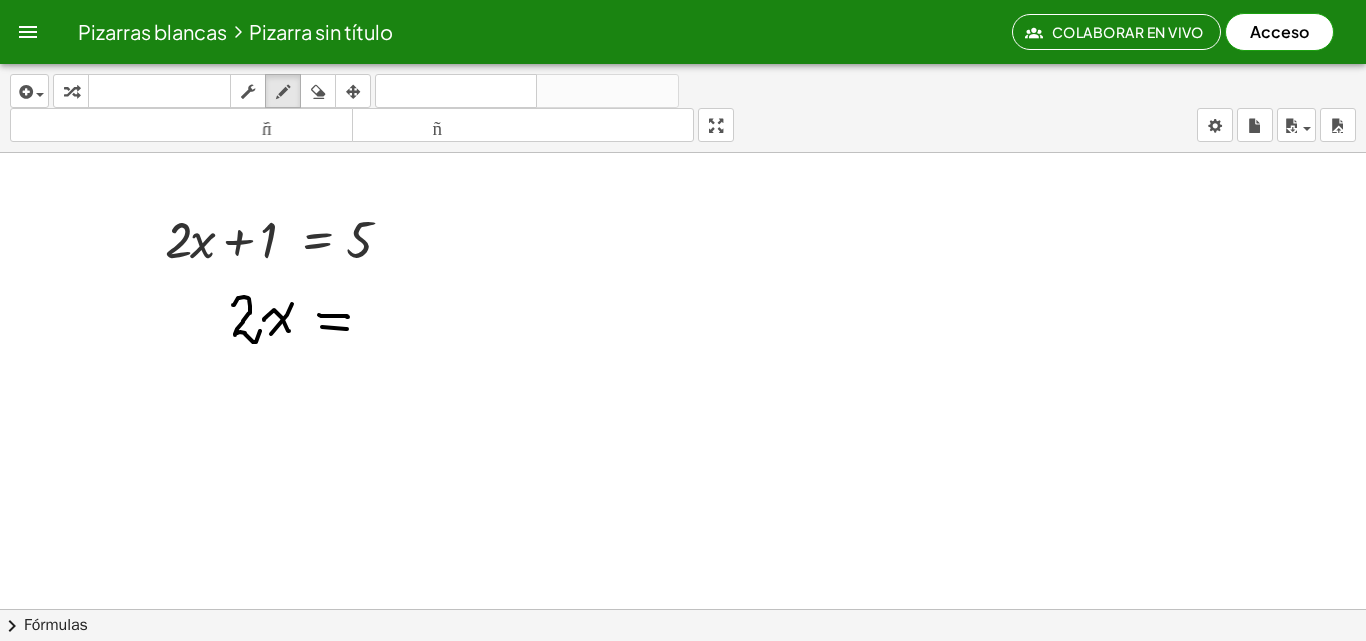 drag, startPoint x: 322, startPoint y: 327, endPoint x: 383, endPoint y: 307, distance: 64.195015 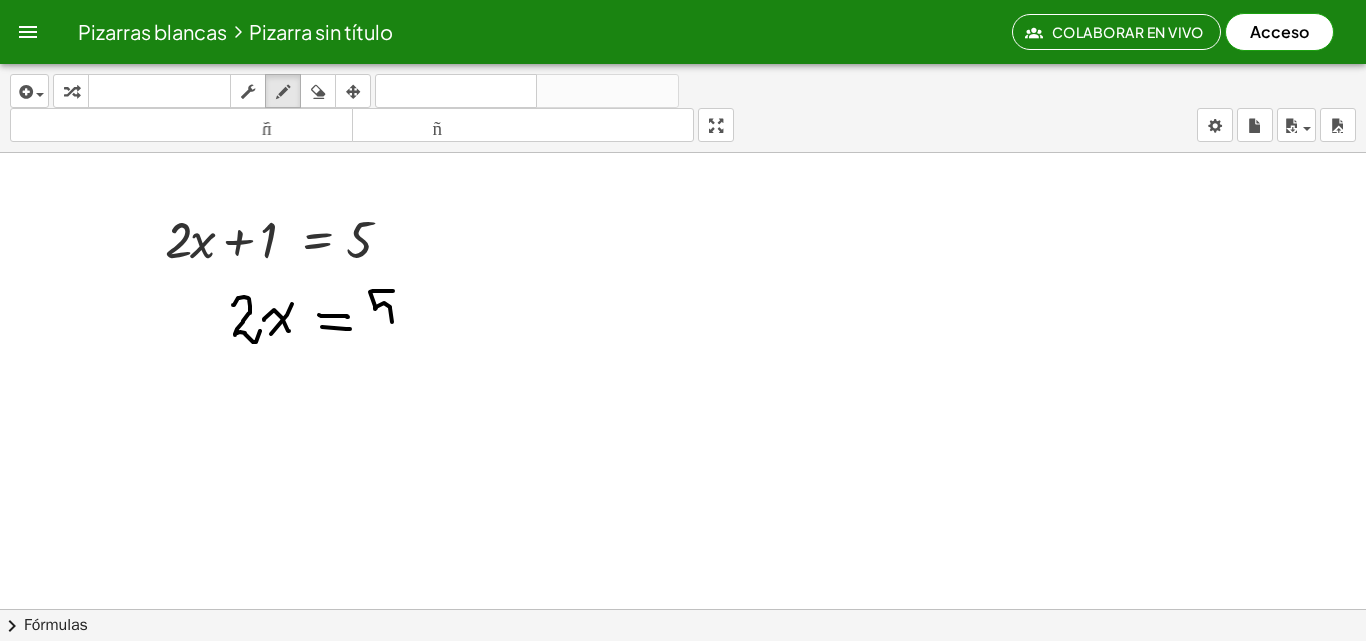 drag, startPoint x: 393, startPoint y: 291, endPoint x: 375, endPoint y: 312, distance: 27.658634 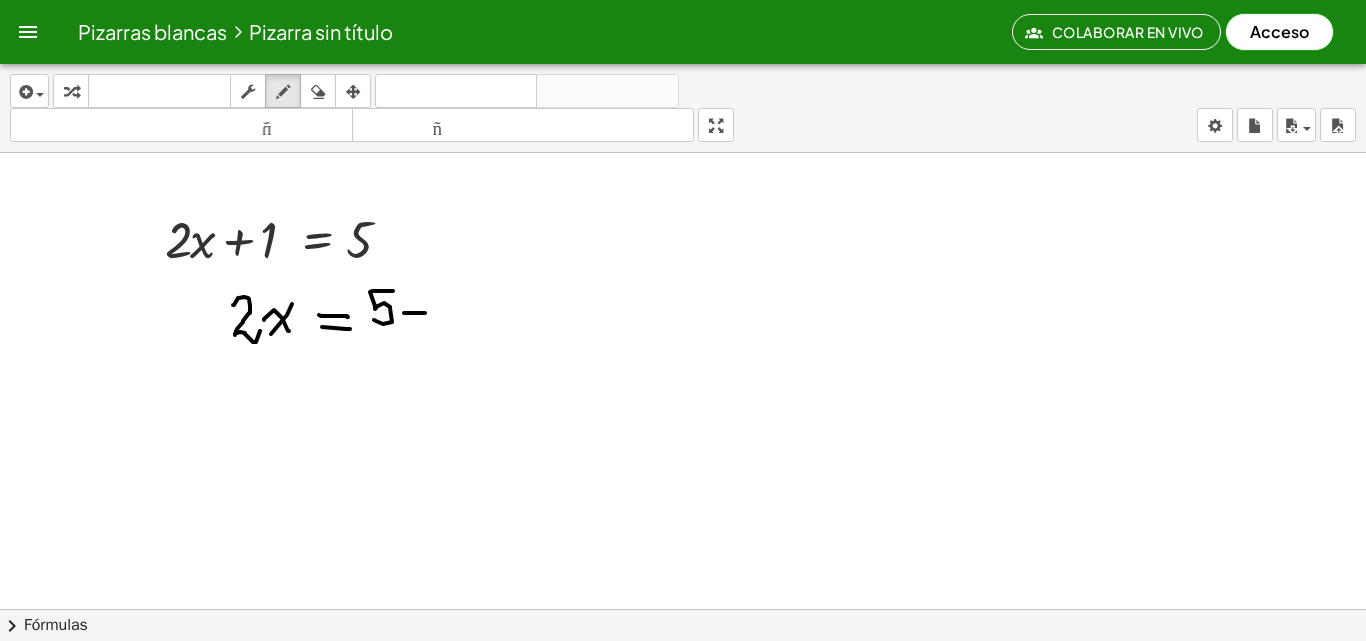 drag, startPoint x: 404, startPoint y: 313, endPoint x: 425, endPoint y: 313, distance: 21 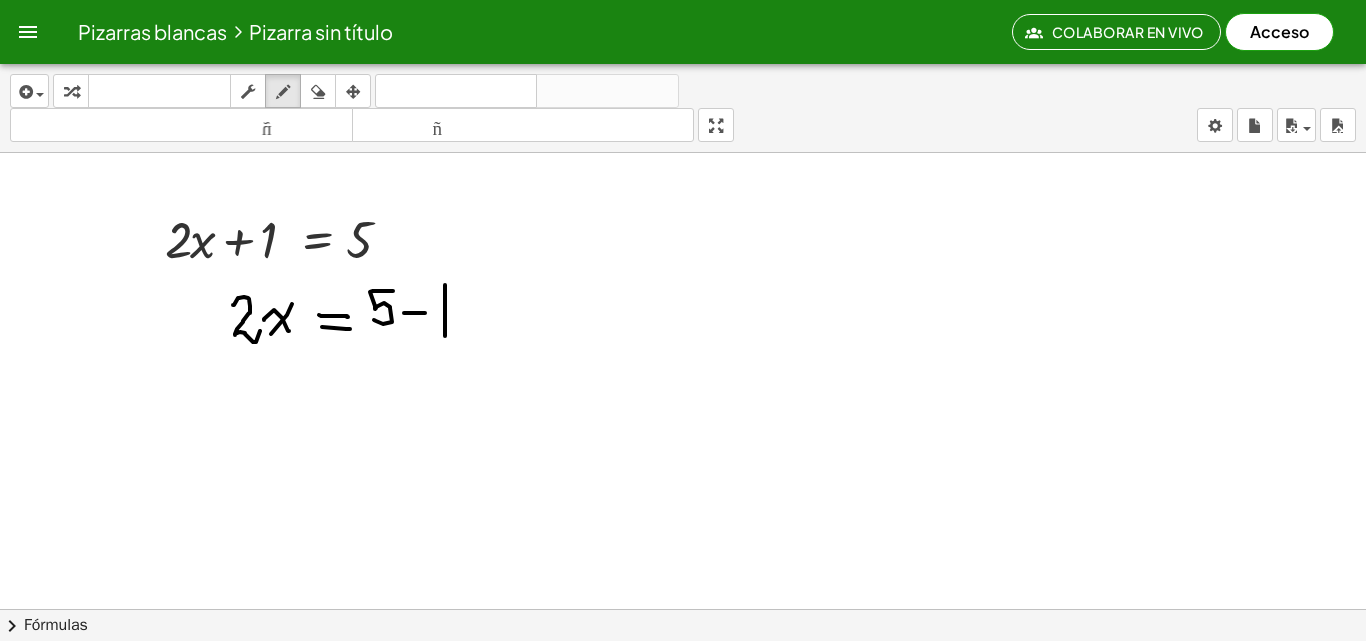 drag, startPoint x: 445, startPoint y: 308, endPoint x: 445, endPoint y: 336, distance: 28 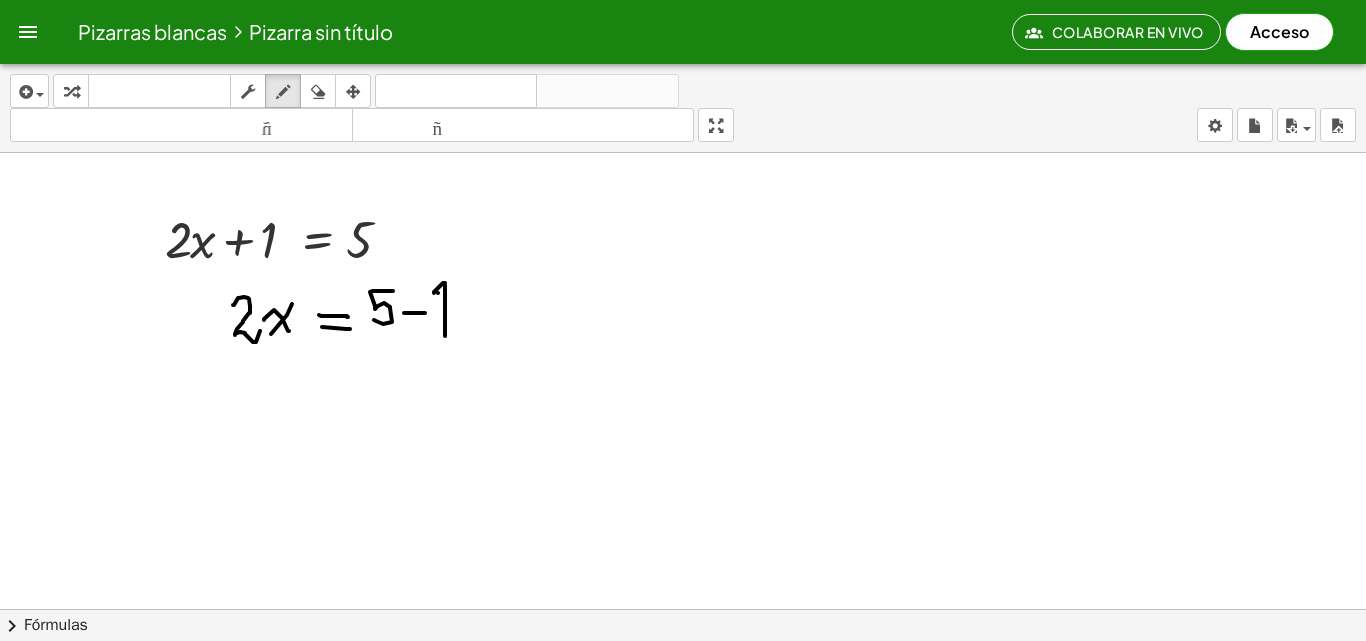 drag, startPoint x: 434, startPoint y: 293, endPoint x: 445, endPoint y: 283, distance: 14.866069 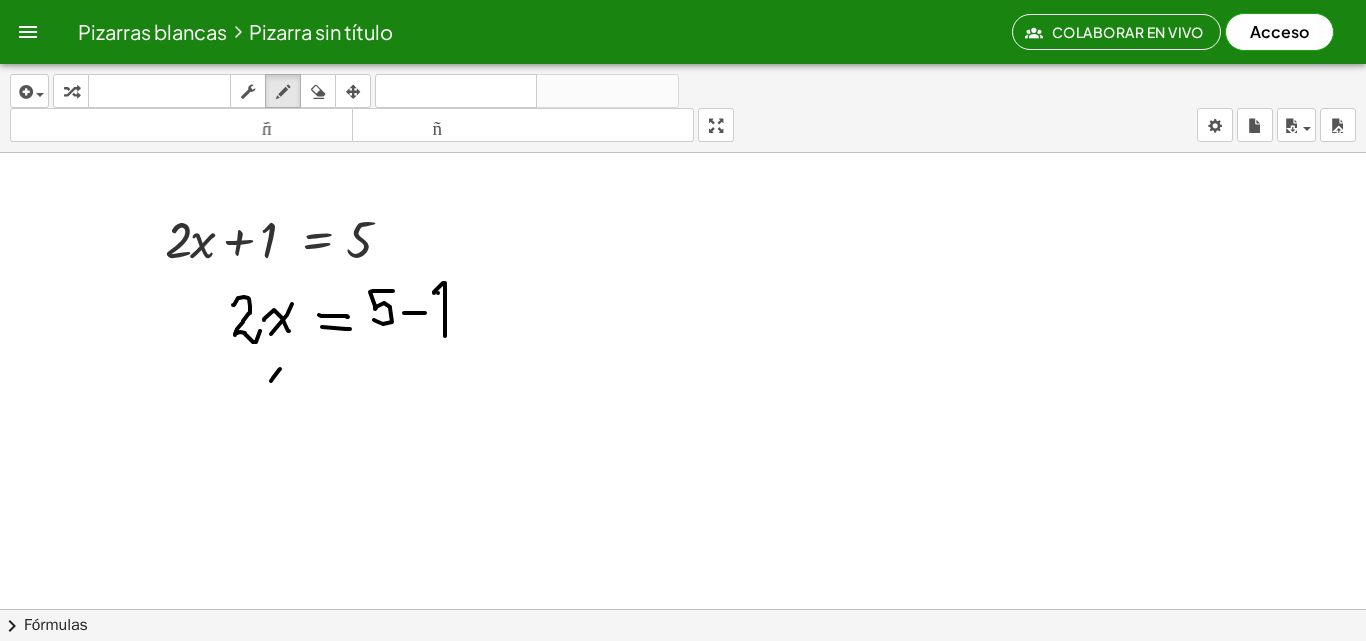 drag, startPoint x: 271, startPoint y: 381, endPoint x: 303, endPoint y: 392, distance: 33.83785 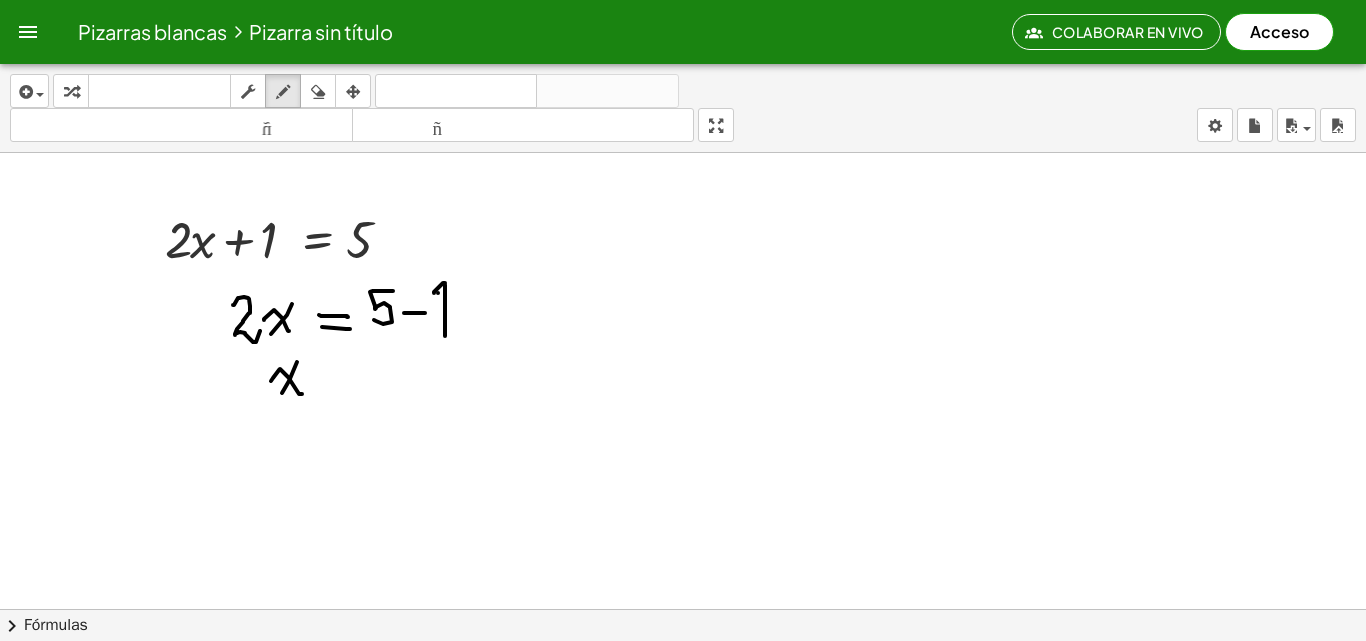 drag, startPoint x: 297, startPoint y: 362, endPoint x: 282, endPoint y: 393, distance: 34.43835 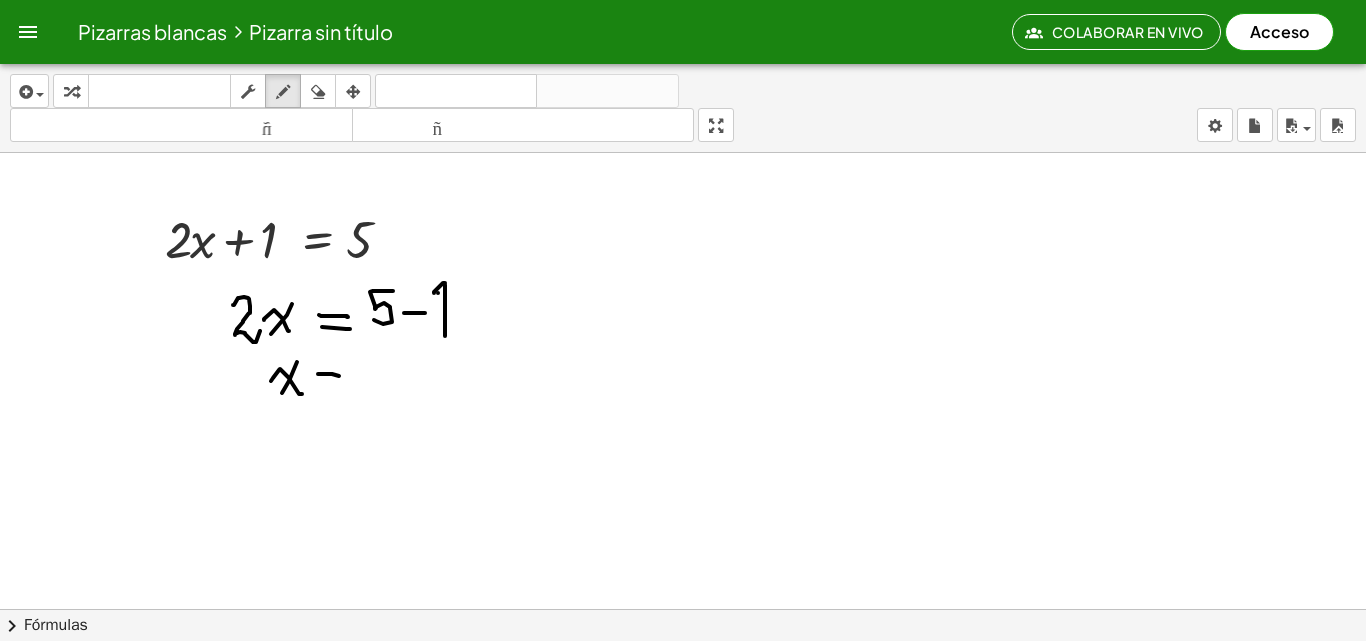 drag, startPoint x: 318, startPoint y: 374, endPoint x: 339, endPoint y: 376, distance: 21.095022 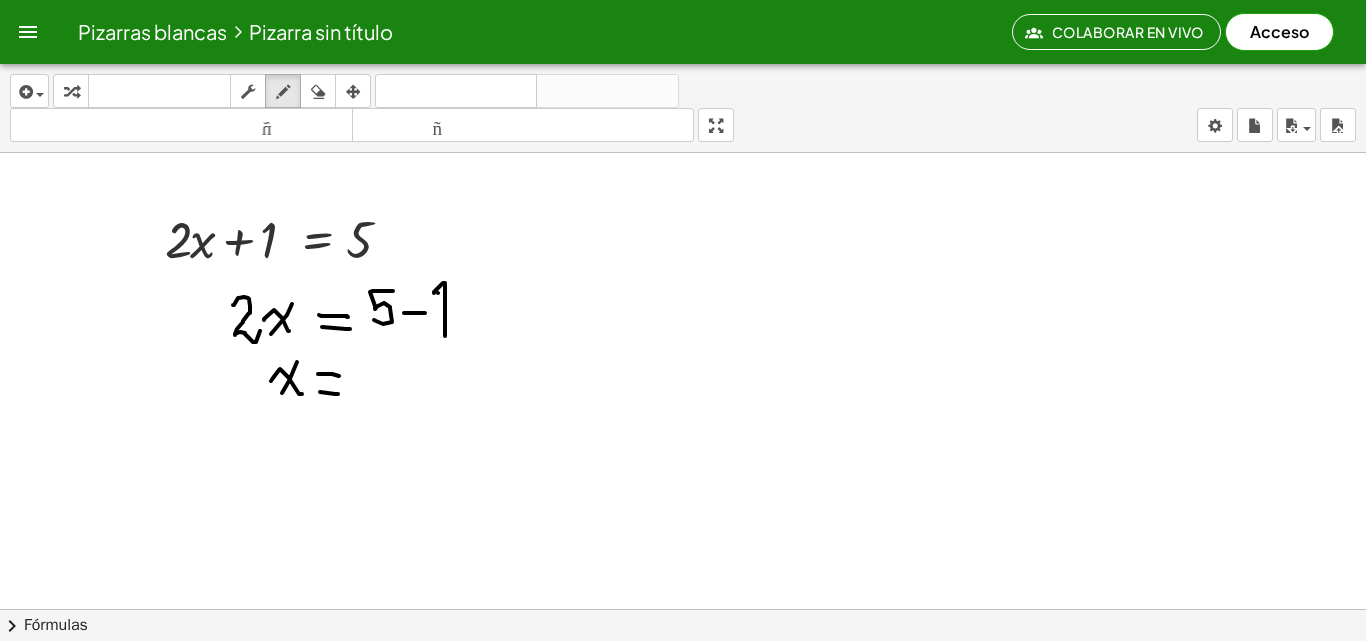drag, startPoint x: 320, startPoint y: 392, endPoint x: 338, endPoint y: 394, distance: 18.110771 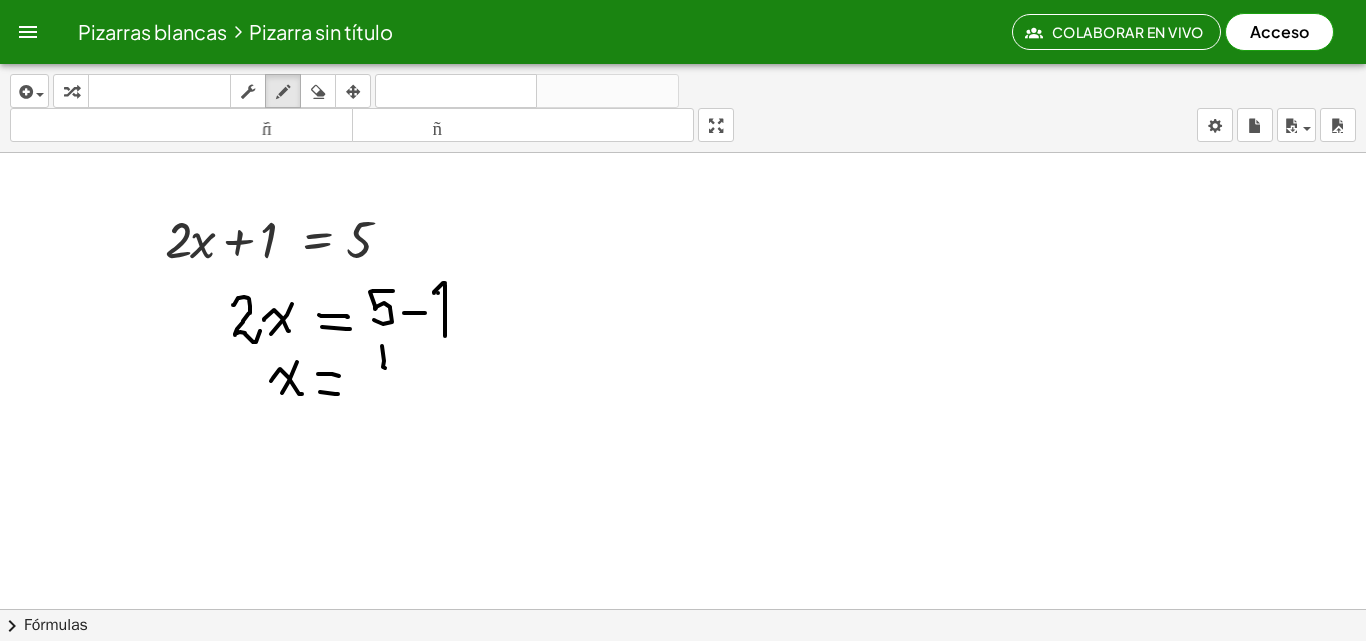drag, startPoint x: 382, startPoint y: 346, endPoint x: 394, endPoint y: 370, distance: 26.832815 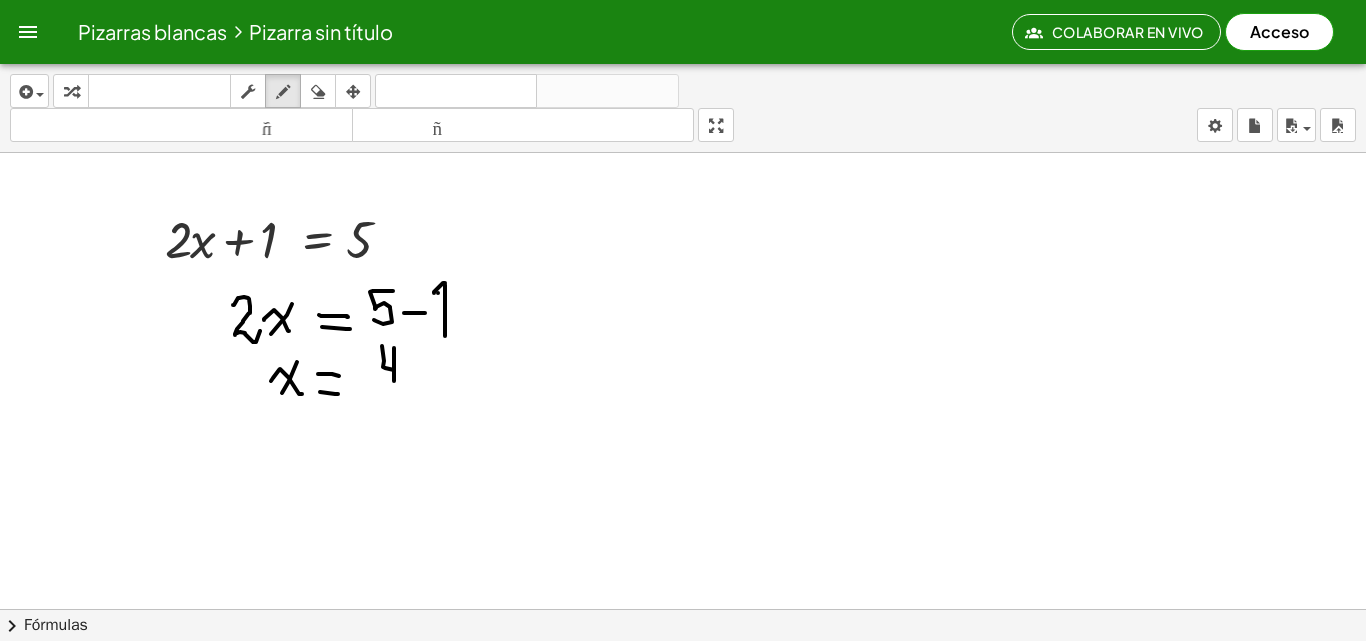drag, startPoint x: 394, startPoint y: 348, endPoint x: 390, endPoint y: 389, distance: 41.19466 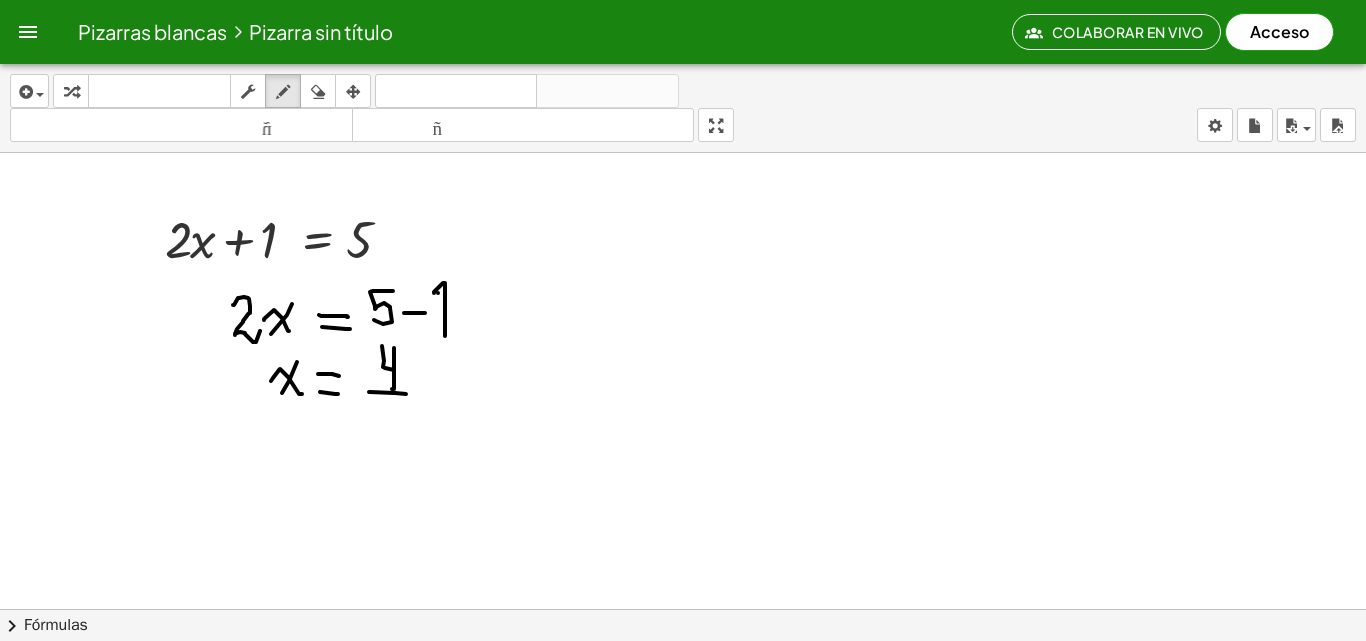 drag, startPoint x: 370, startPoint y: 392, endPoint x: 406, endPoint y: 394, distance: 36.05551 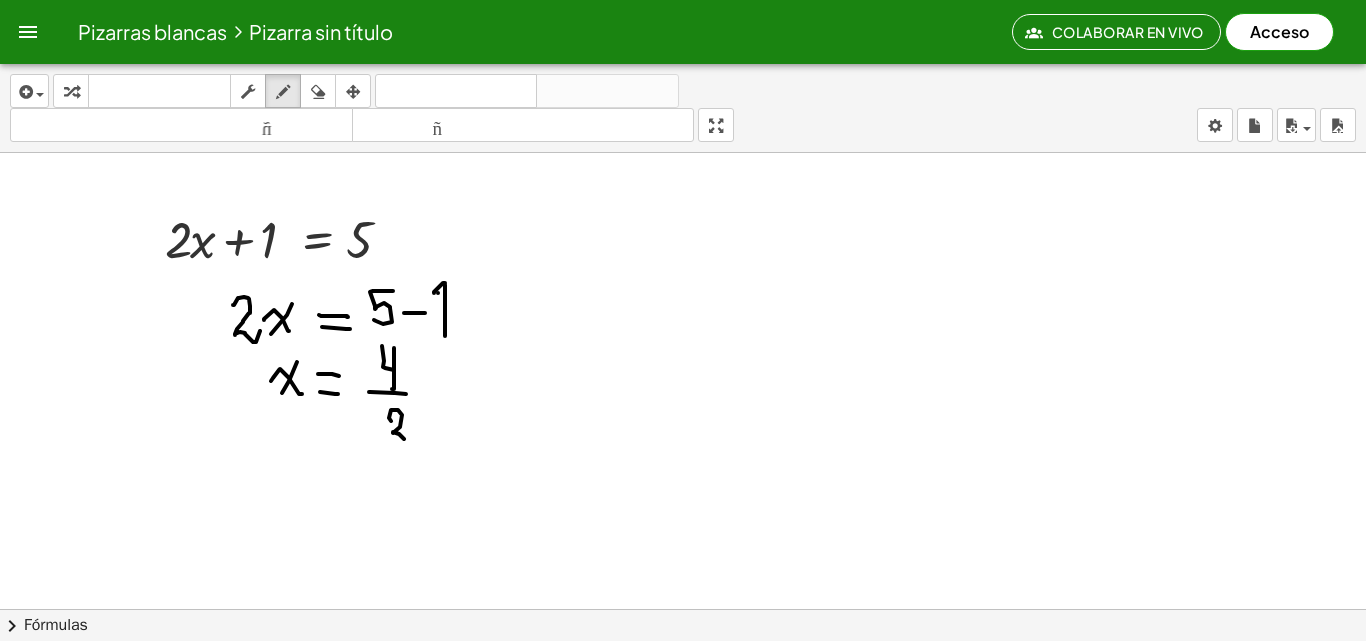drag, startPoint x: 389, startPoint y: 418, endPoint x: 408, endPoint y: 423, distance: 19.646883 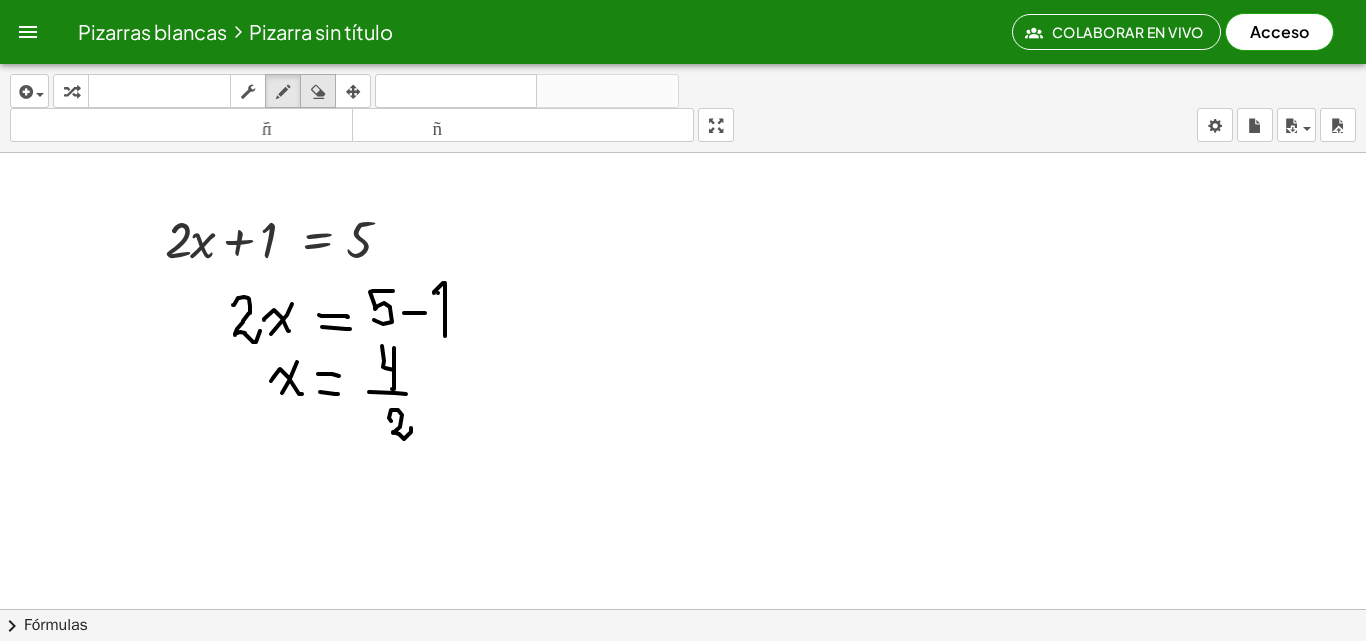 click at bounding box center (318, 92) 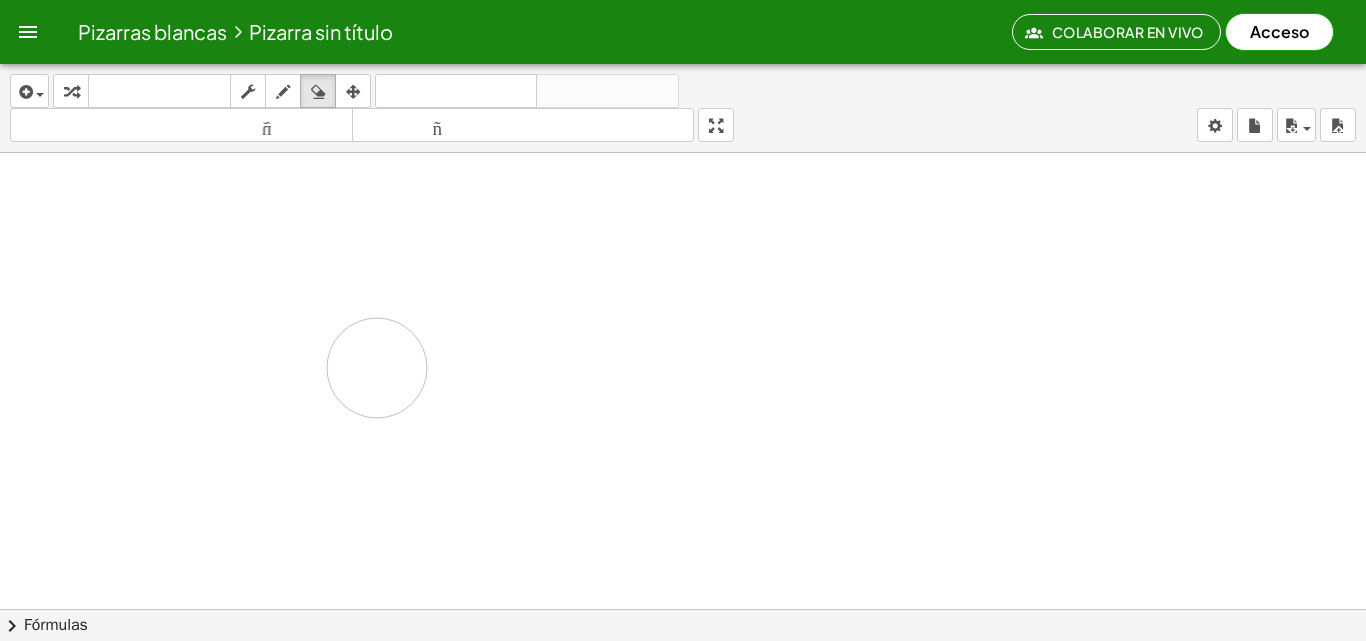 drag, startPoint x: 463, startPoint y: 303, endPoint x: 315, endPoint y: 293, distance: 148.33745 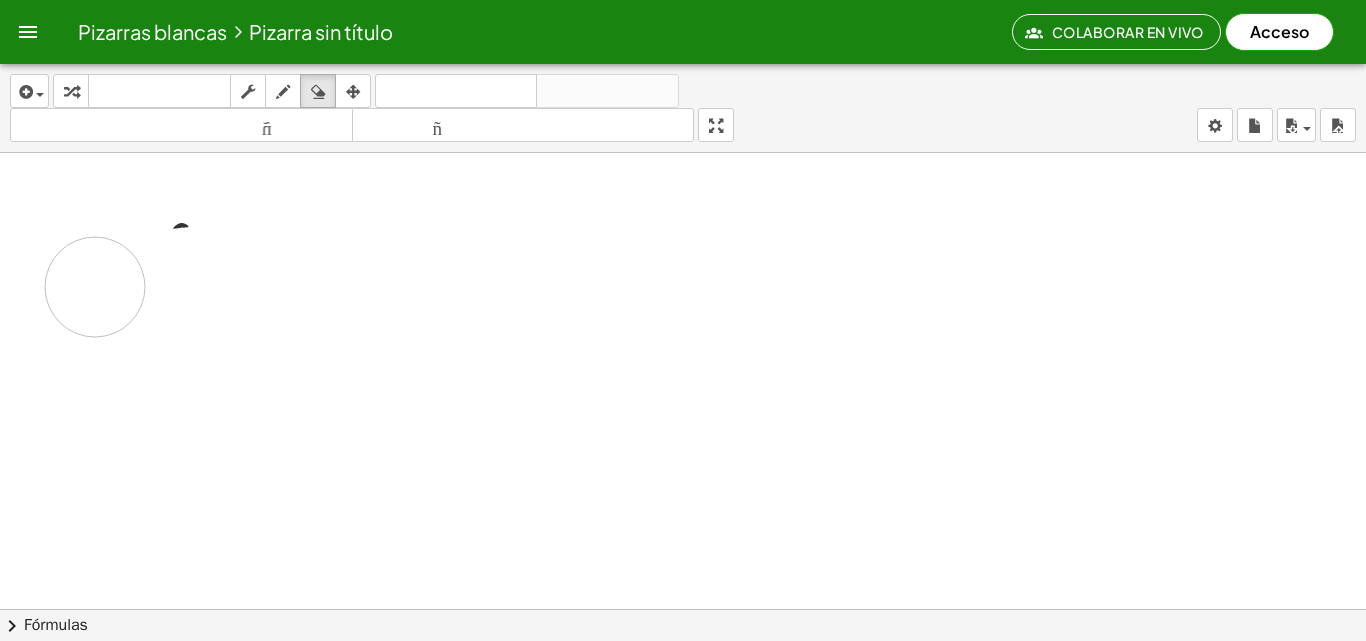 drag, startPoint x: 422, startPoint y: 237, endPoint x: 59, endPoint y: 301, distance: 368.5987 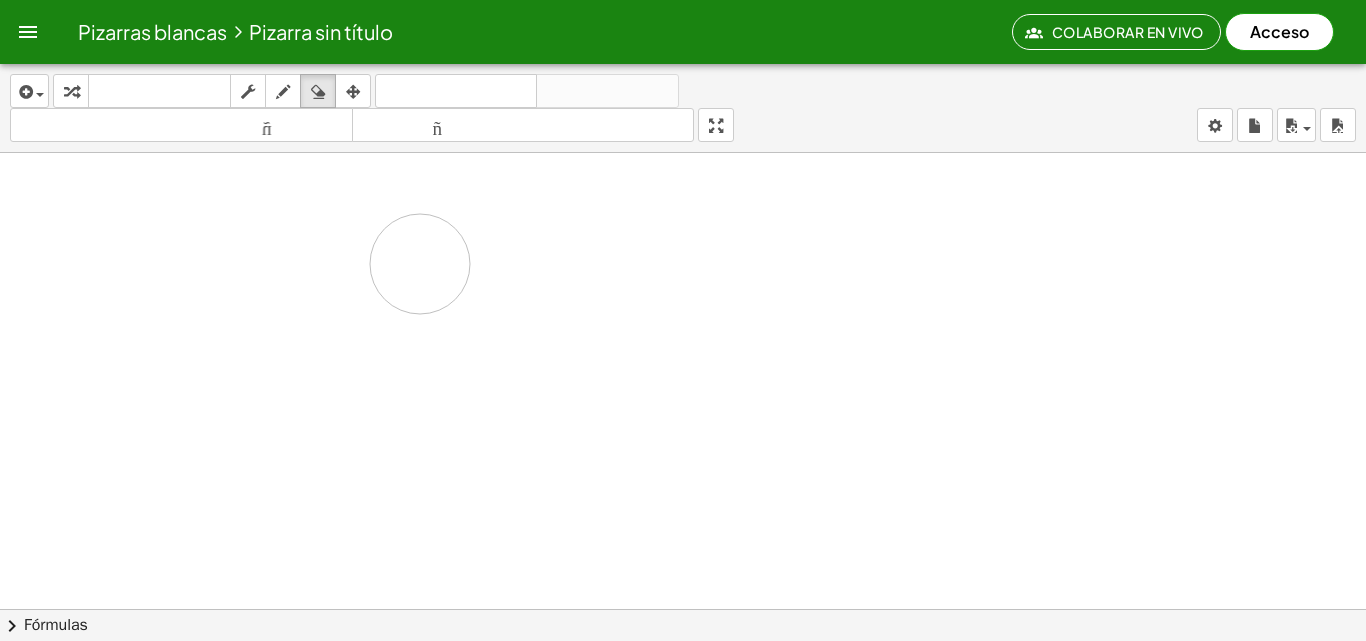 click at bounding box center [683, 375] 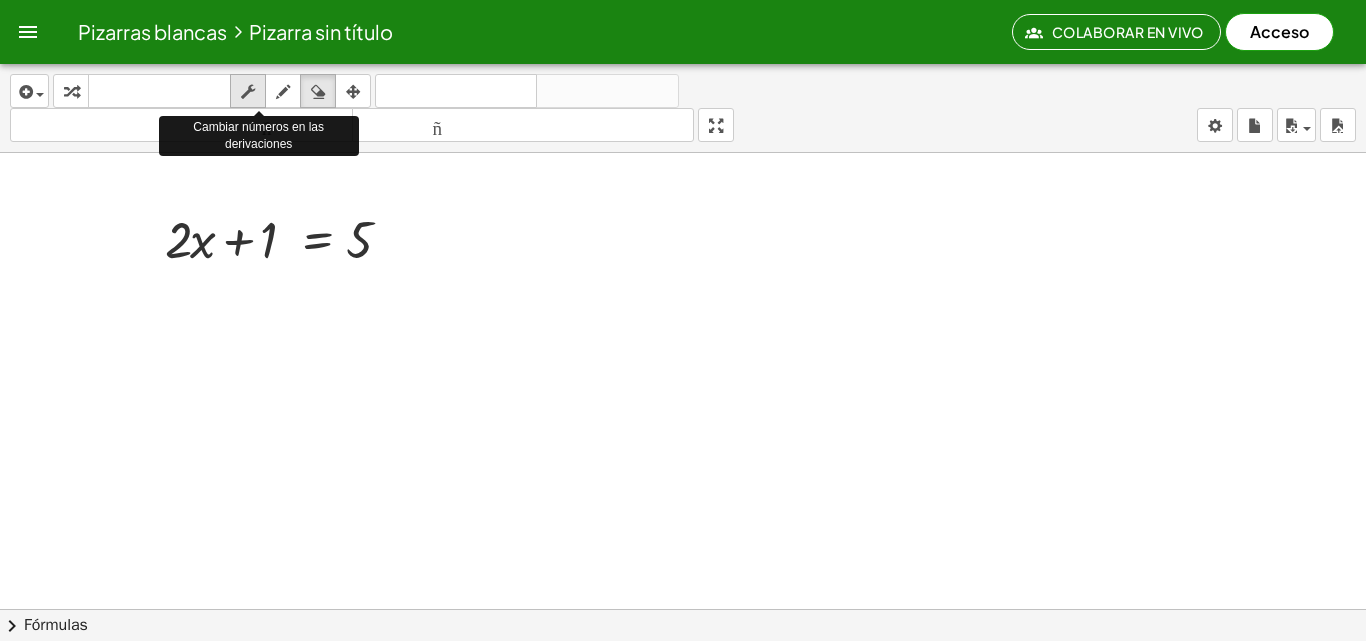 click at bounding box center (248, 91) 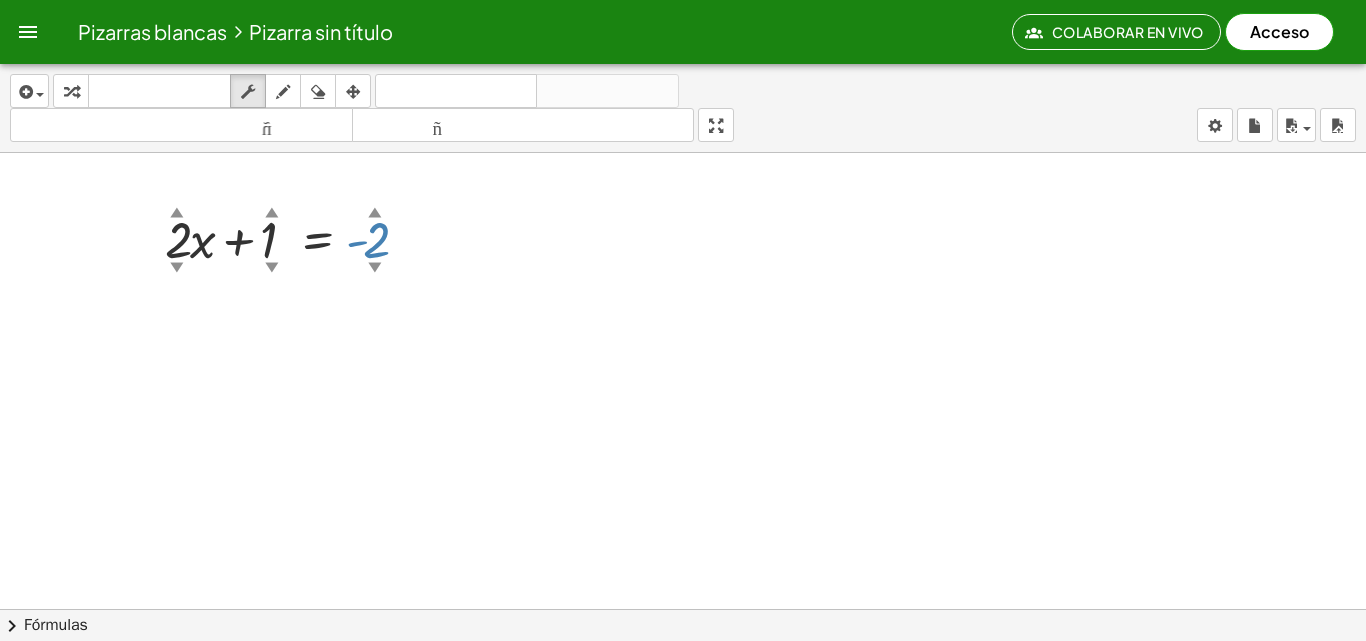drag, startPoint x: 358, startPoint y: 270, endPoint x: 364, endPoint y: 329, distance: 59.3043 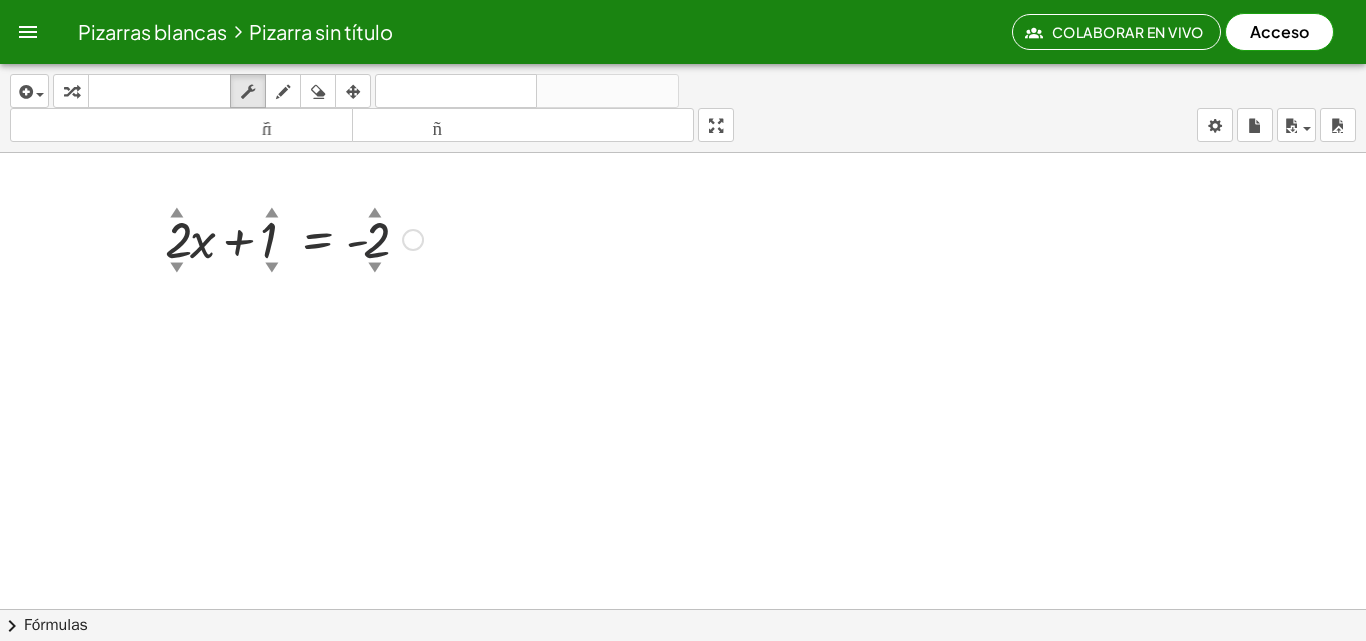 click on "▼" at bounding box center [375, 268] 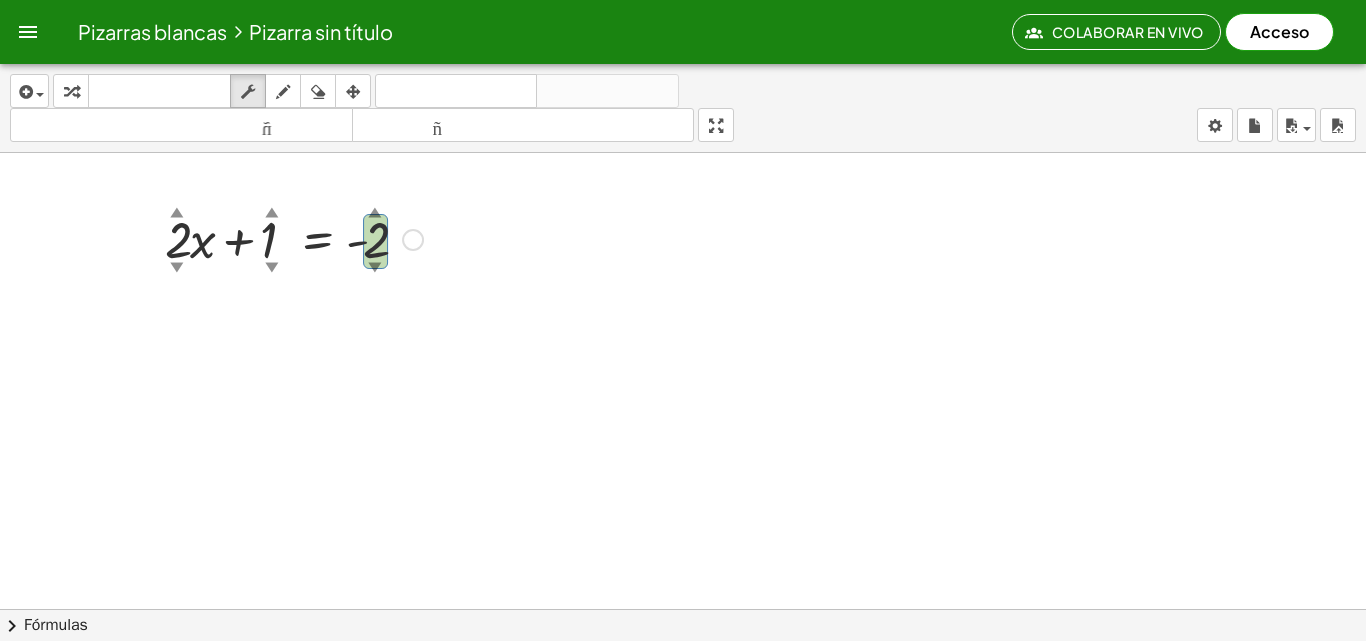 click on "▲" at bounding box center (375, 213) 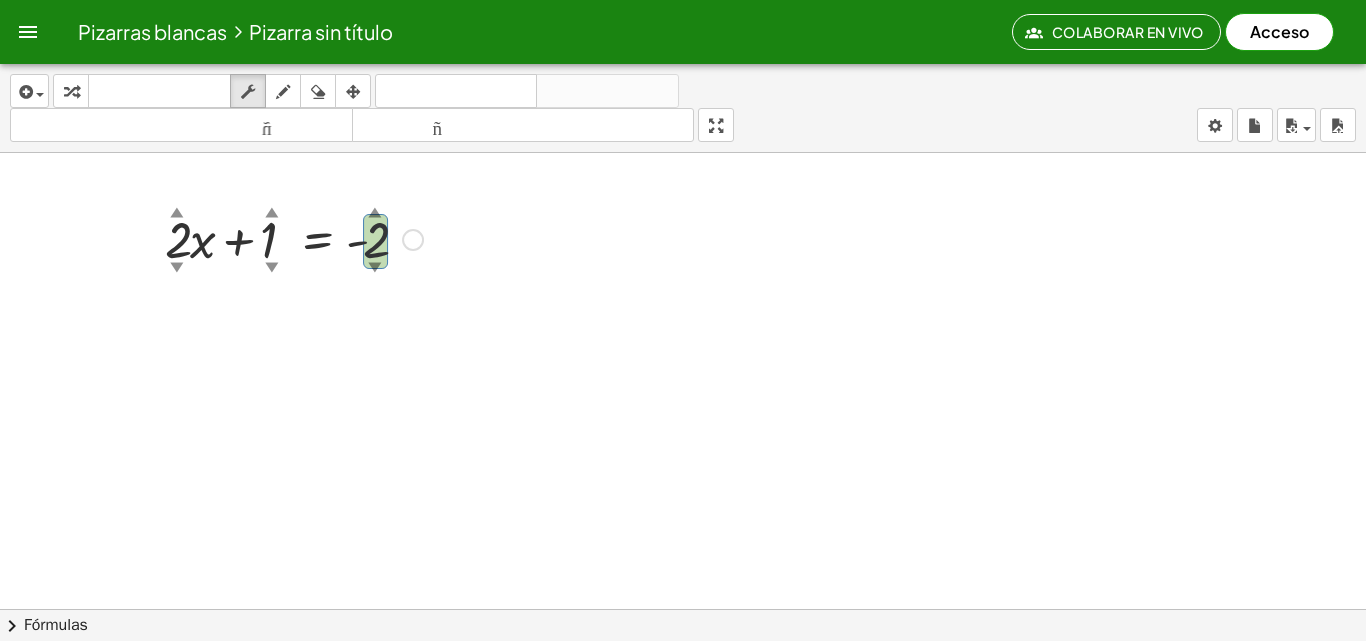 click on "▲" at bounding box center (375, 213) 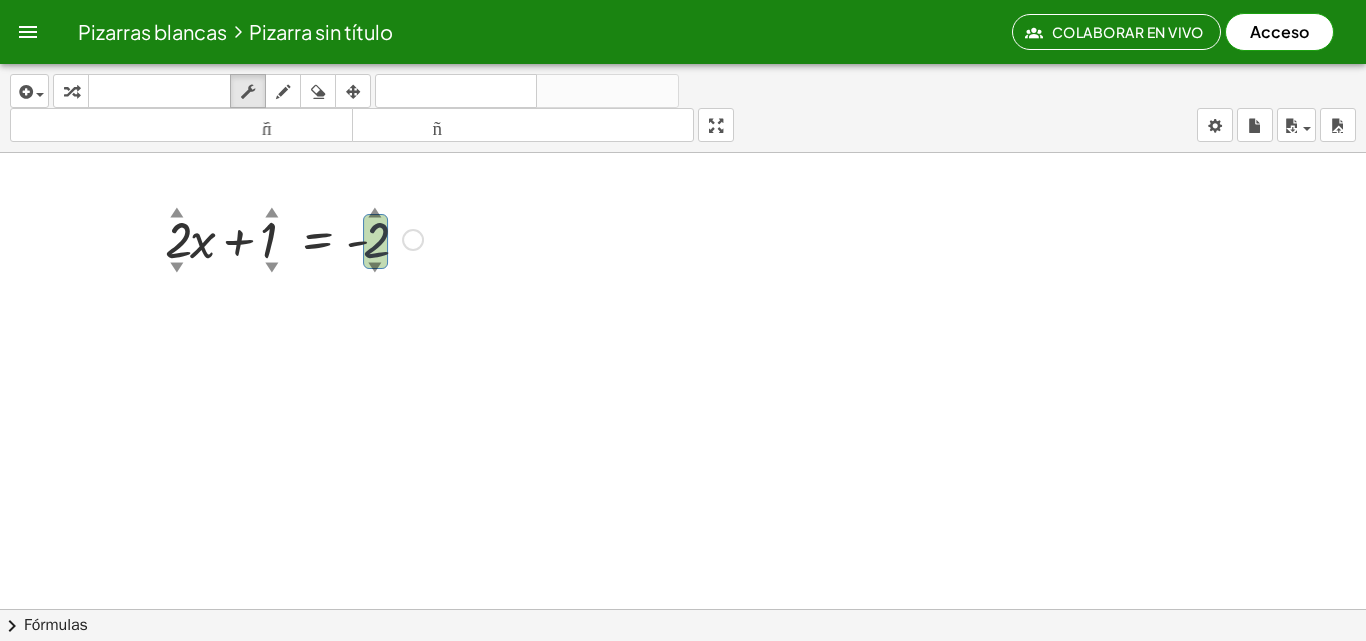 click on "▲" at bounding box center (375, 213) 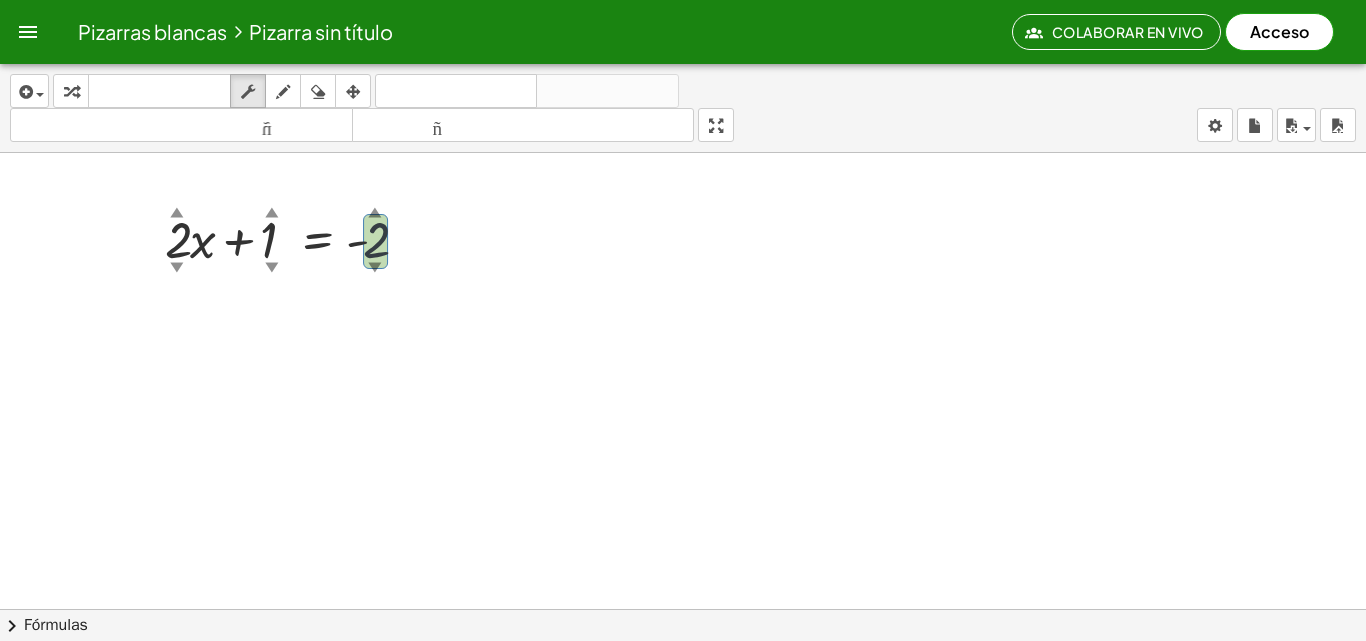 click at bounding box center [683, 375] 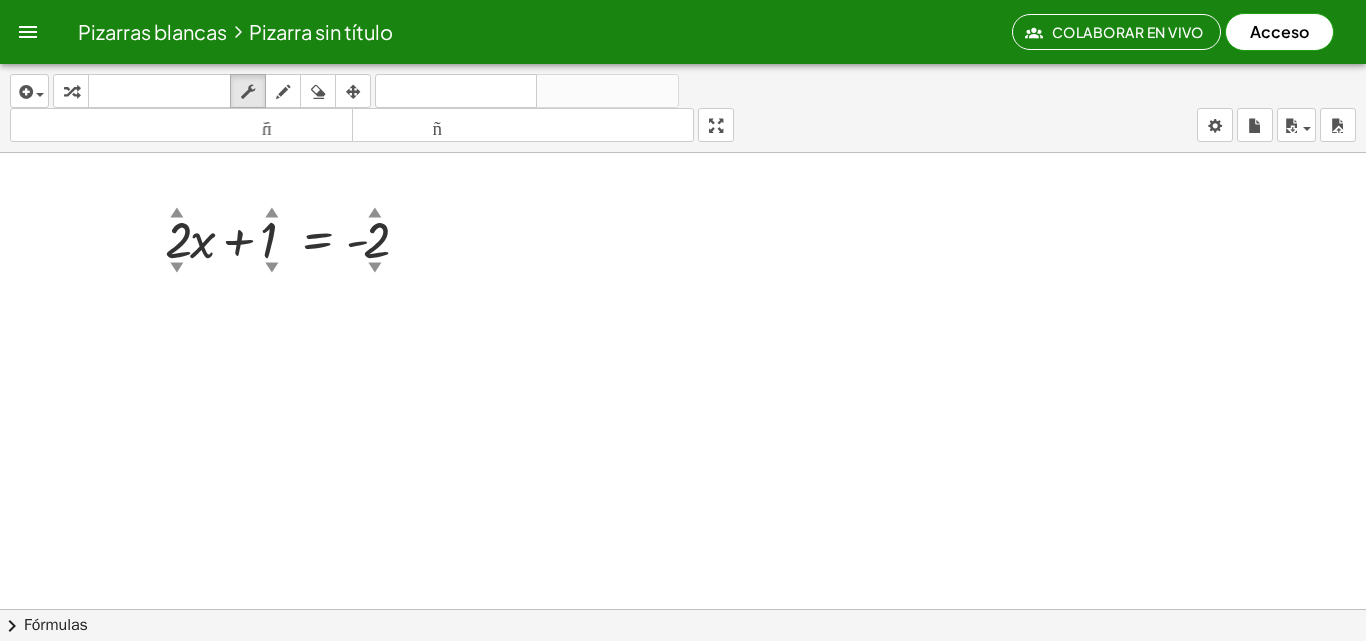 drag, startPoint x: 446, startPoint y: 211, endPoint x: 44, endPoint y: 339, distance: 421.88623 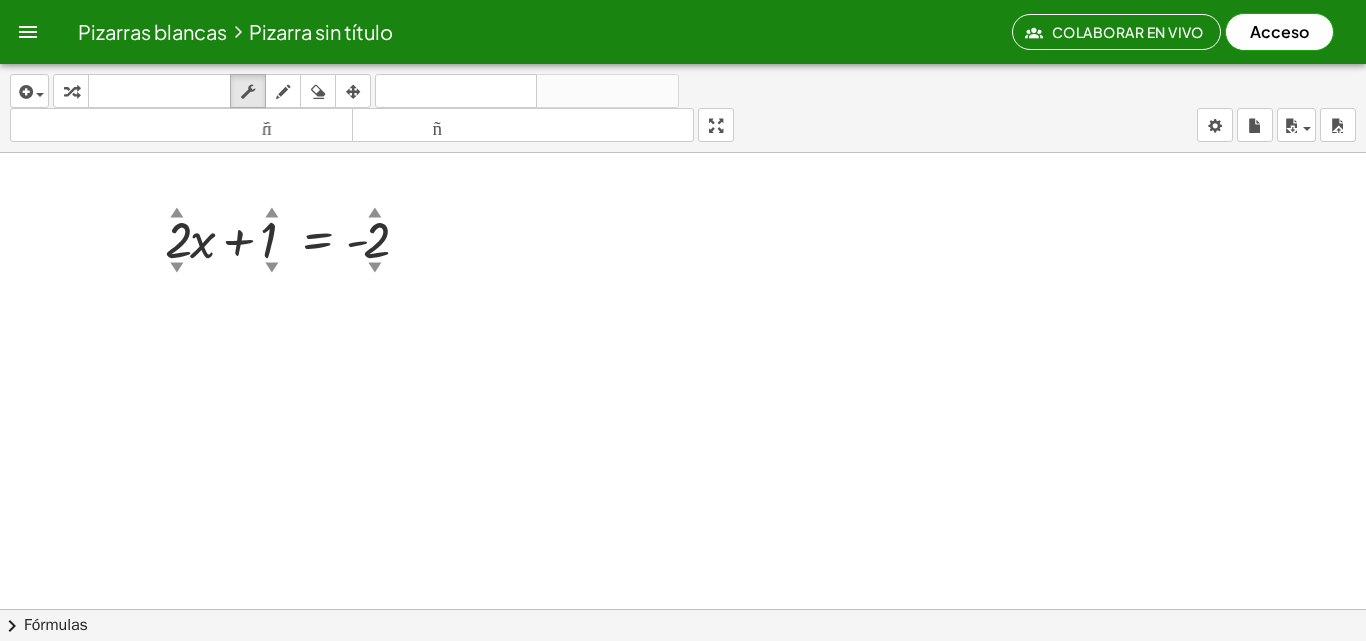 click on "Acceso" at bounding box center [1279, 31] 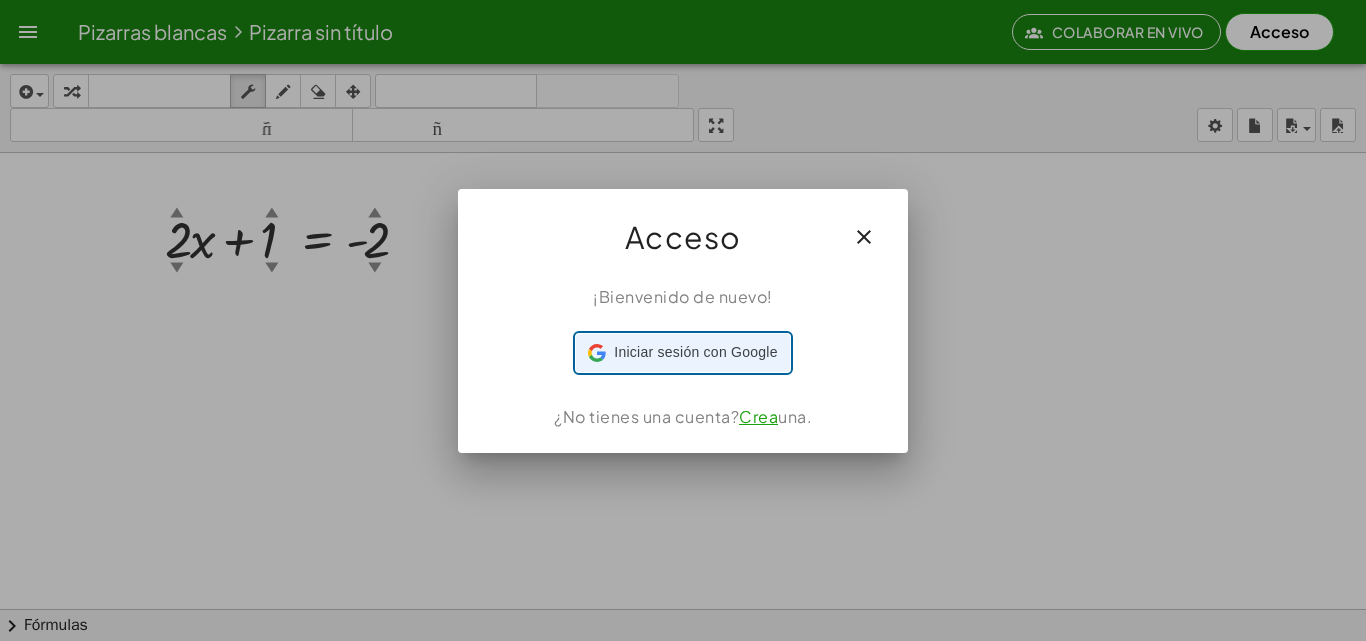 click on "Iniciar sesión con Google" at bounding box center [695, 352] 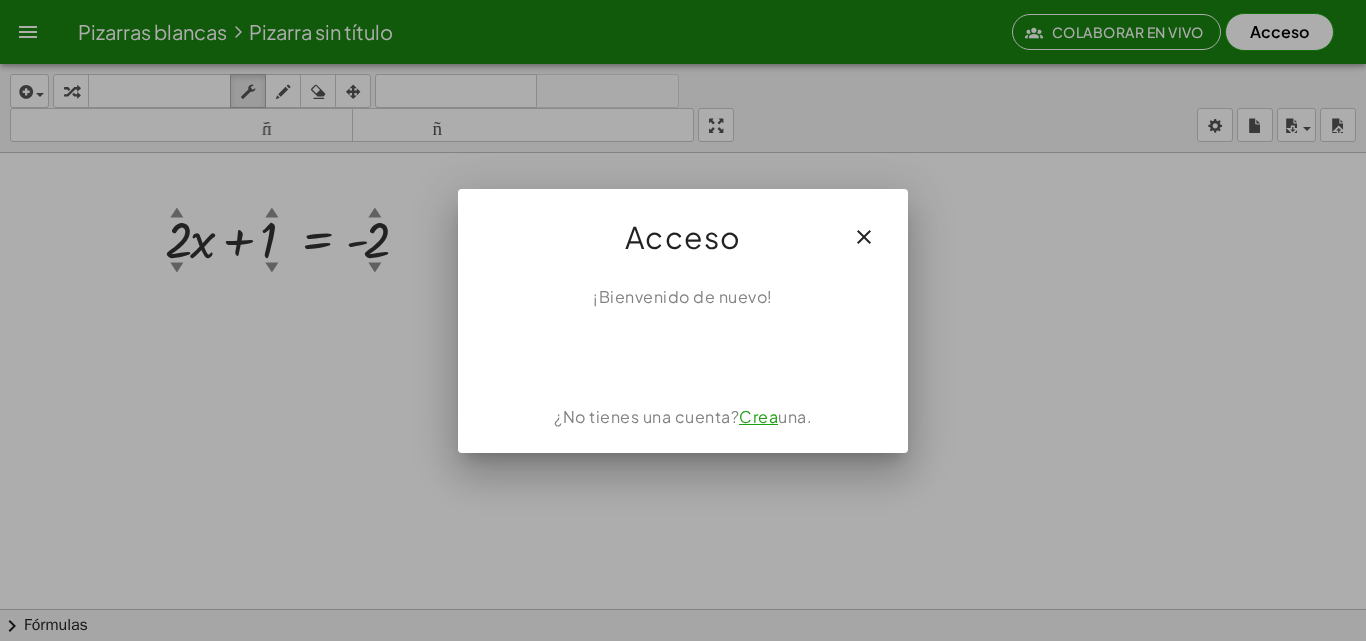 click at bounding box center [683, 320] 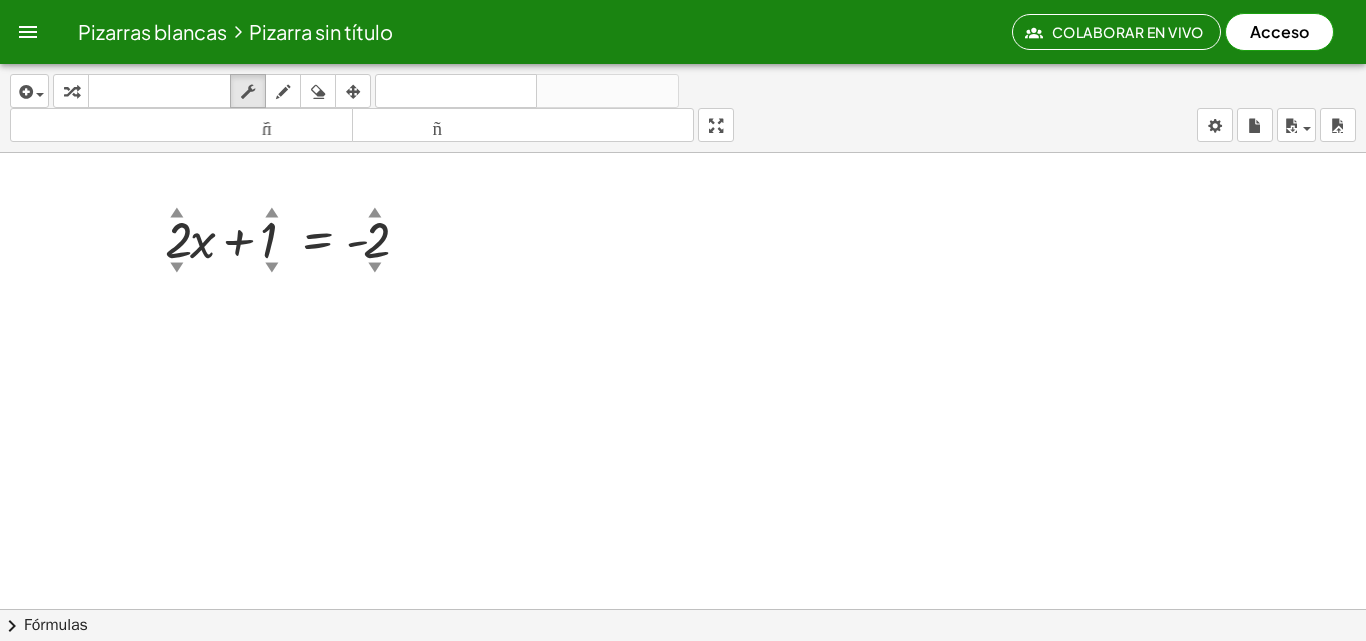 drag, startPoint x: 491, startPoint y: 199, endPoint x: 74, endPoint y: 292, distance: 427.24466 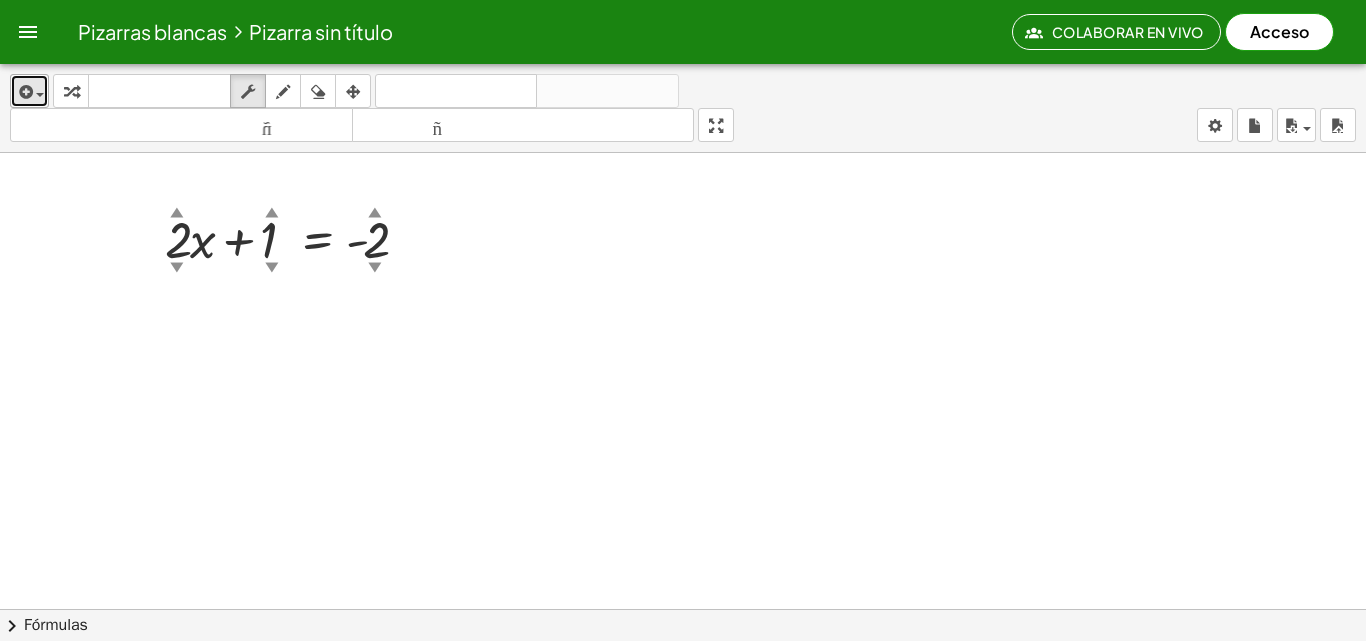 click at bounding box center [29, 91] 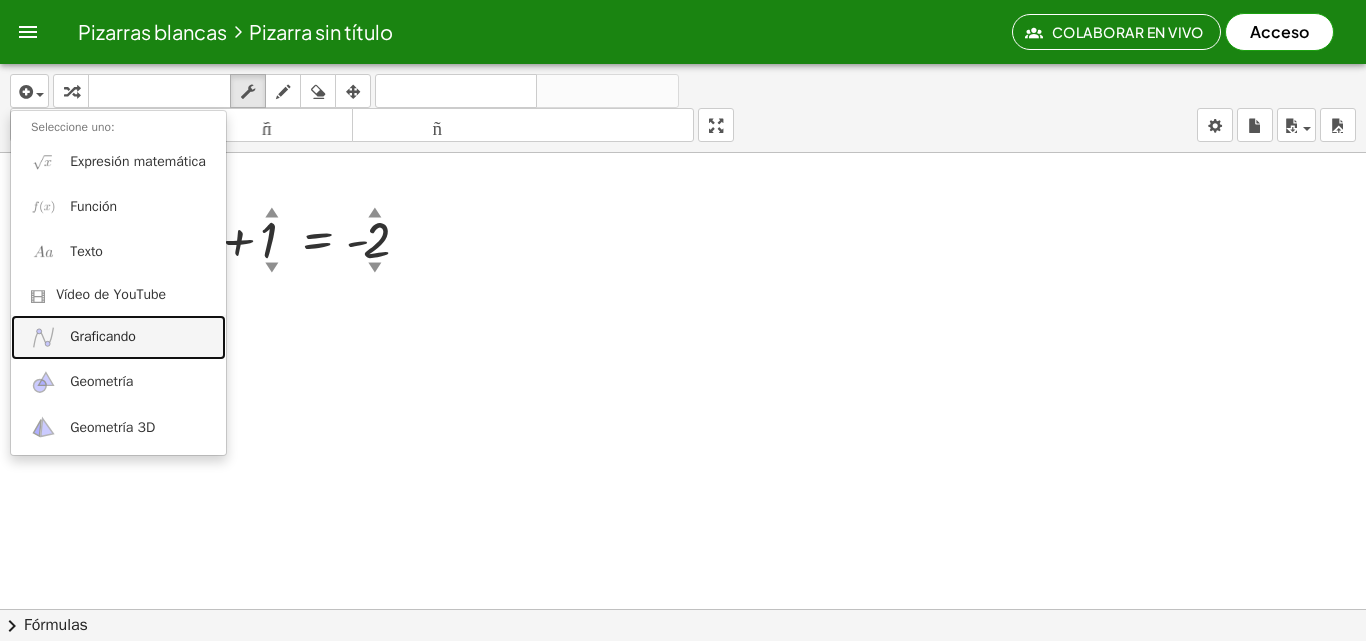 click on "Graficando" at bounding box center [118, 337] 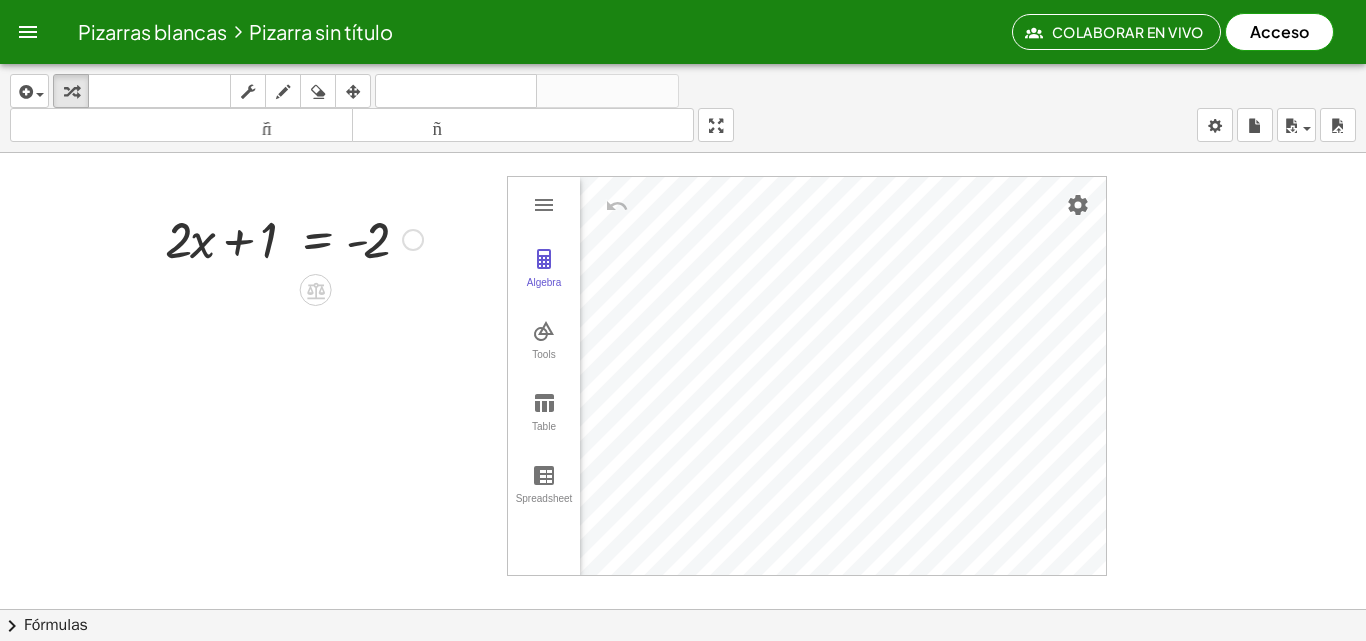 click on "Arreglar un error Línea de transformación Copiar línea como LaTeX Derivación de copia como LaTeX Ampliar nuevas líneas: Activado" at bounding box center [413, 240] 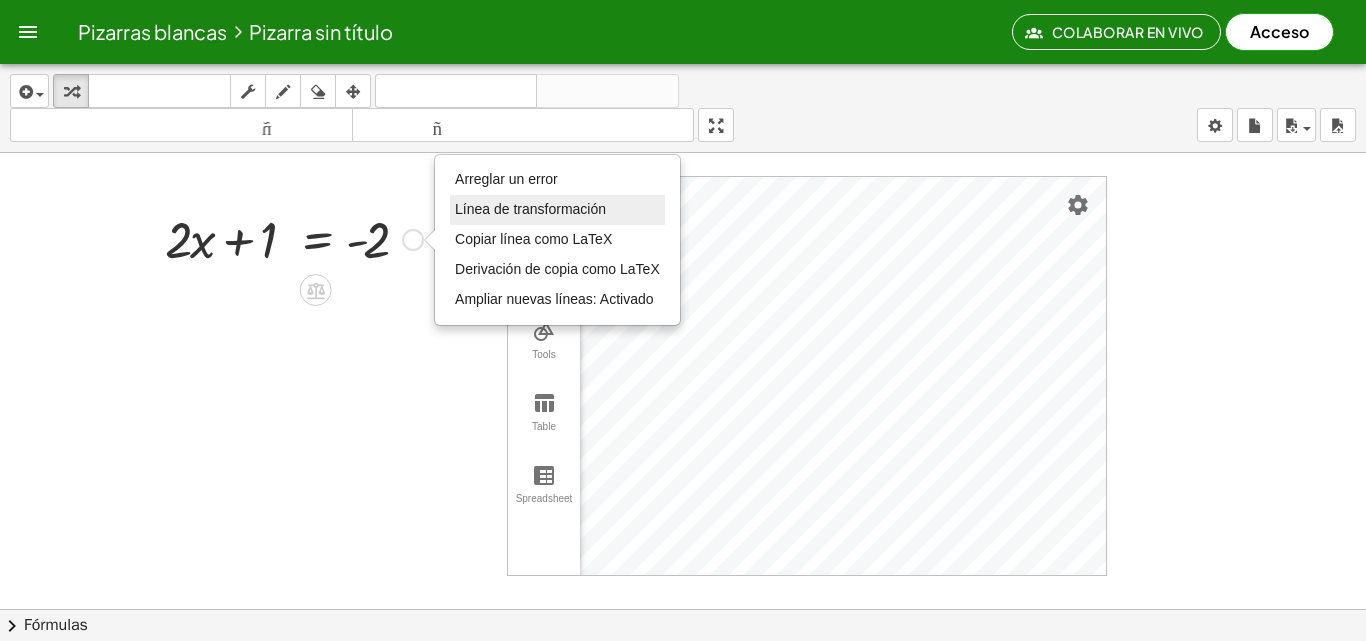 click on "Línea de transformación" at bounding box center [530, 209] 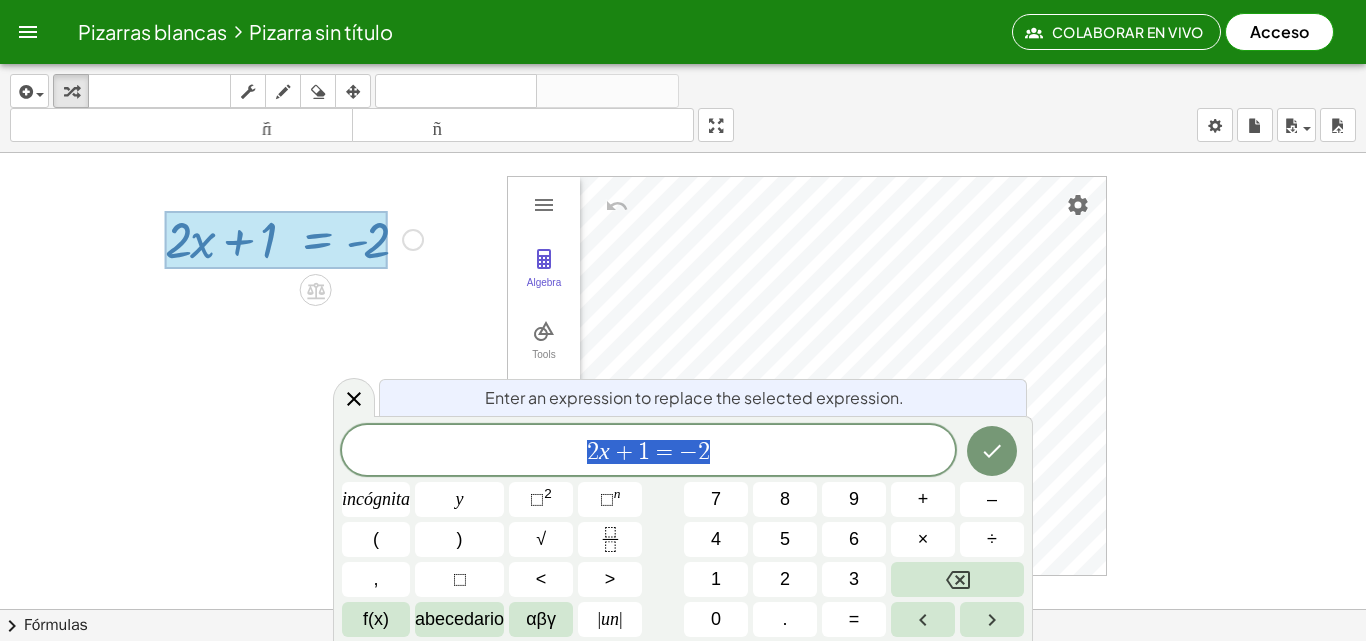 type on "*******" 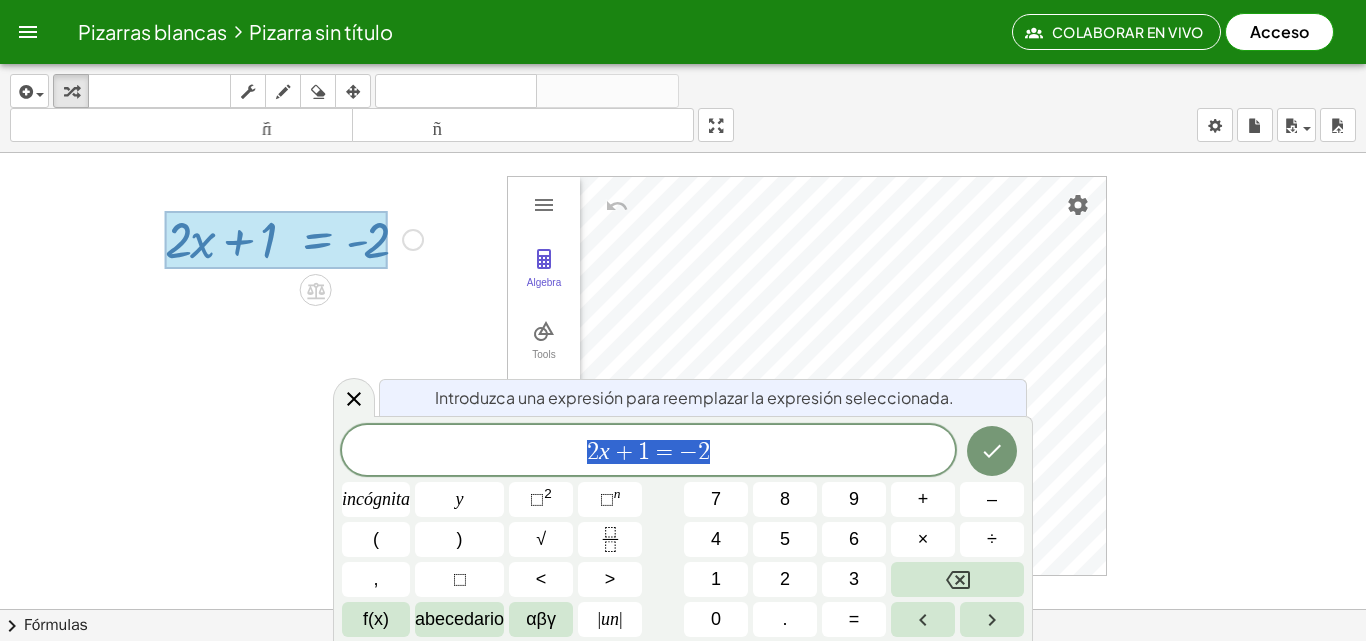 click on "2 x + 1 = − 2" at bounding box center [648, 452] 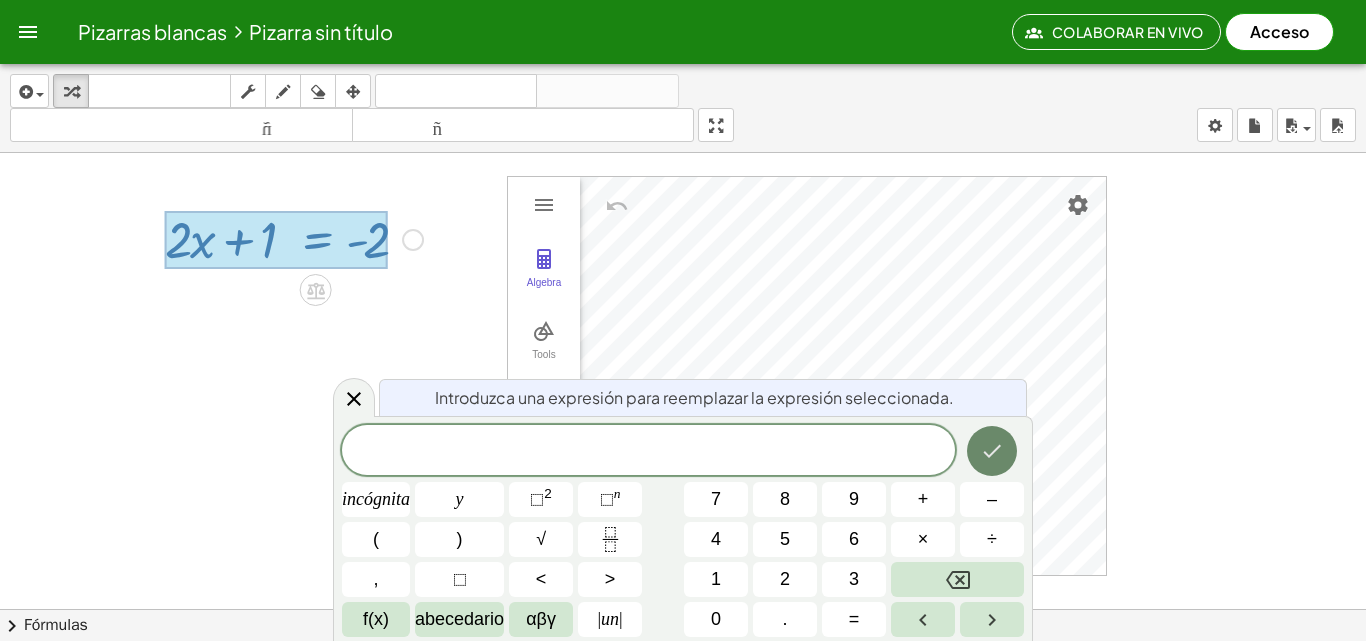 click 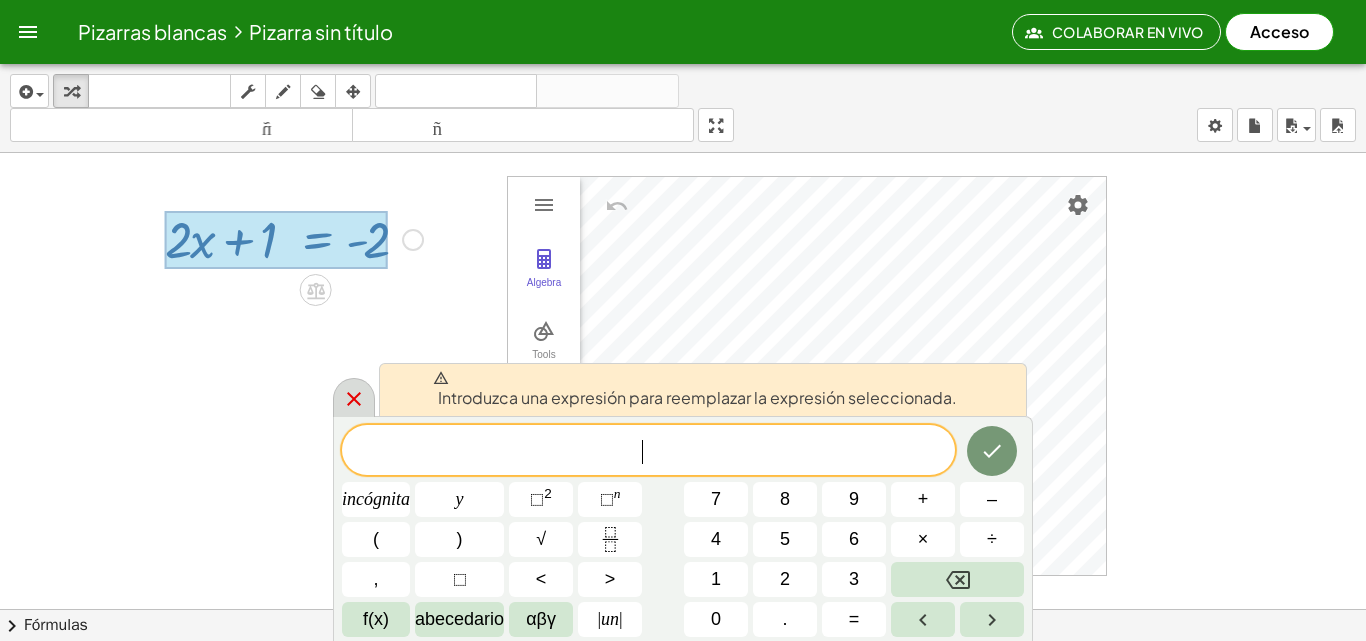 click 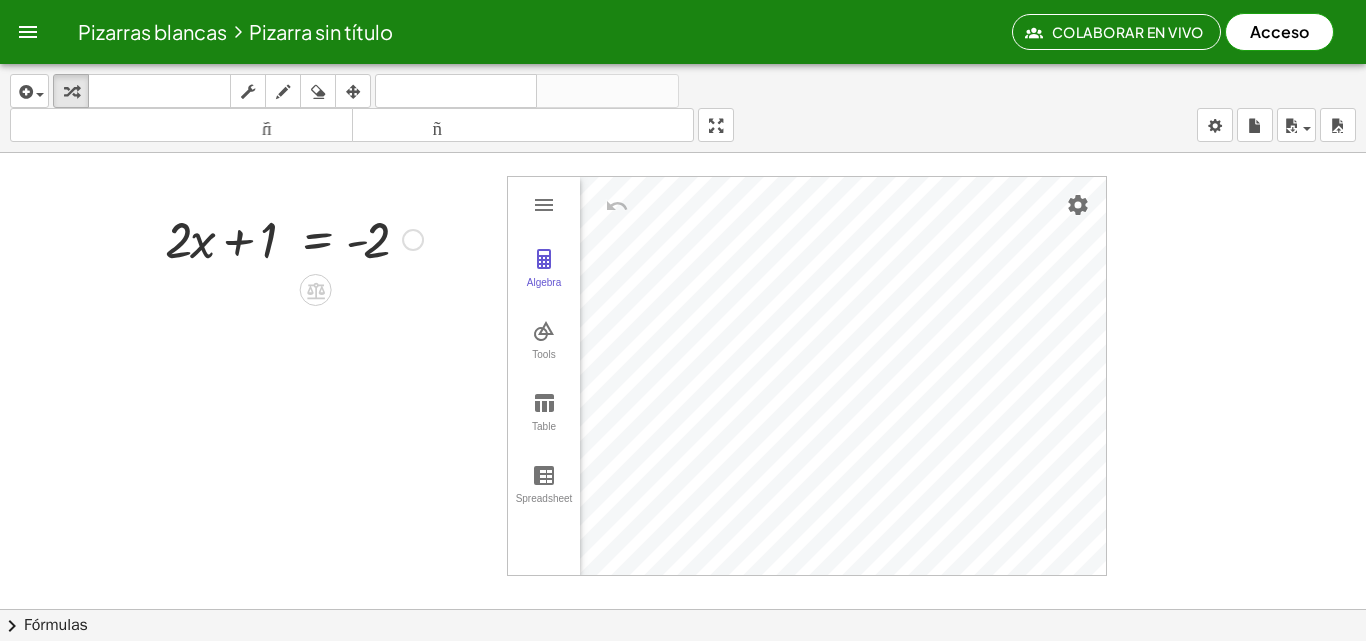 click at bounding box center [294, 238] 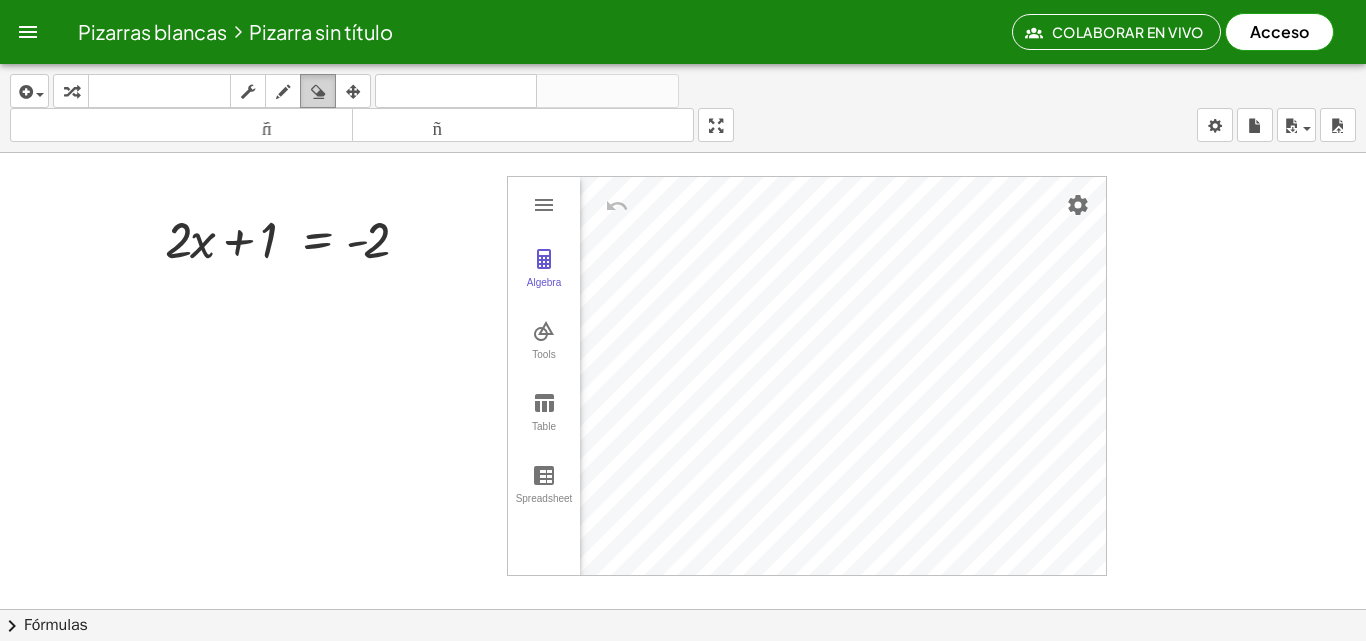 click at bounding box center [318, 92] 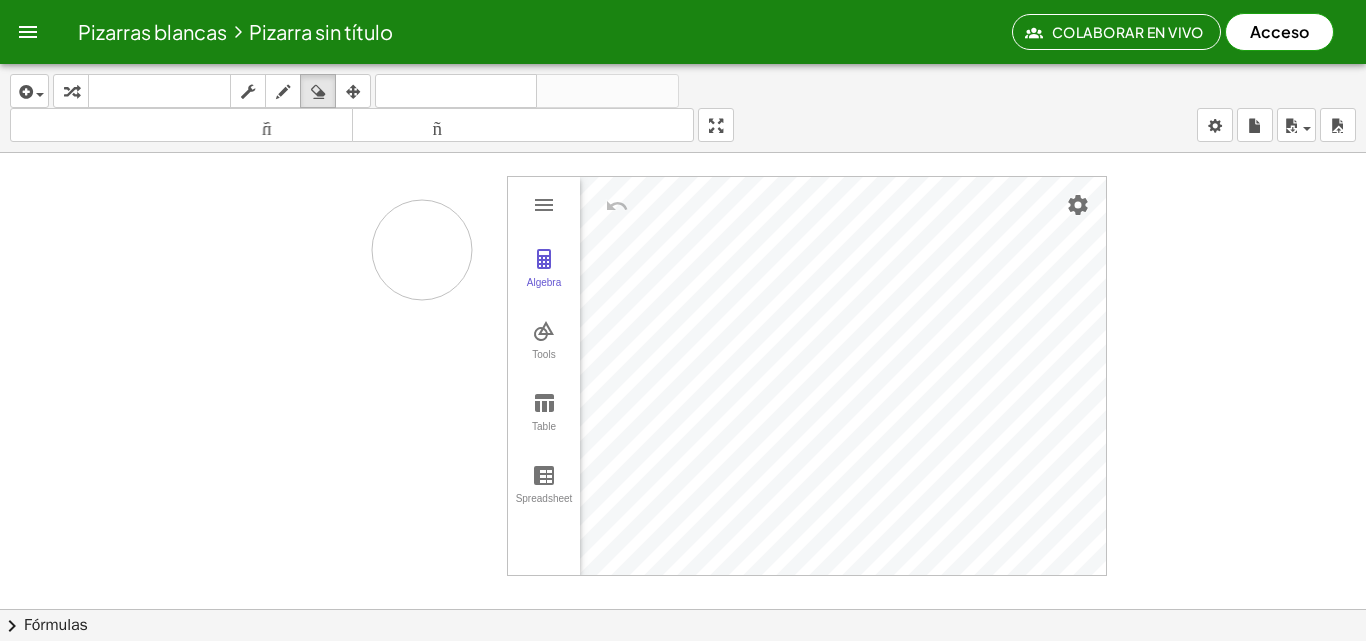 drag, startPoint x: 140, startPoint y: 262, endPoint x: 428, endPoint y: 284, distance: 288.83905 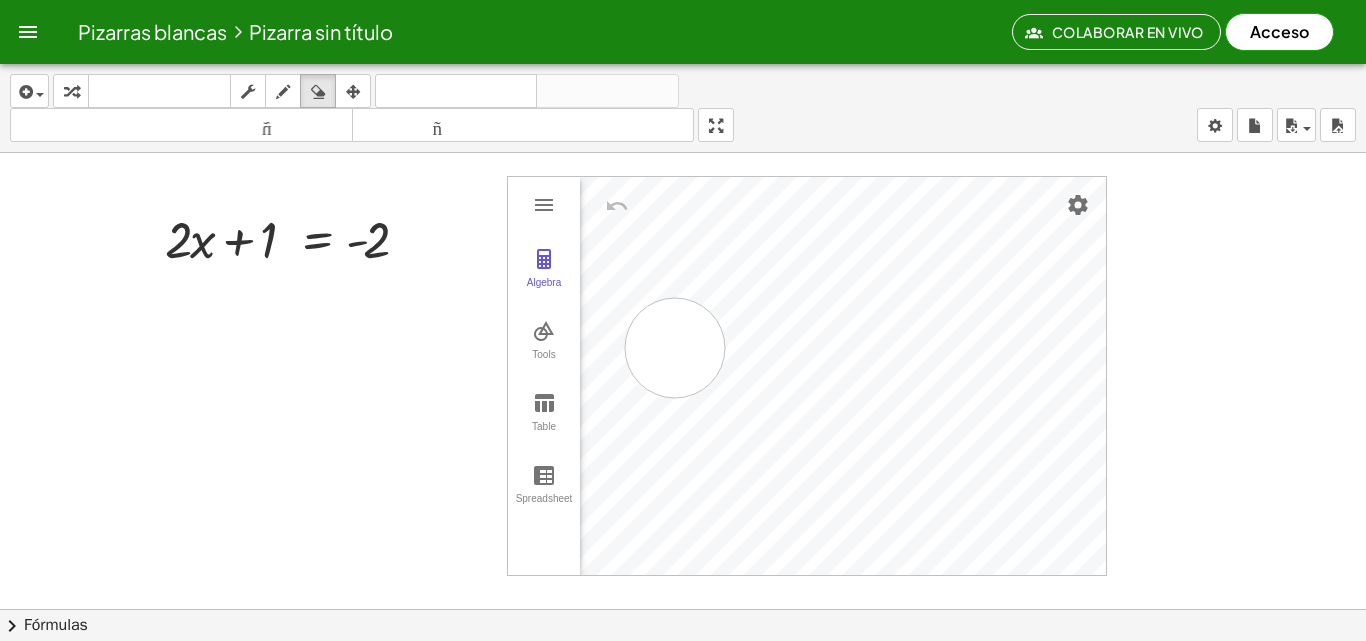 click at bounding box center [683, 375] 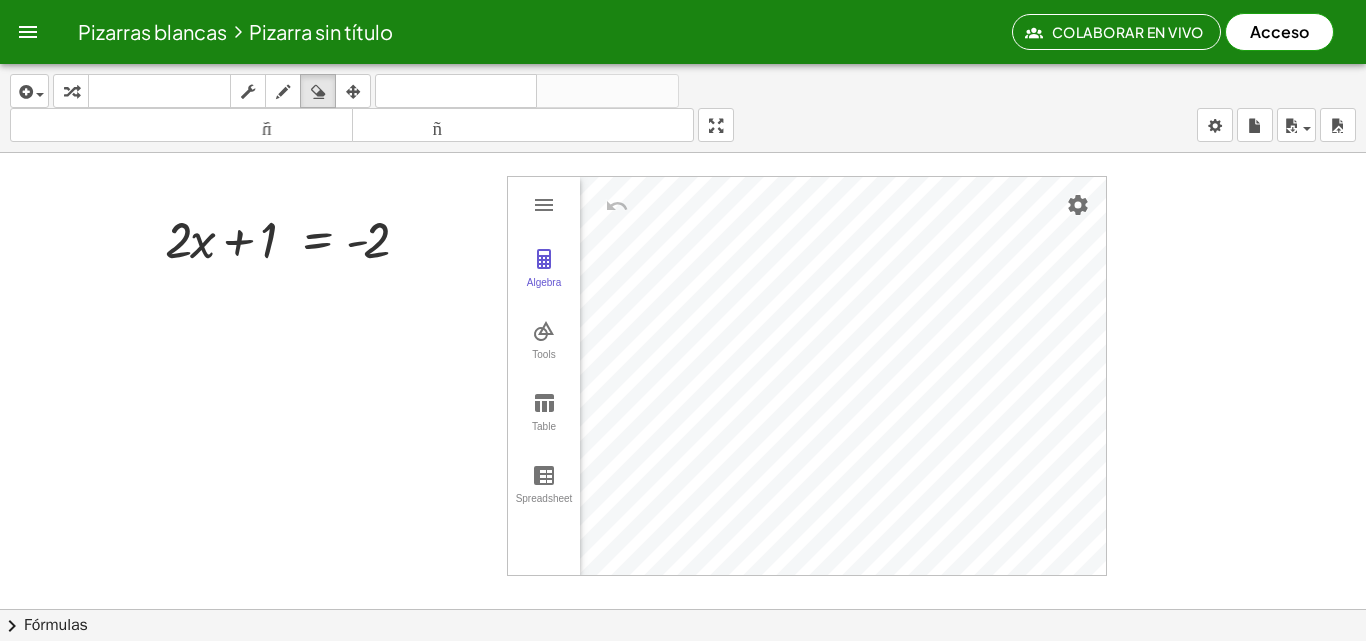 click on "Acceso" at bounding box center (1279, 31) 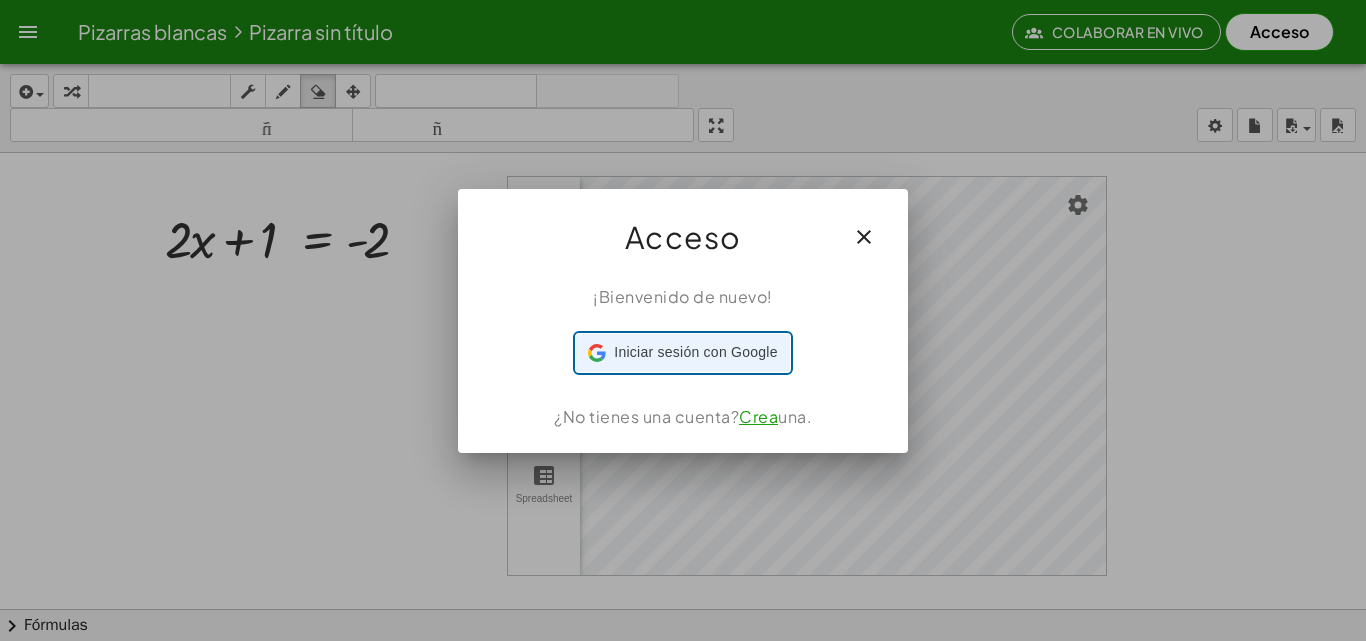 click on "Iniciar sesión con Google Iniciar sesión con Google. Se abre en una pestaña nueva." at bounding box center [682, 353] 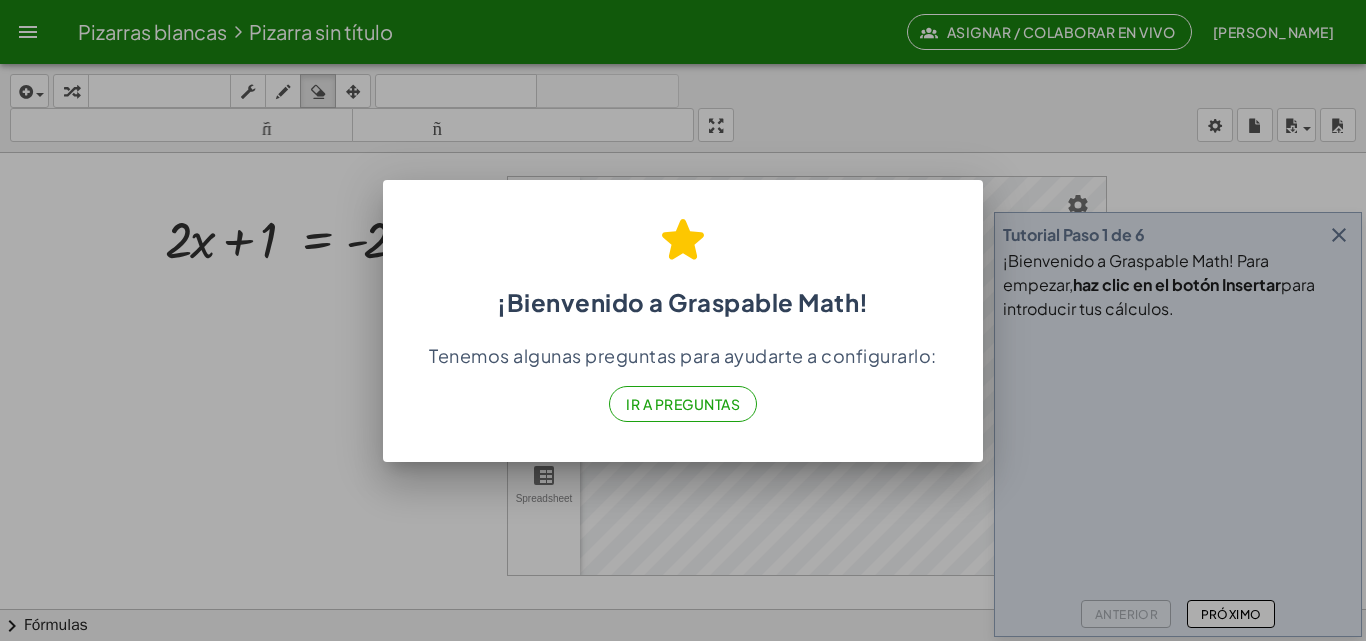 click on "Ir a Preguntas" at bounding box center (683, 404) 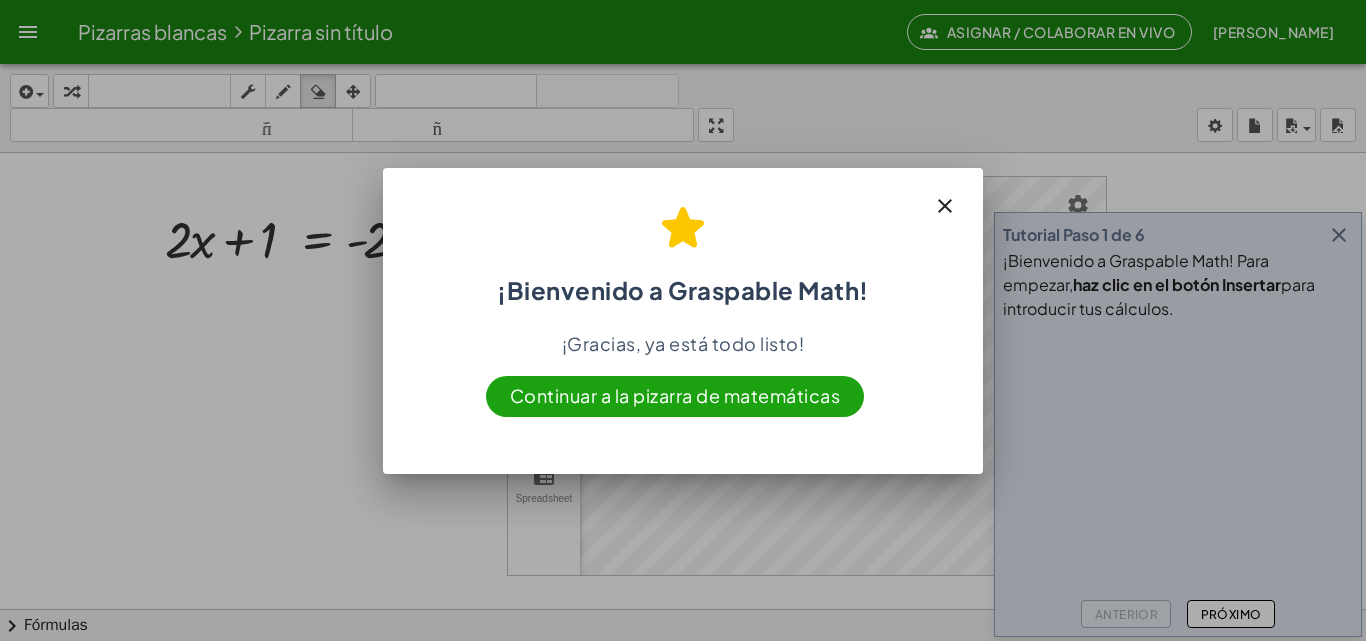 click 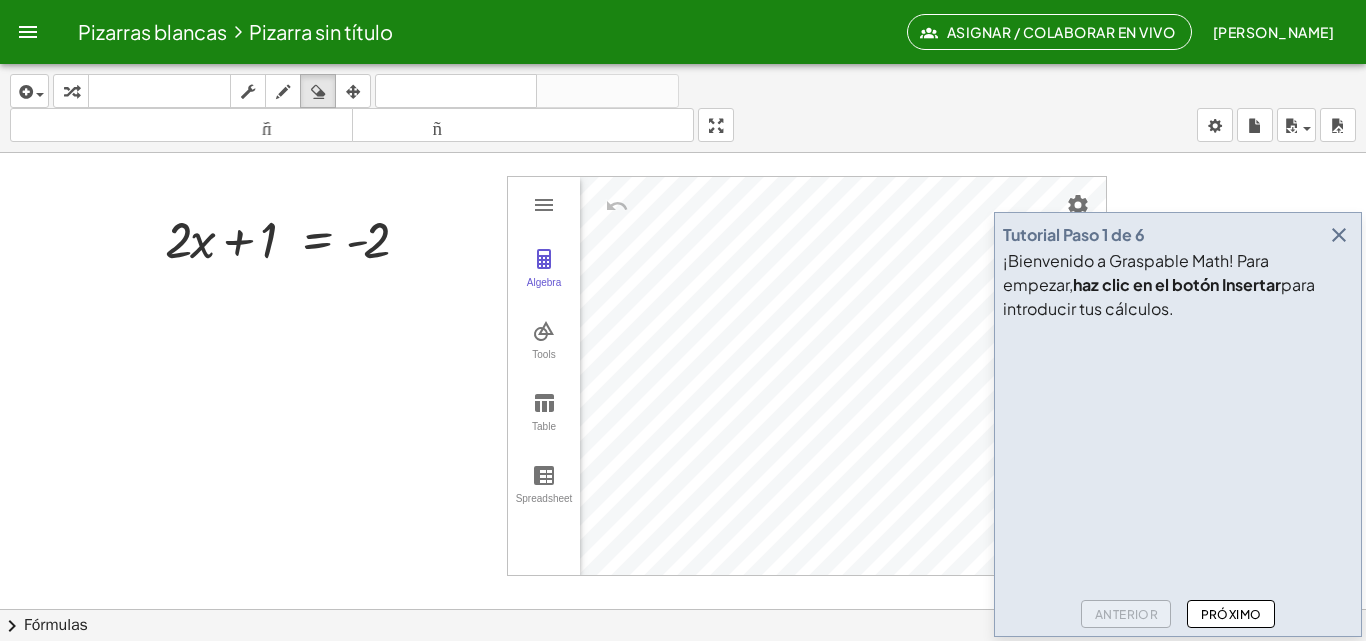 click on "Próximo" at bounding box center [1230, 614] 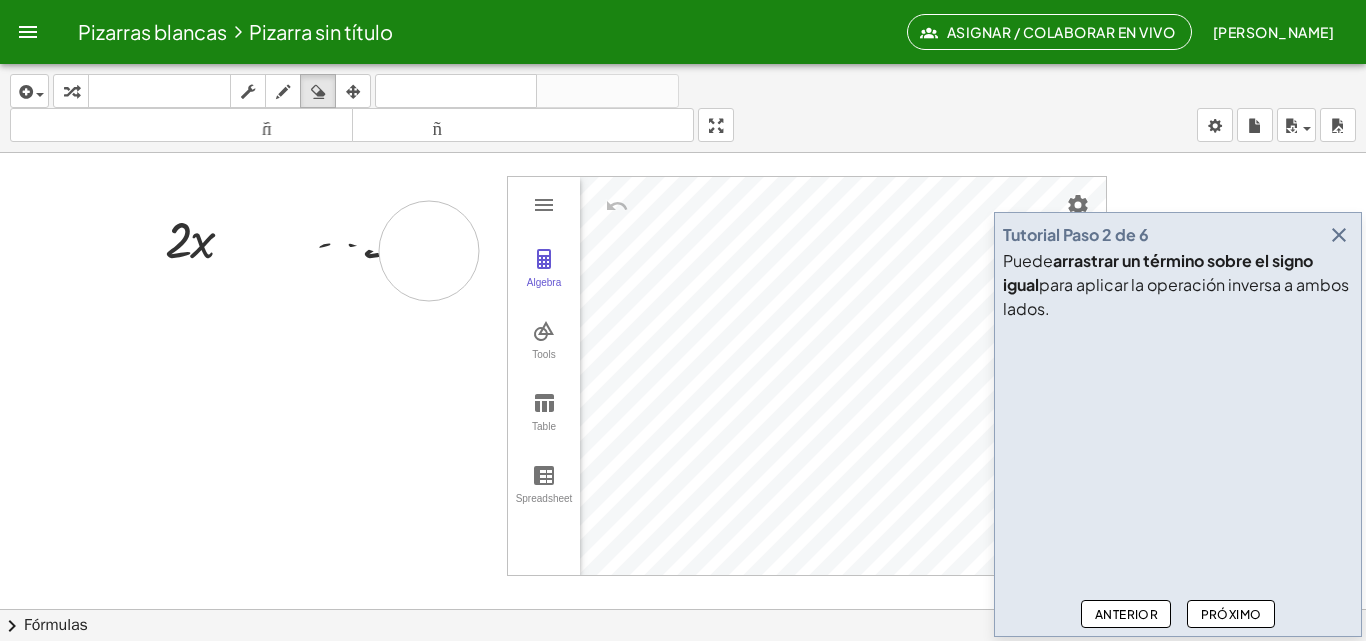 drag, startPoint x: 268, startPoint y: 245, endPoint x: 408, endPoint y: 288, distance: 146.45477 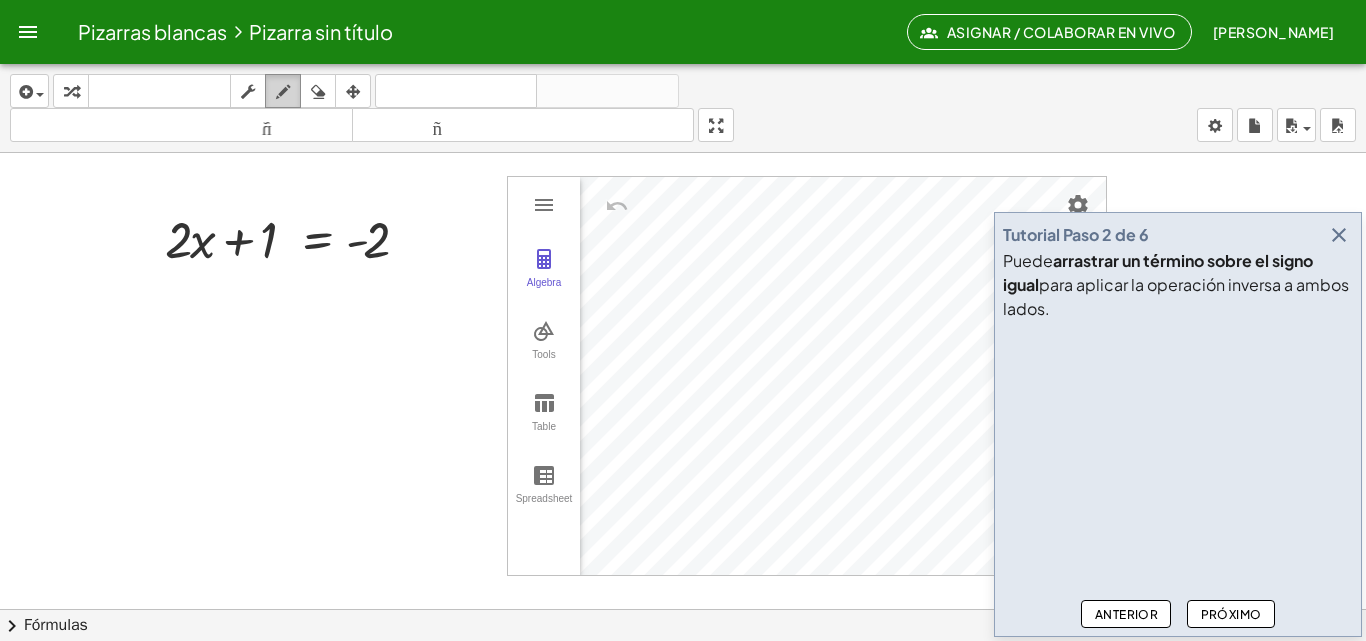 click at bounding box center [283, 92] 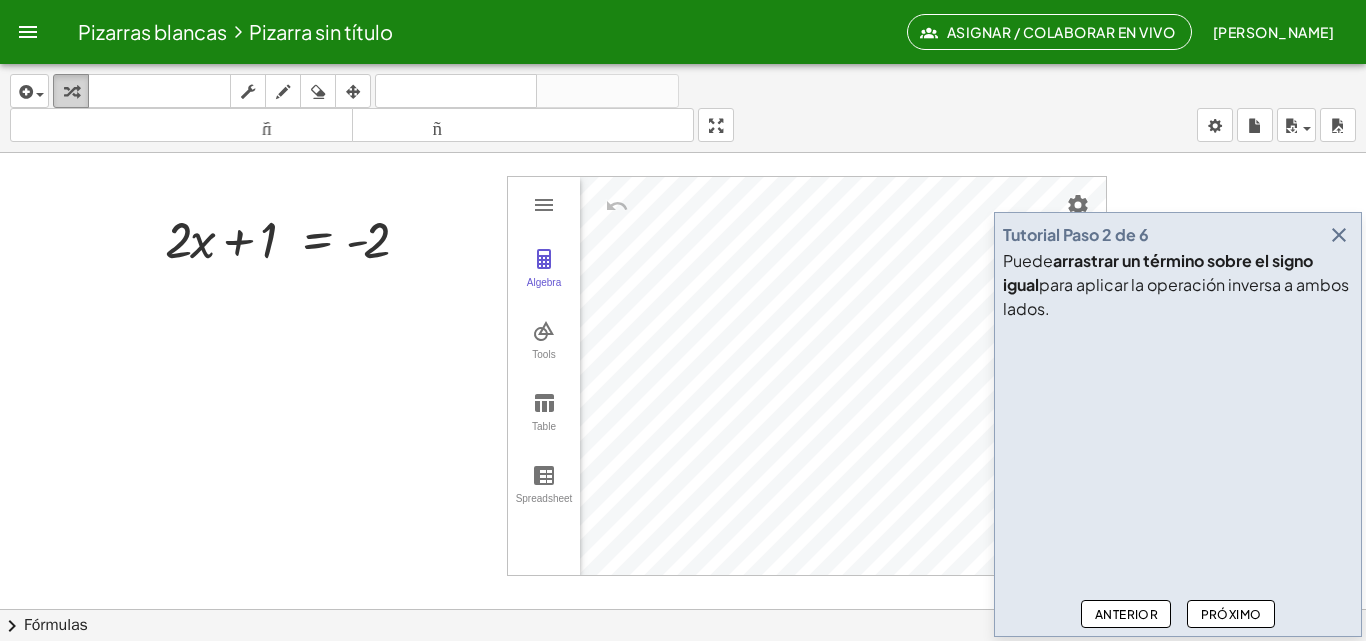 click at bounding box center [71, 92] 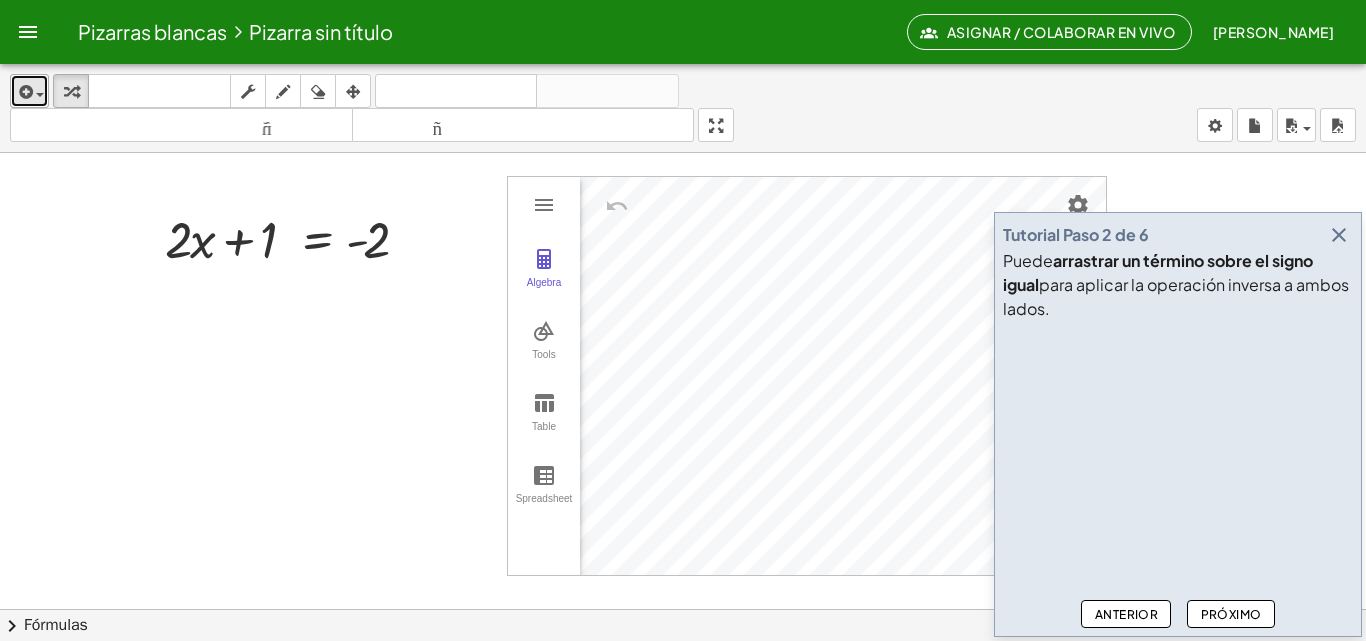click at bounding box center (24, 92) 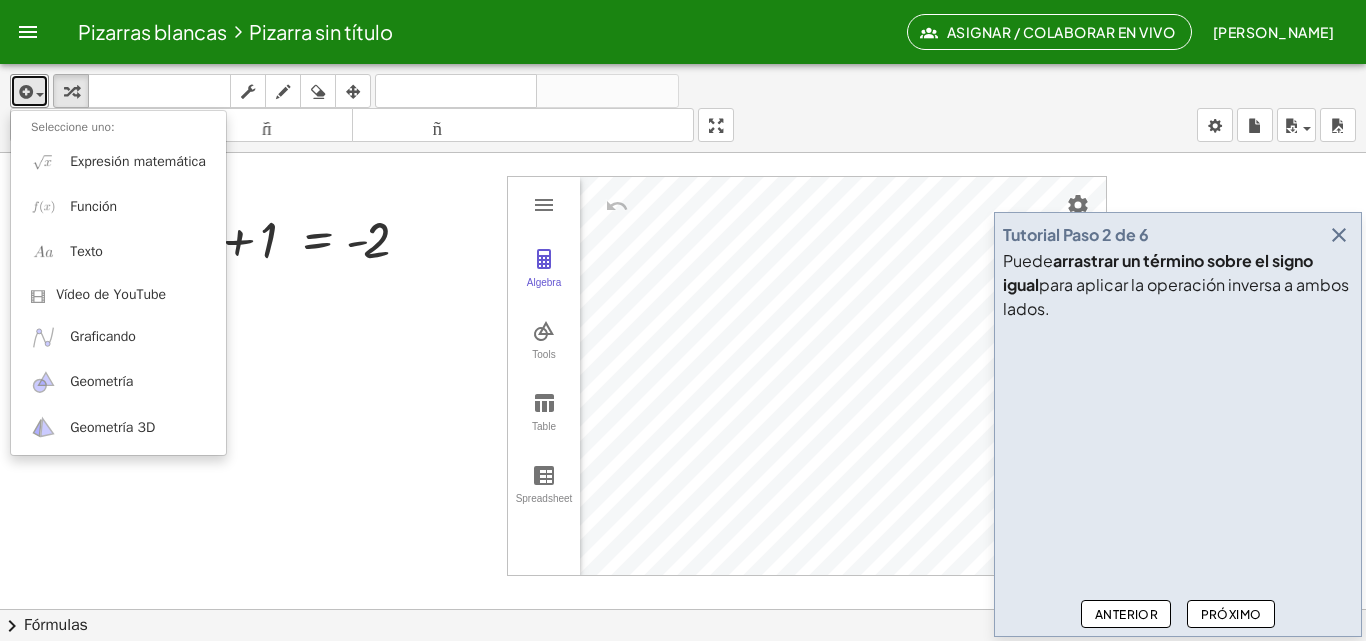click at bounding box center (683, 375) 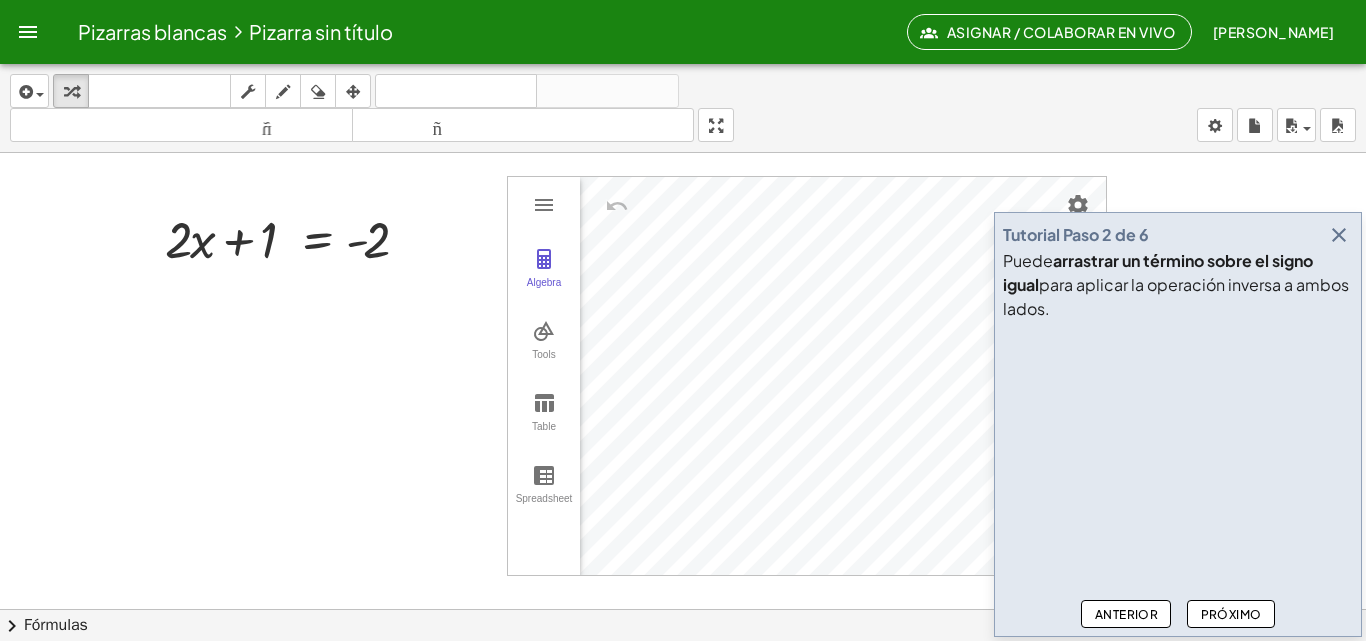 click at bounding box center (1339, 235) 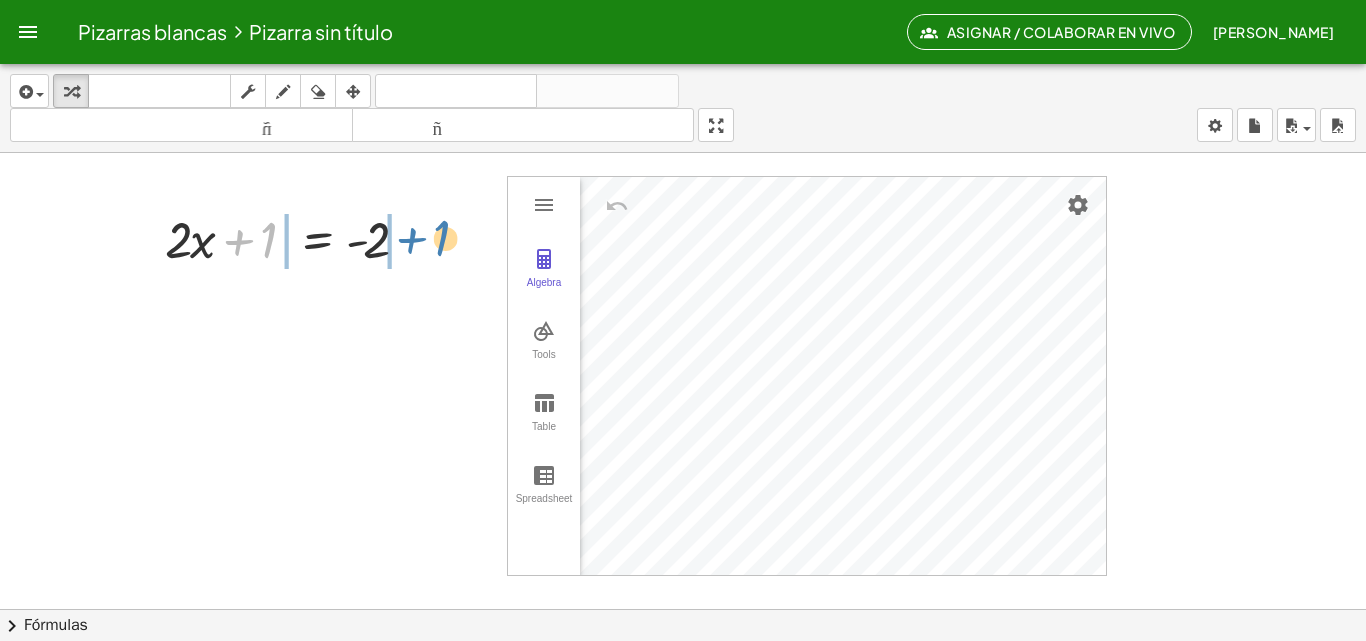 drag, startPoint x: 267, startPoint y: 235, endPoint x: 441, endPoint y: 233, distance: 174.01149 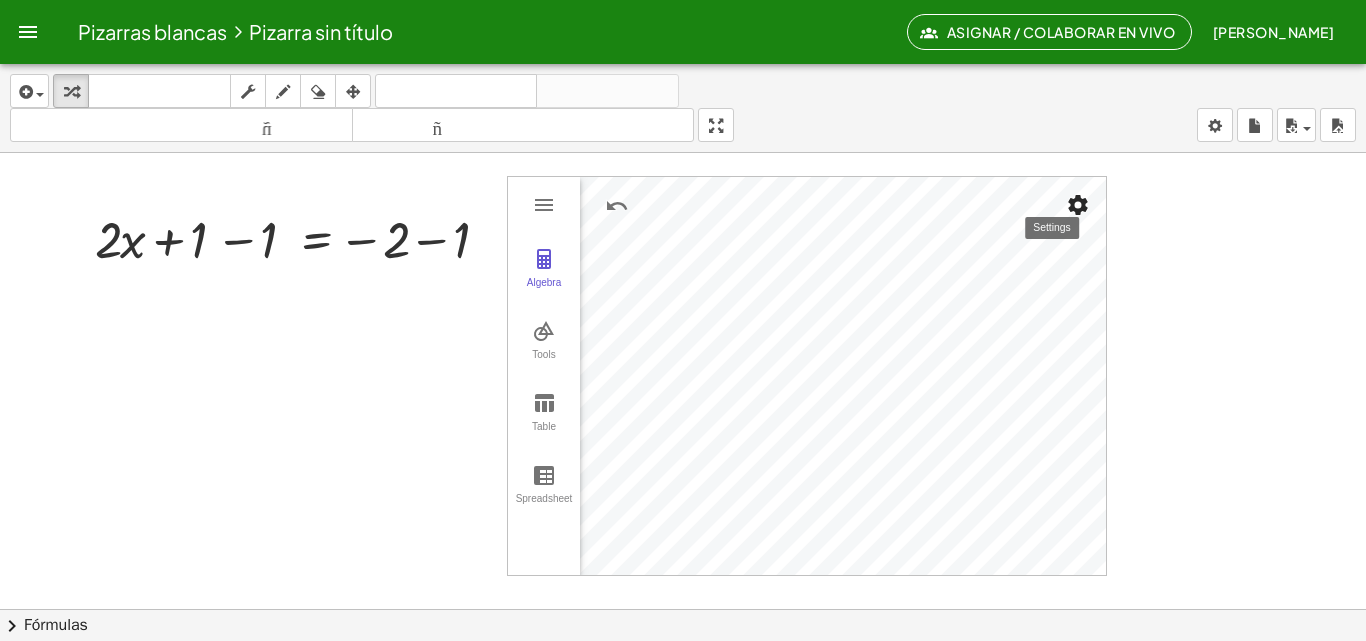 click at bounding box center [1078, 205] 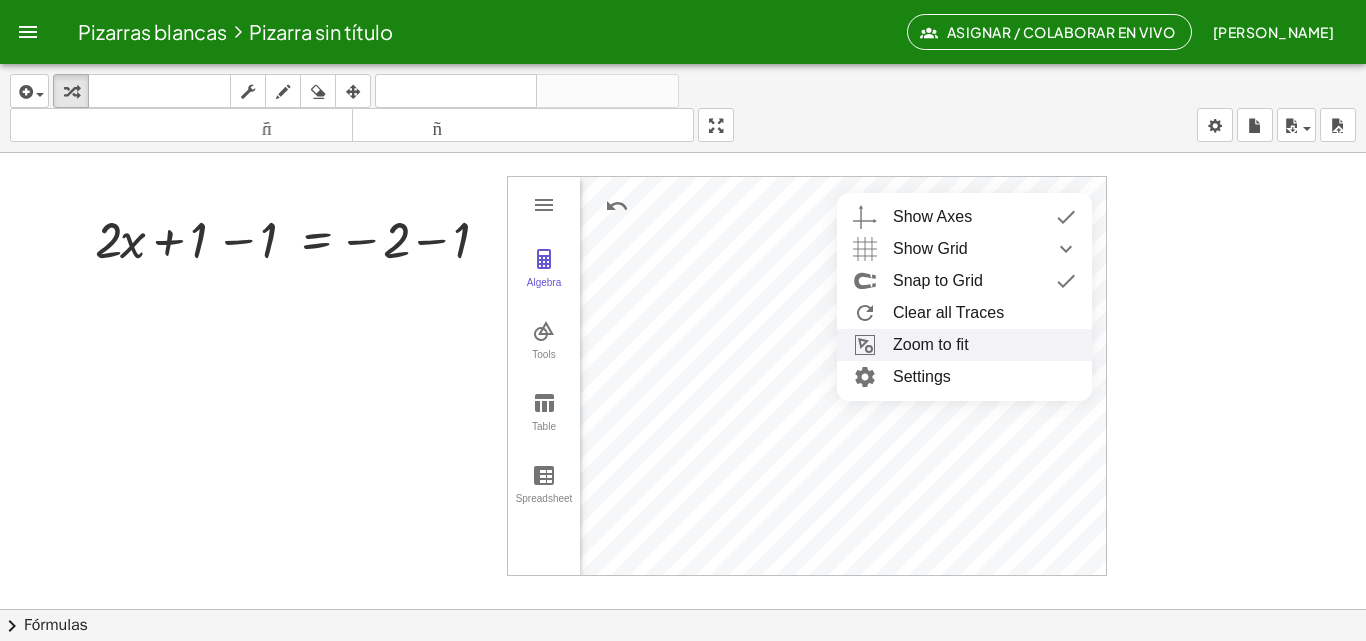 click at bounding box center (683, 375) 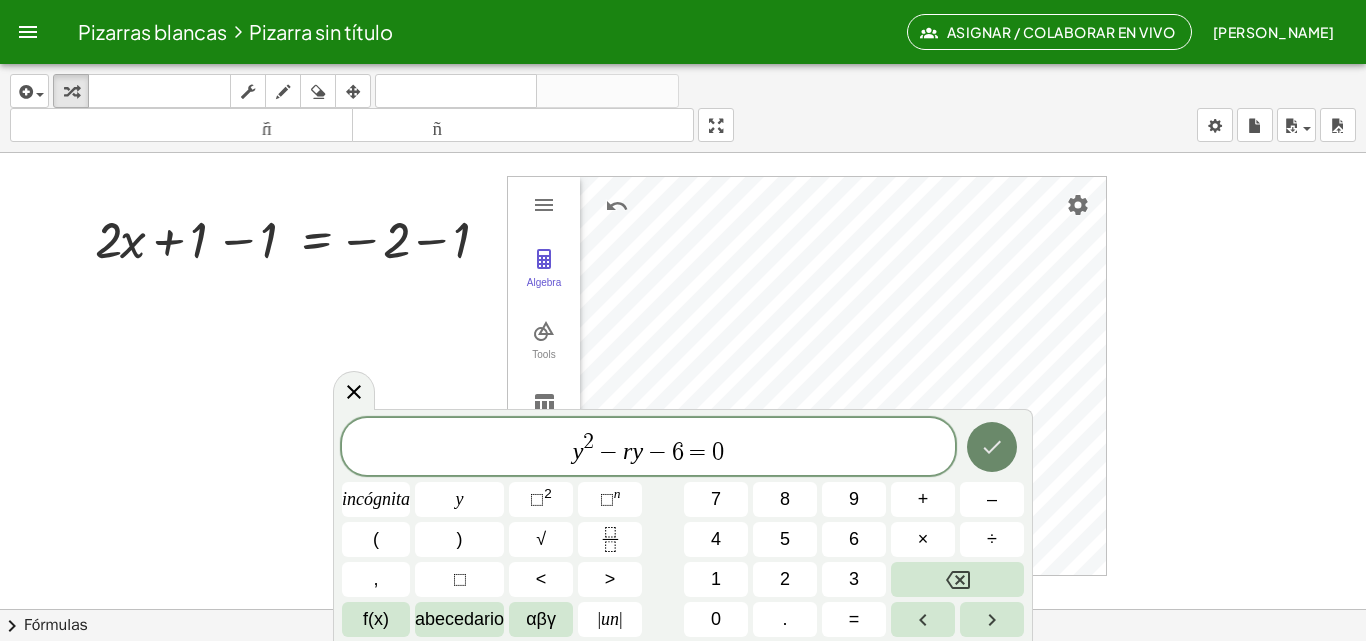 click 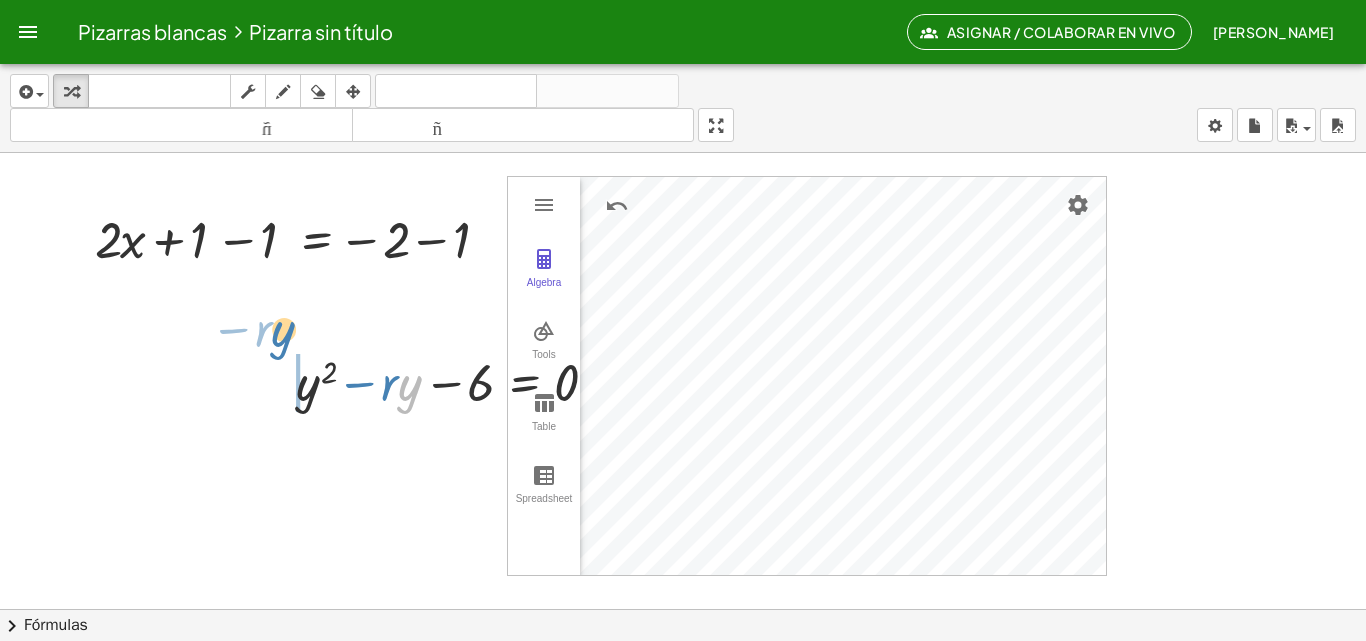 drag, startPoint x: 418, startPoint y: 402, endPoint x: 283, endPoint y: 346, distance: 146.15402 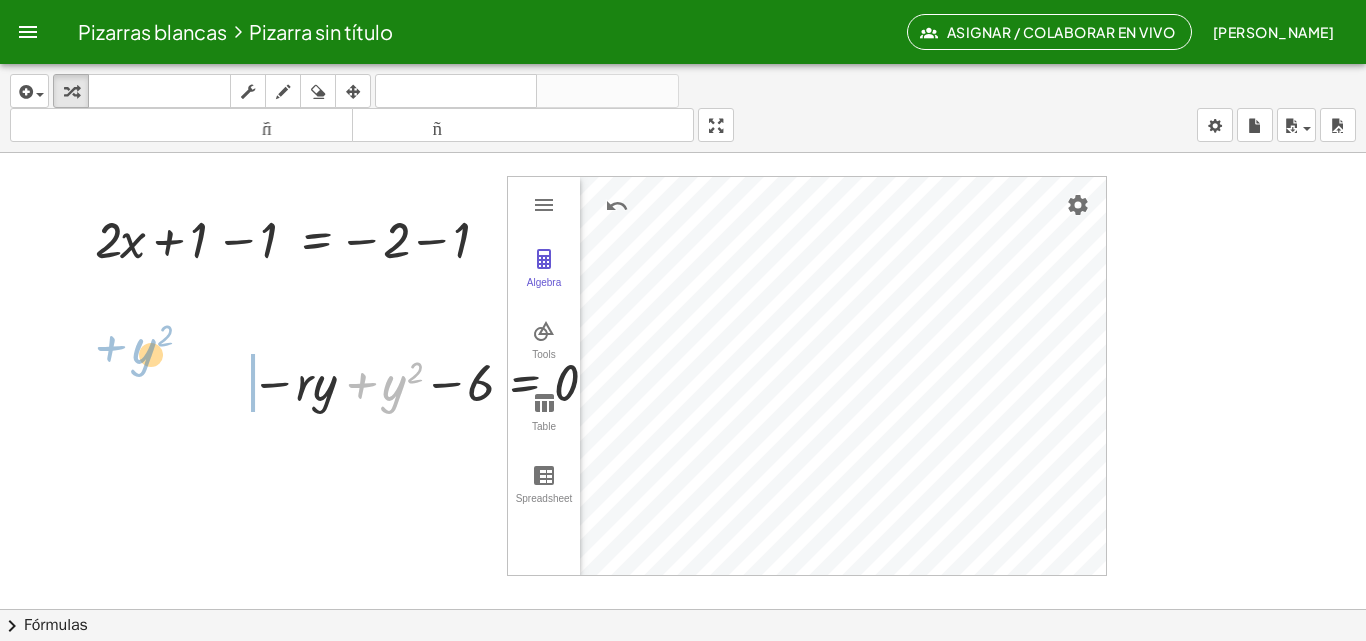 drag, startPoint x: 382, startPoint y: 374, endPoint x: 129, endPoint y: 334, distance: 256.14255 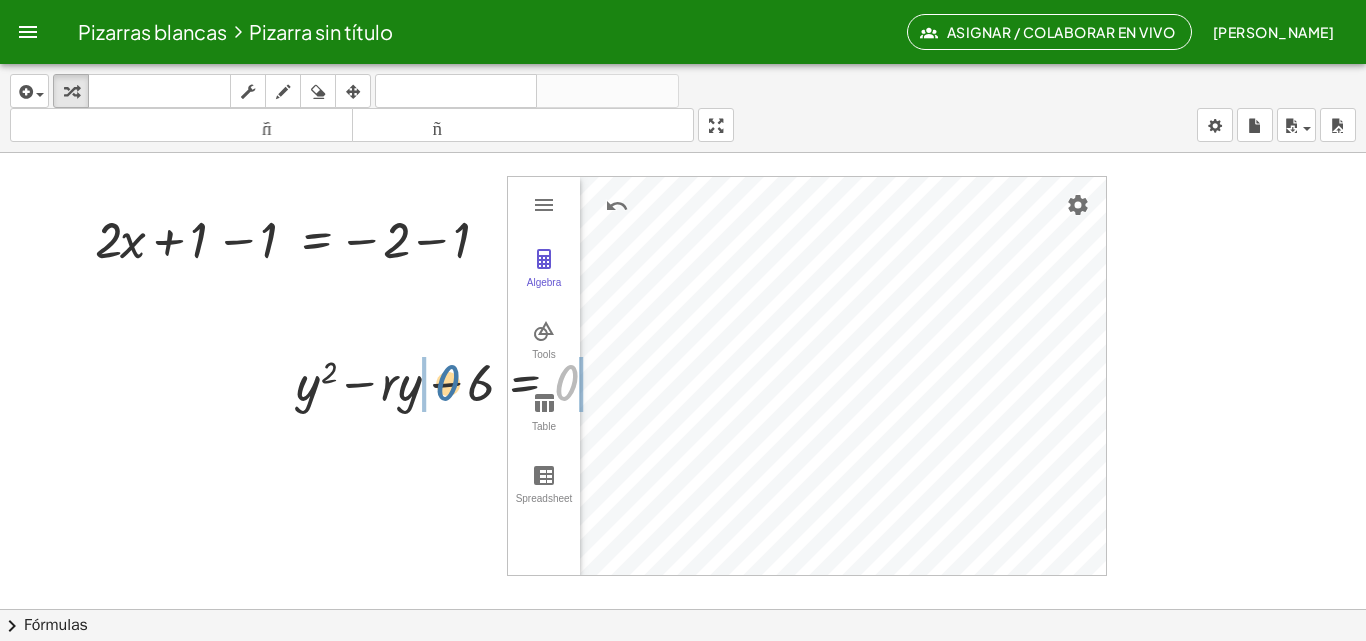 drag, startPoint x: 570, startPoint y: 386, endPoint x: 449, endPoint y: 386, distance: 121 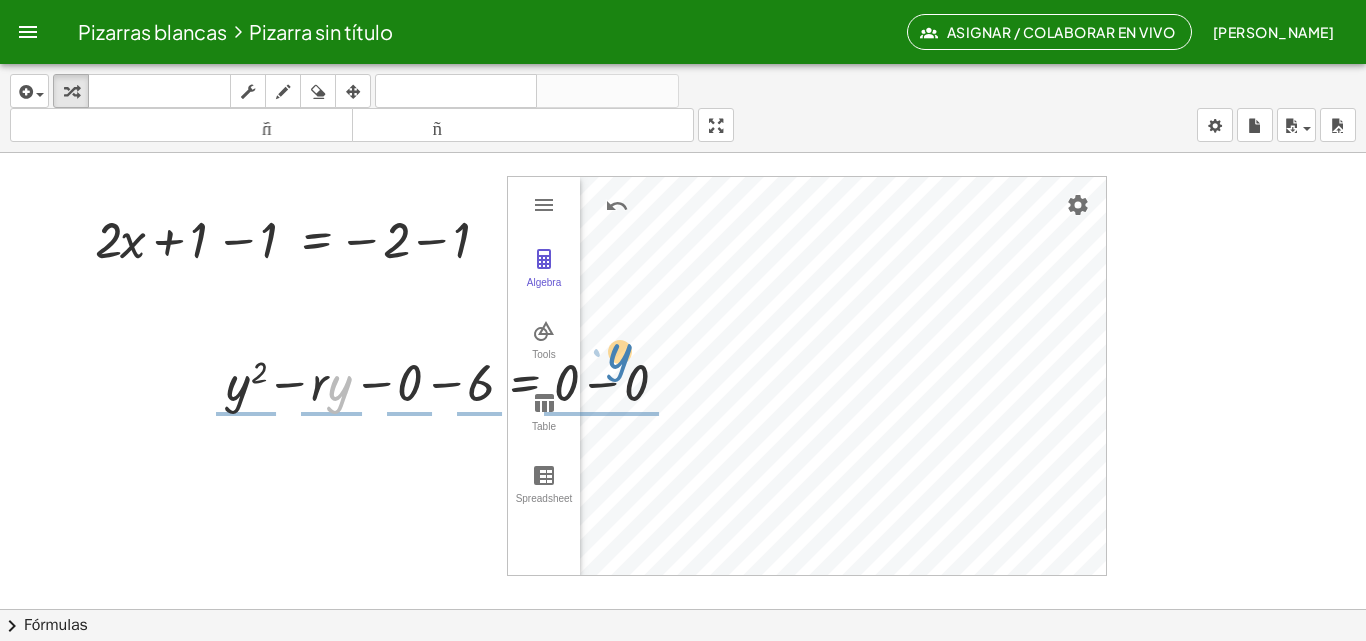 drag, startPoint x: 340, startPoint y: 387, endPoint x: 627, endPoint y: 426, distance: 289.6377 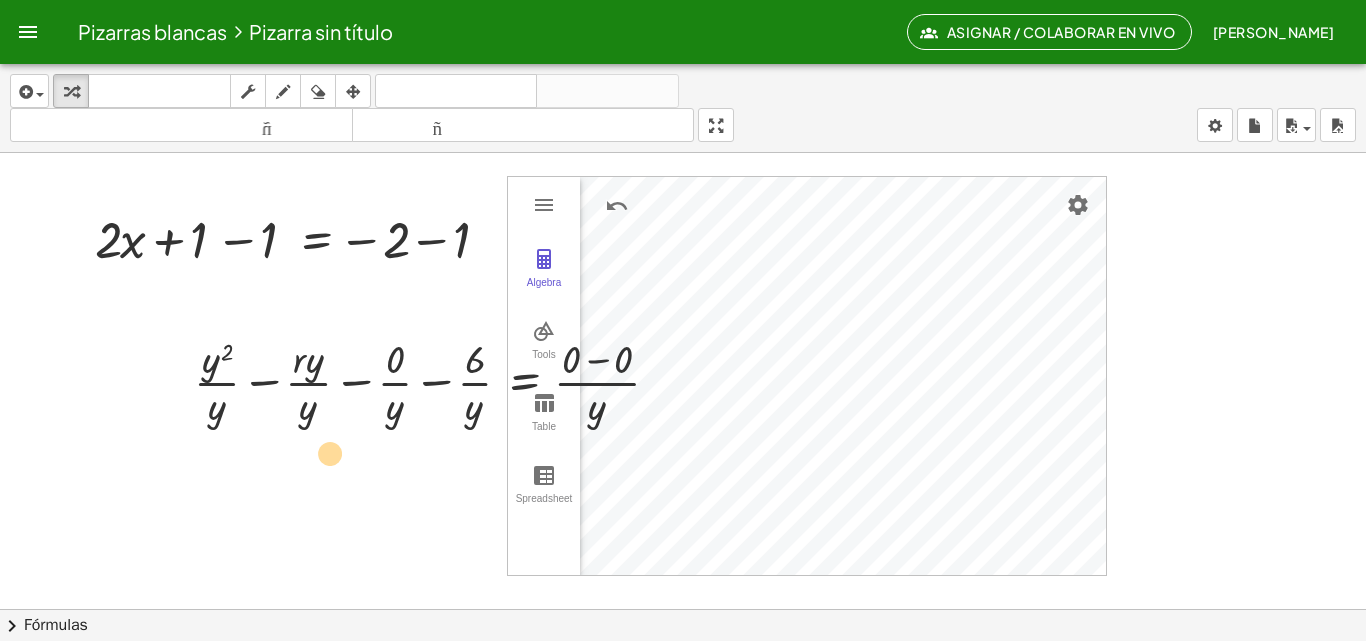 drag, startPoint x: 205, startPoint y: 360, endPoint x: 375, endPoint y: 456, distance: 195.2332 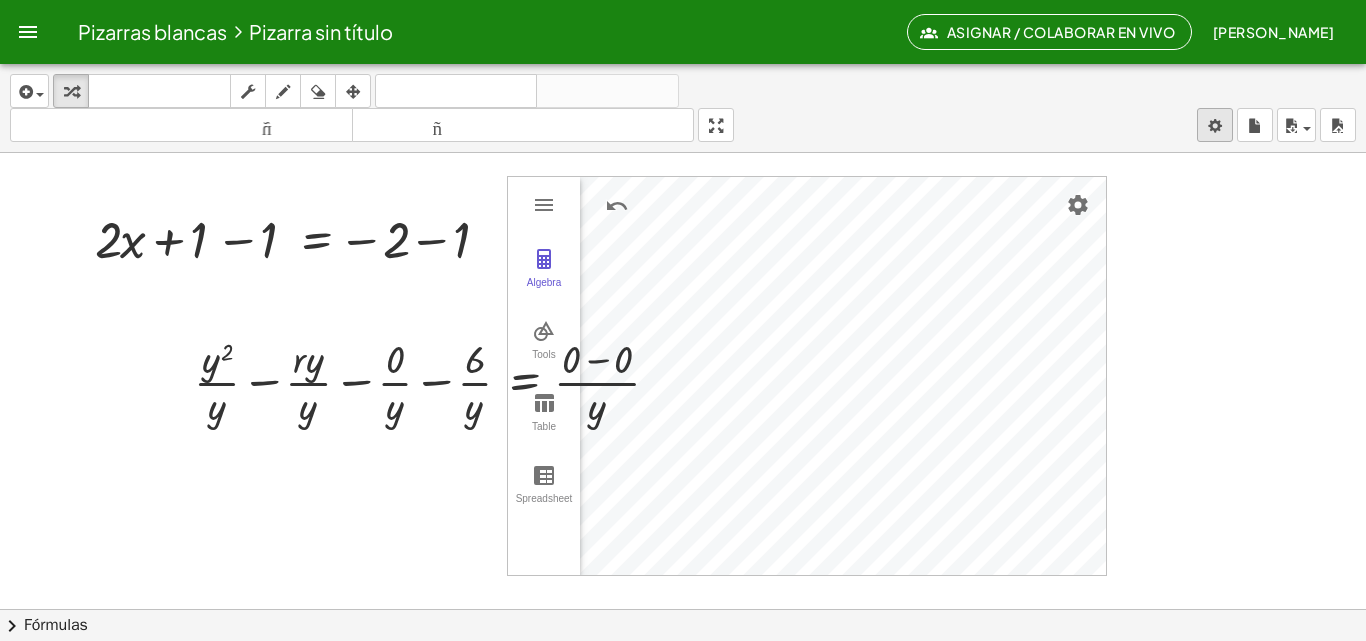click on "Pizarras blancas     Pizarra sin título Asignar / Colaborar en vivo [PERSON_NAME] CHOQUE Actividades  matemáticas fáciles de comprender Empezar Banco de actividades Trabajo asignado Clases Pizarras blancas ¡Hazte Premium! Referencia Cuenta   insertar Seleccione uno: Expresión matemática Función Texto Vídeo de YouTube Graficando Geometría Geometría 3D transformar teclado teclado fregar dibujar borrar arreglar deshacer deshacer rehacer rehacer tamaño_del_formato menor tamaño_del_formato más grande pantalla completa carga   ahorrar nuevo ajustes + · 2 · x + 1 = - 2 + · 2 · x = 2 − + 1 − 1 − 1 Arreglar un error Línea de transformación Copiar línea como LaTeX Derivación de copia como LaTeX Ampliar nuevas líneas: Activado     Algebra Tools Table Spreadsheet GeoGebra Graphing Calculator Basic Tools Move Point Slider Intersect Extremum Roots Best Fit Line Edit Select Objects Move Graphics View Delete Show / Hide Label Show / Hide Object Copy Visual Style Media Text" at bounding box center (683, 320) 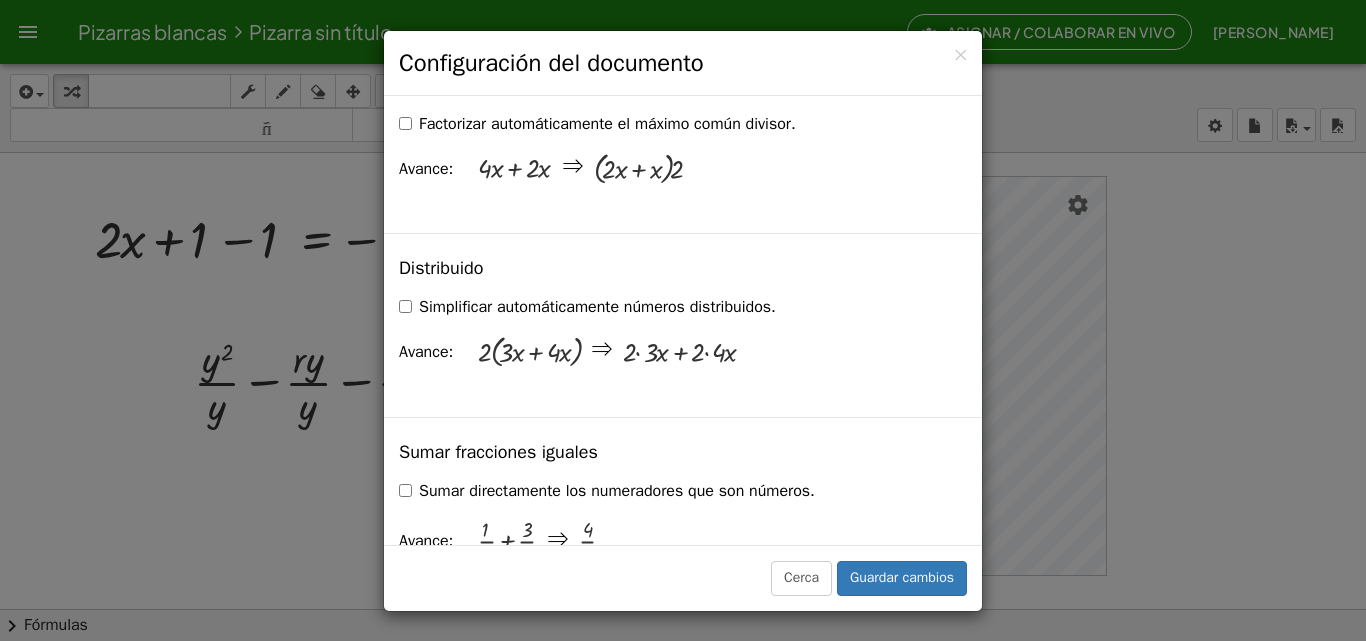 scroll, scrollTop: 1465, scrollLeft: 0, axis: vertical 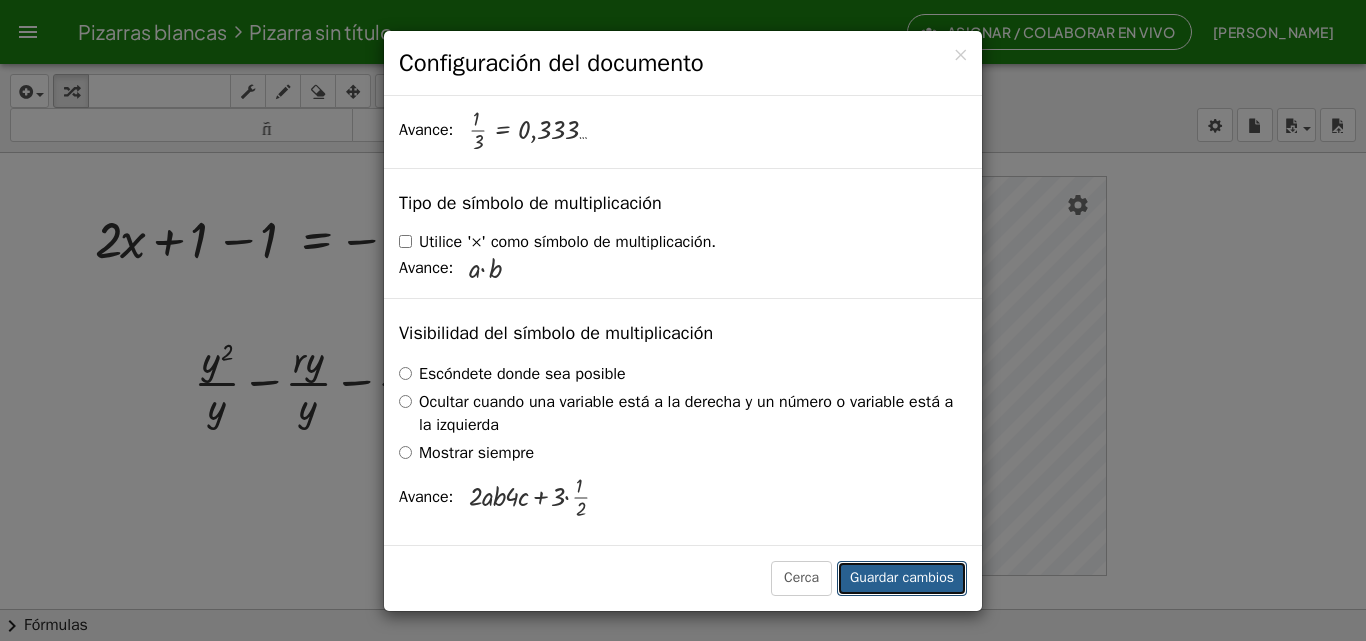 click on "Guardar cambios" at bounding box center [902, 578] 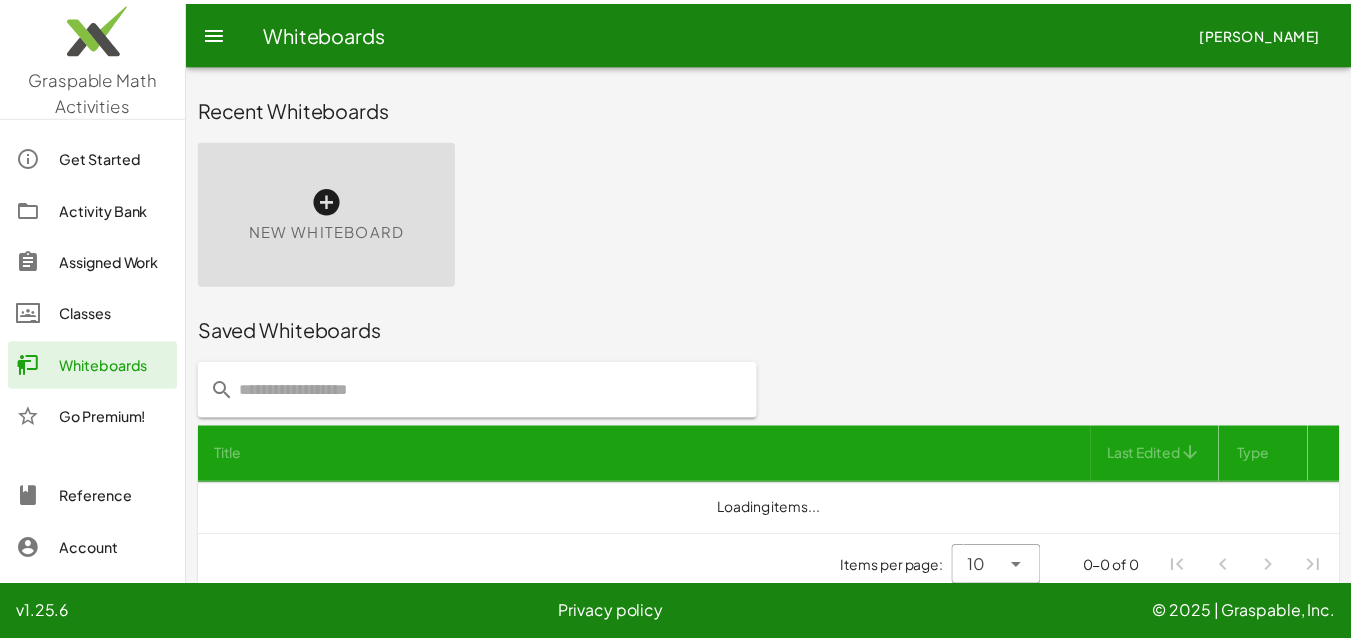 scroll, scrollTop: 0, scrollLeft: 0, axis: both 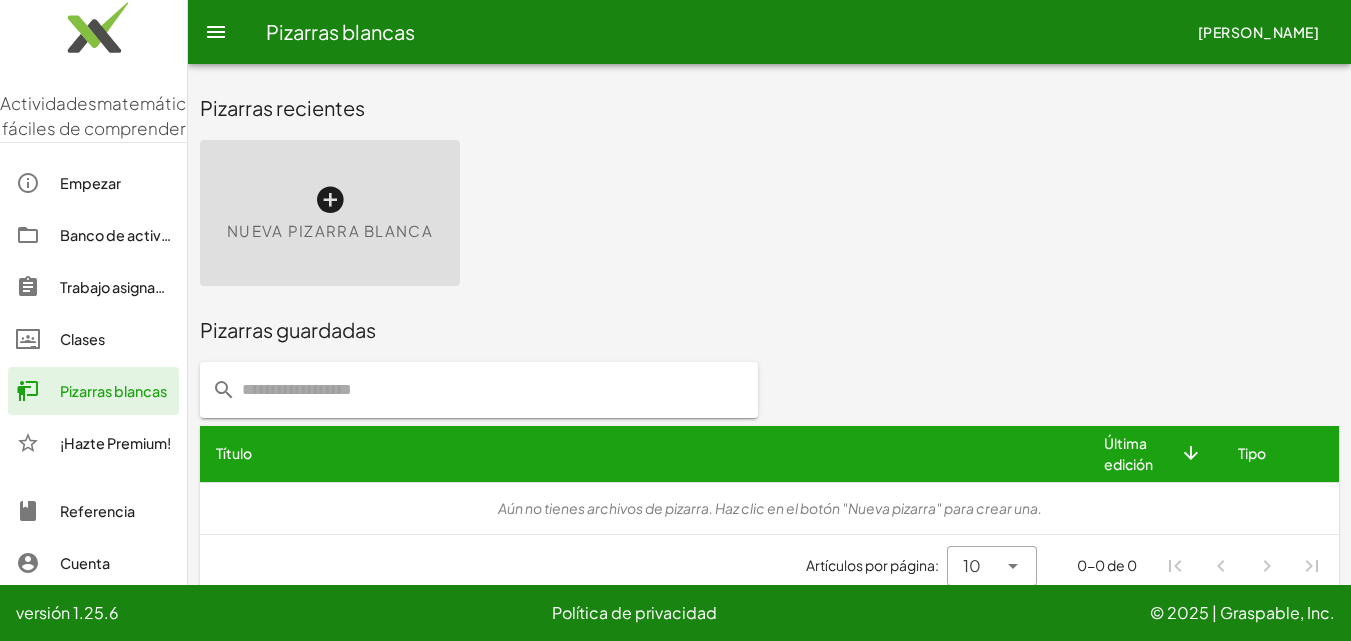 drag, startPoint x: 71, startPoint y: 415, endPoint x: 120, endPoint y: 415, distance: 49 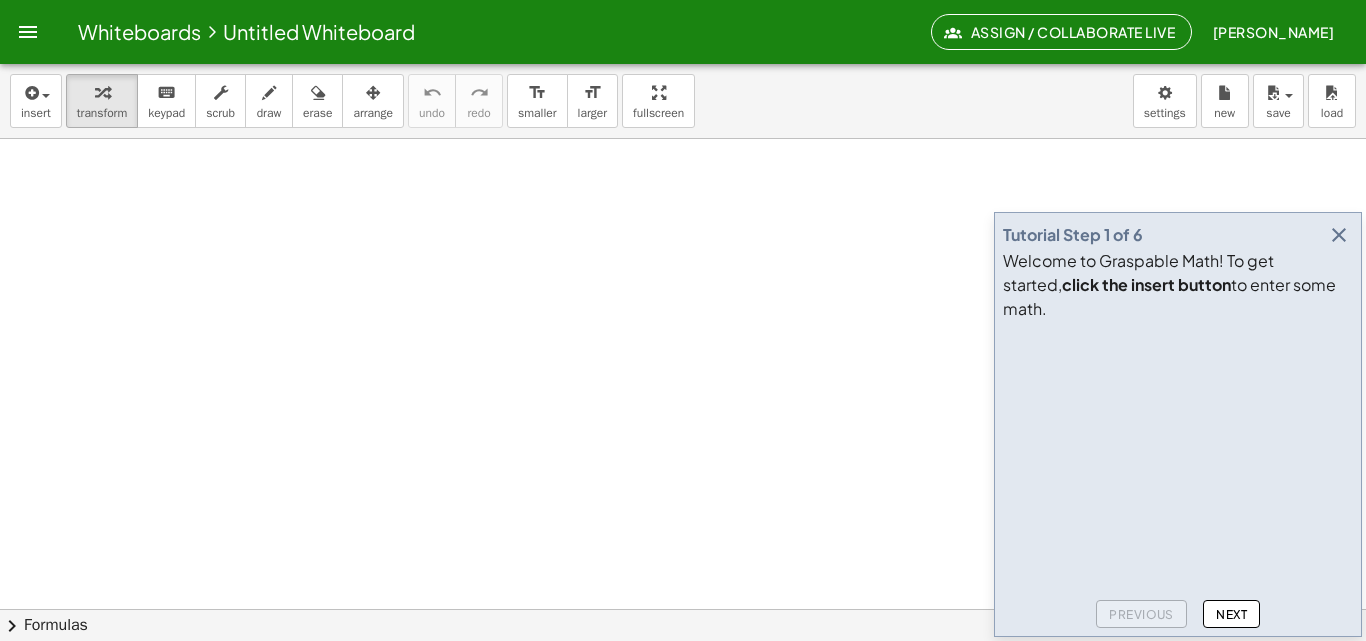 scroll, scrollTop: 613, scrollLeft: 0, axis: vertical 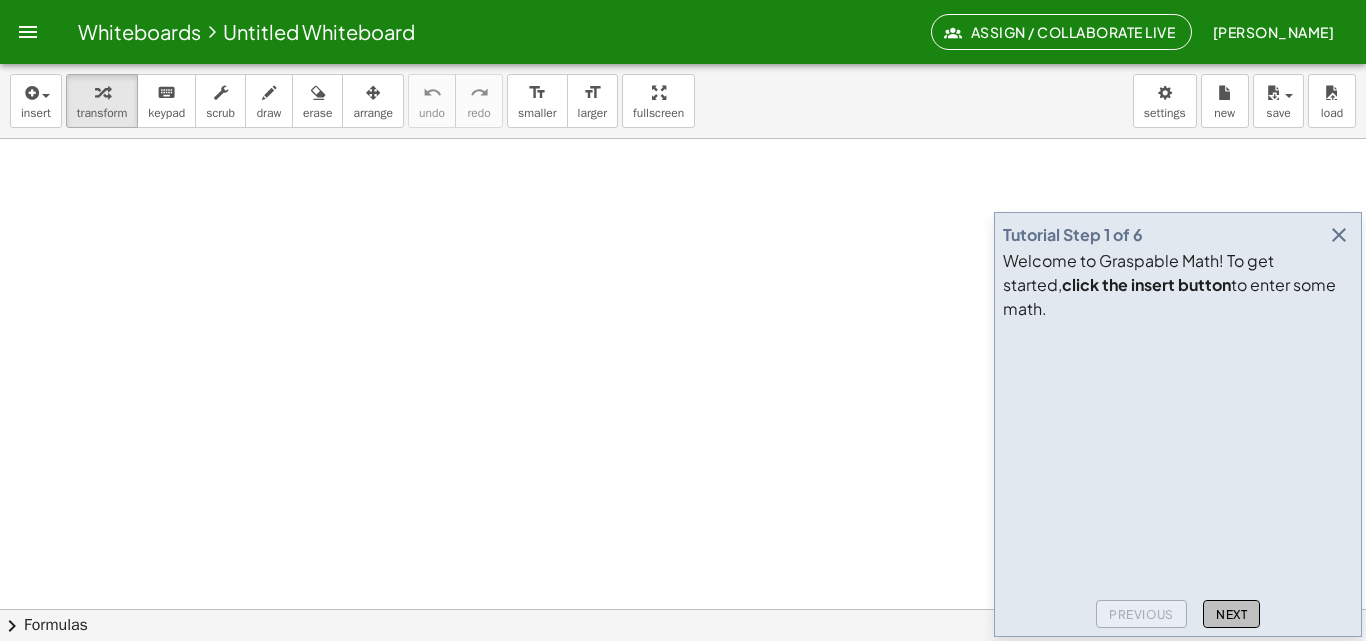 click on "Next" 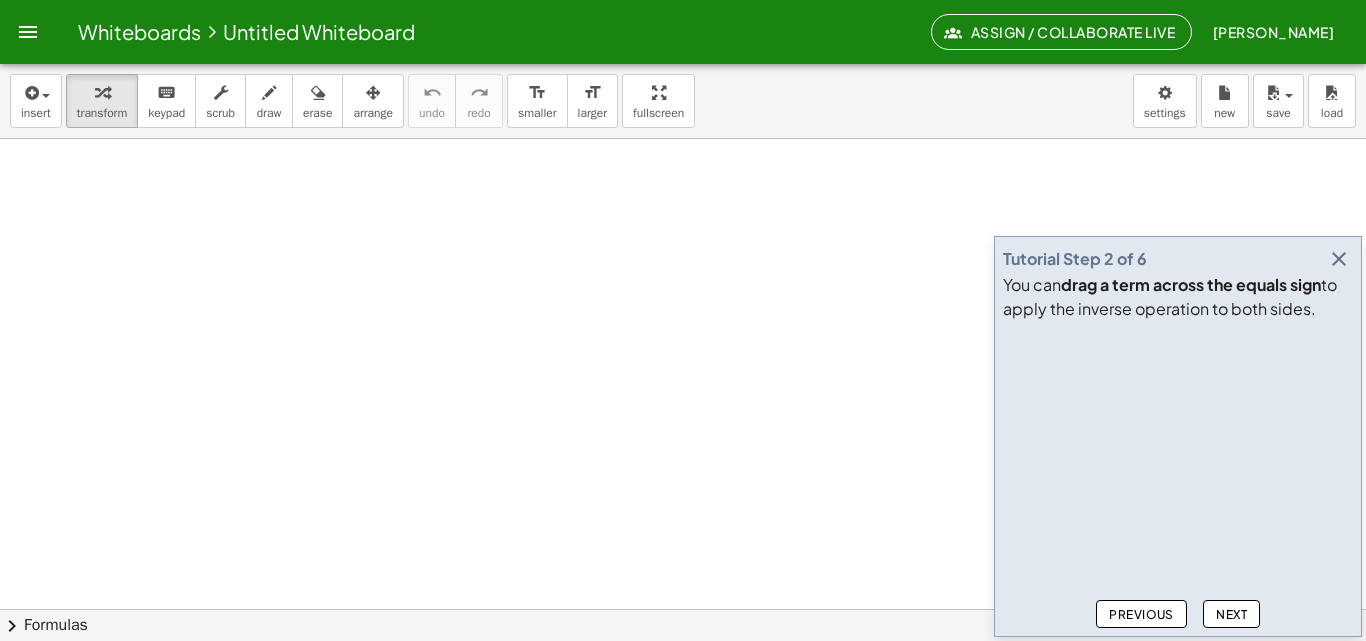 click on "Next" 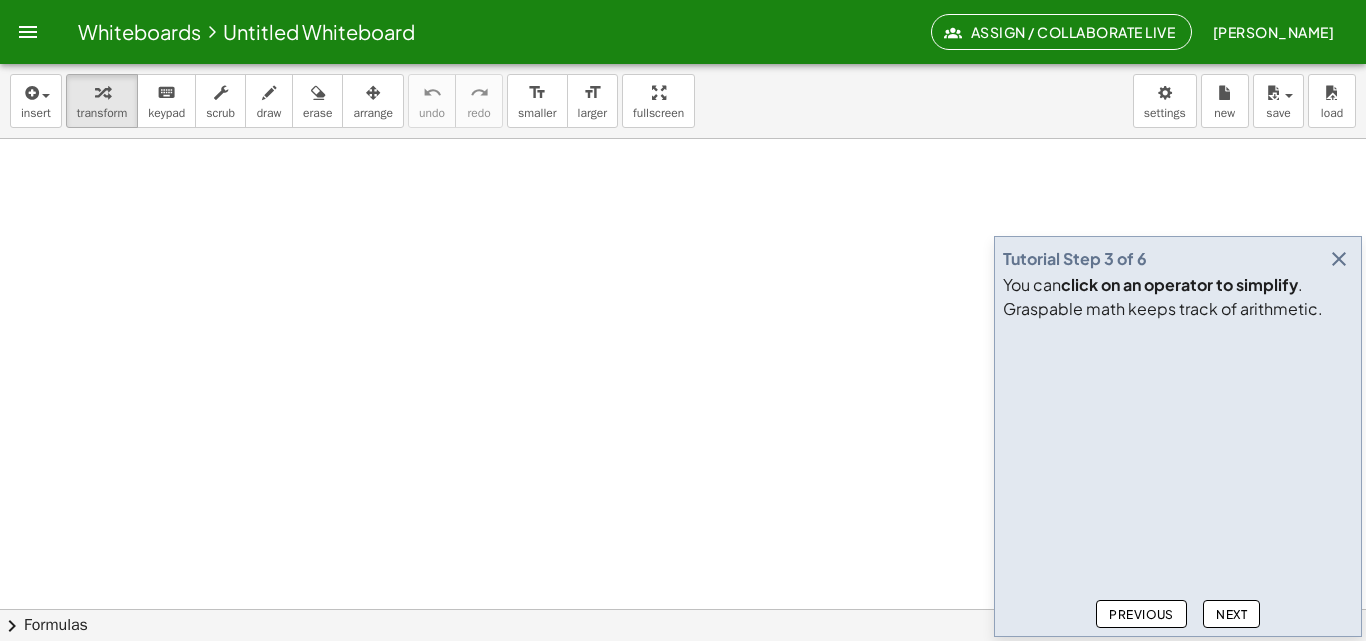 click on "Next" 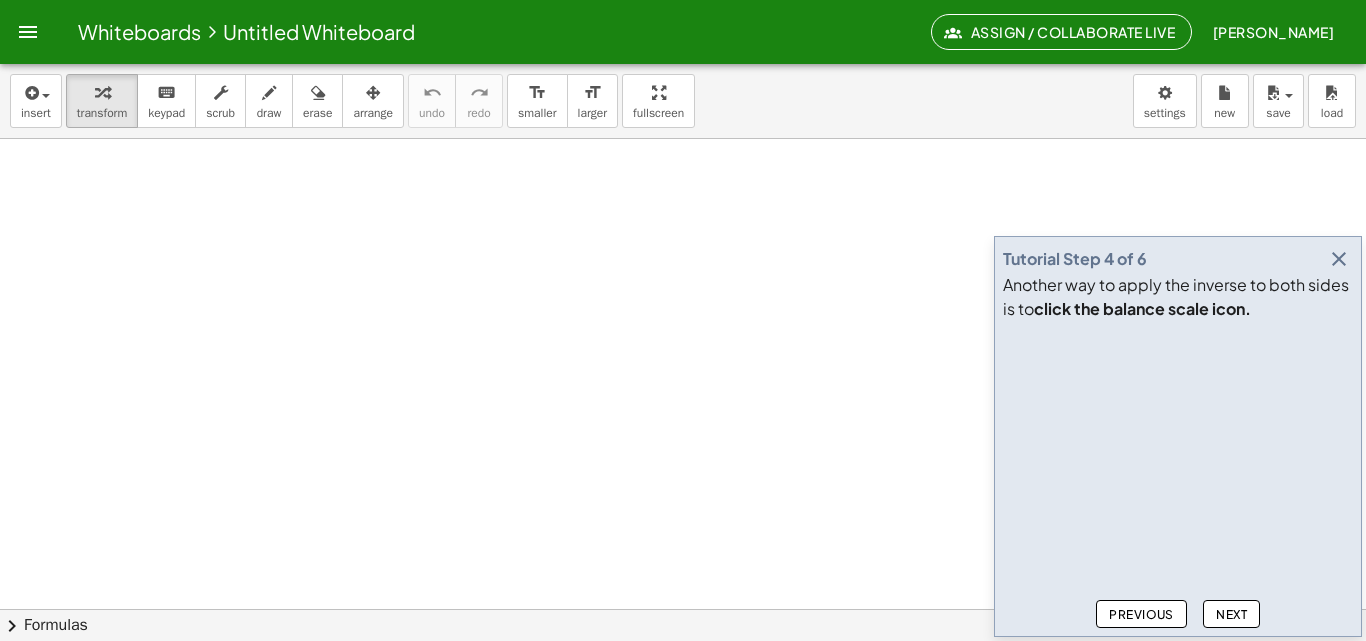 click on "Next" 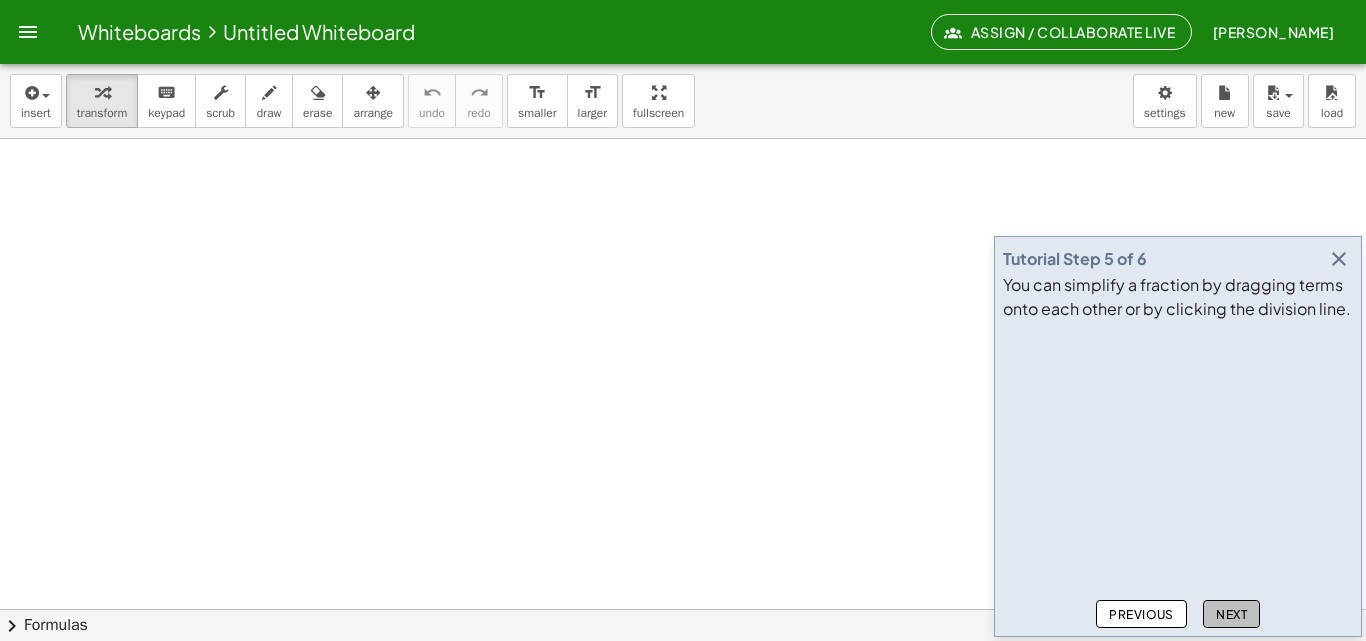 click on "Next" 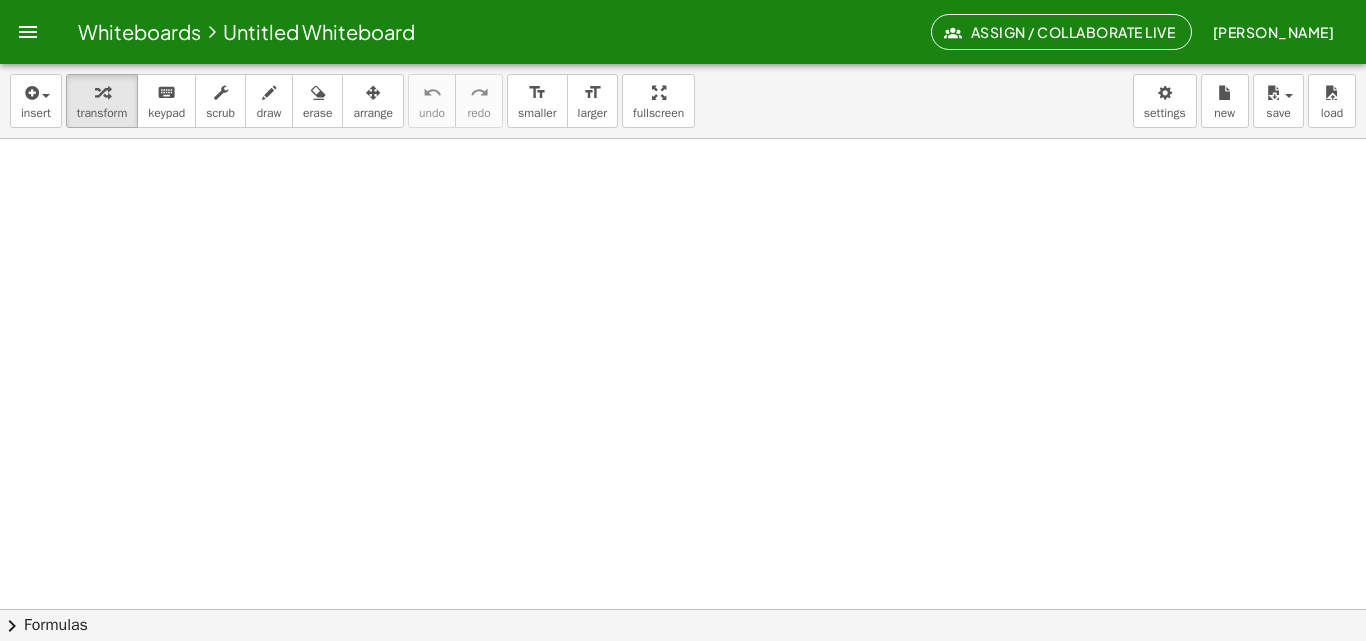 click 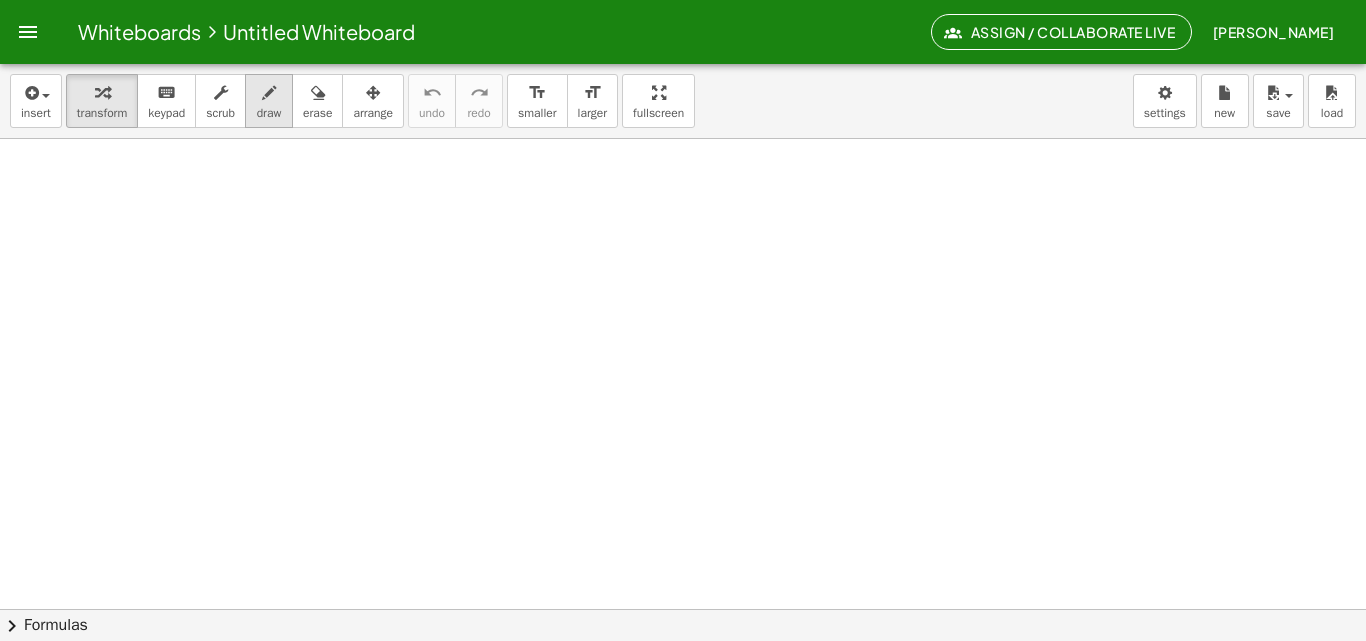 click at bounding box center [269, 93] 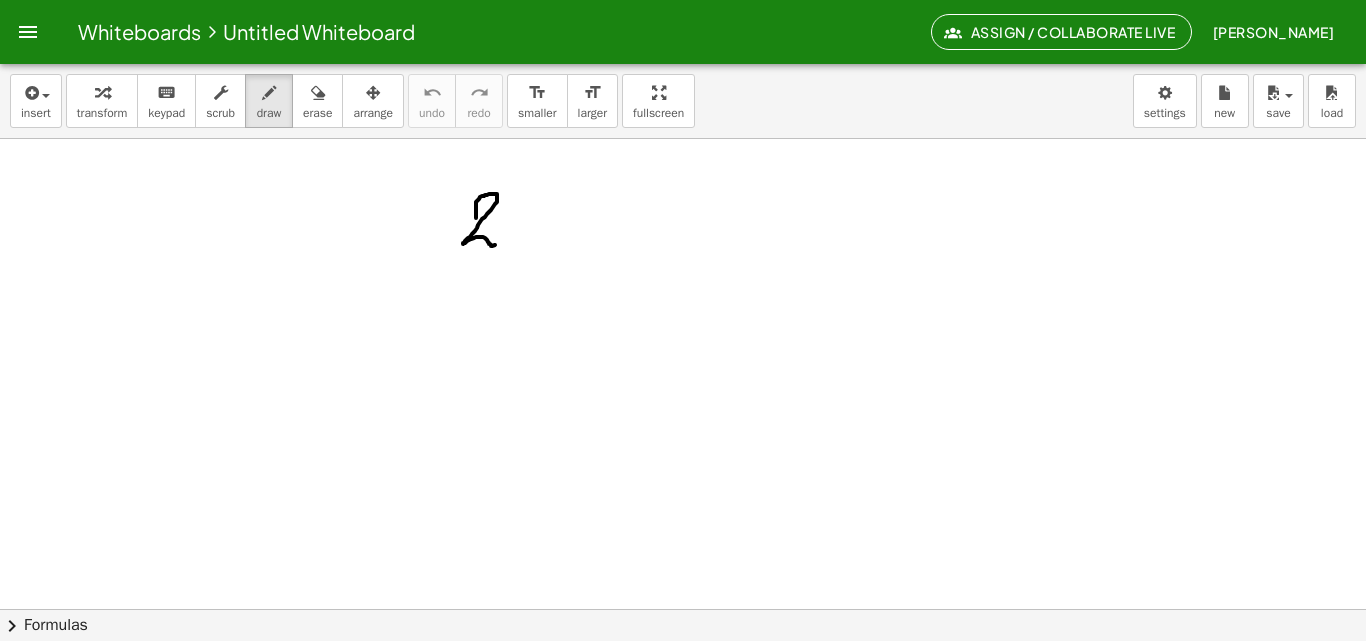 drag, startPoint x: 476, startPoint y: 218, endPoint x: 502, endPoint y: 236, distance: 31.622776 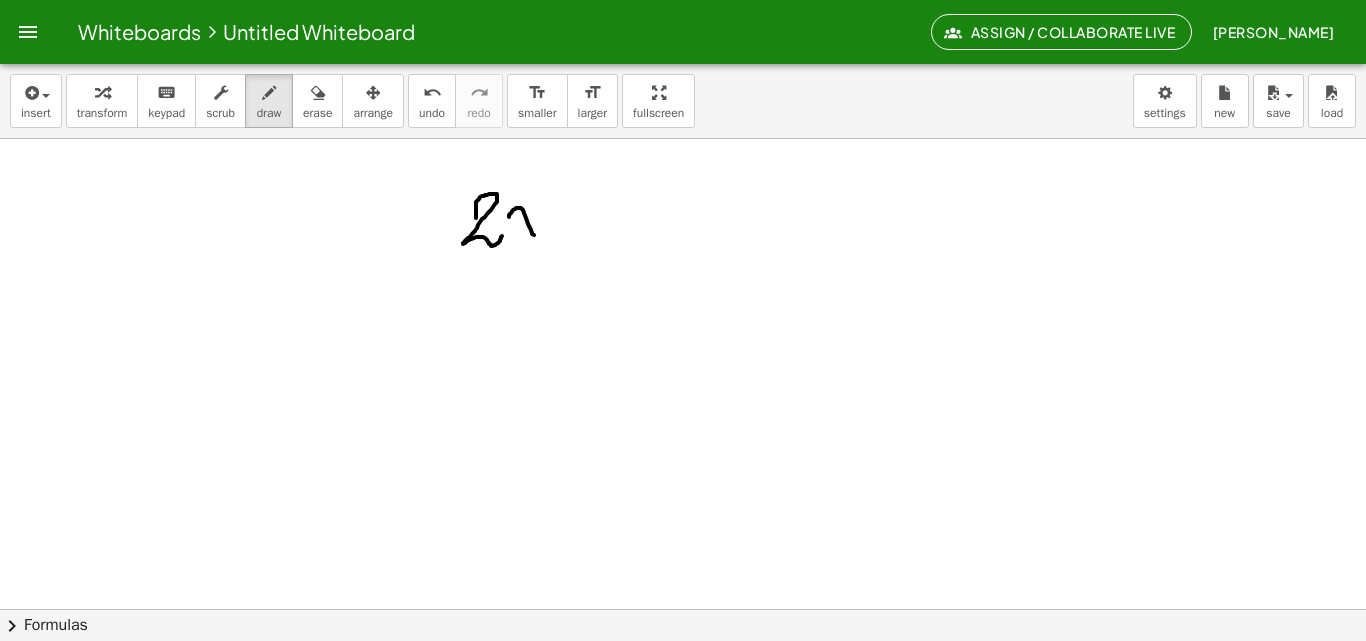 drag, startPoint x: 509, startPoint y: 217, endPoint x: 543, endPoint y: 222, distance: 34.36568 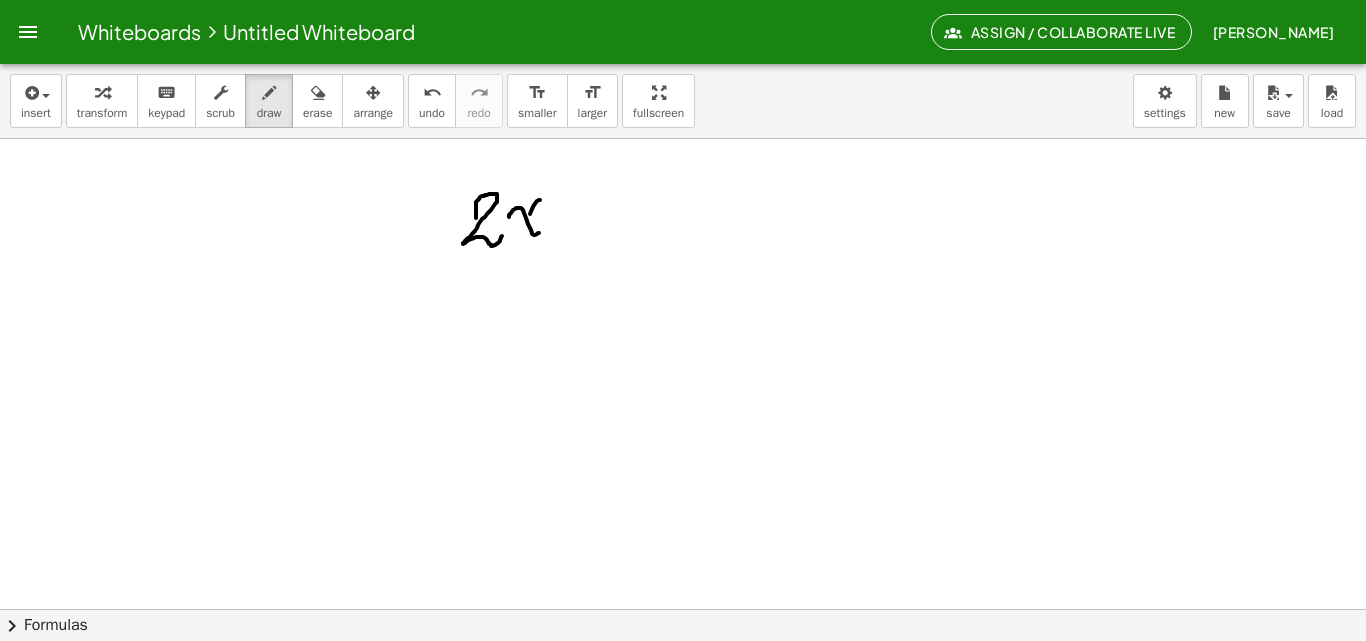 drag, startPoint x: 530, startPoint y: 214, endPoint x: 515, endPoint y: 232, distance: 23.43075 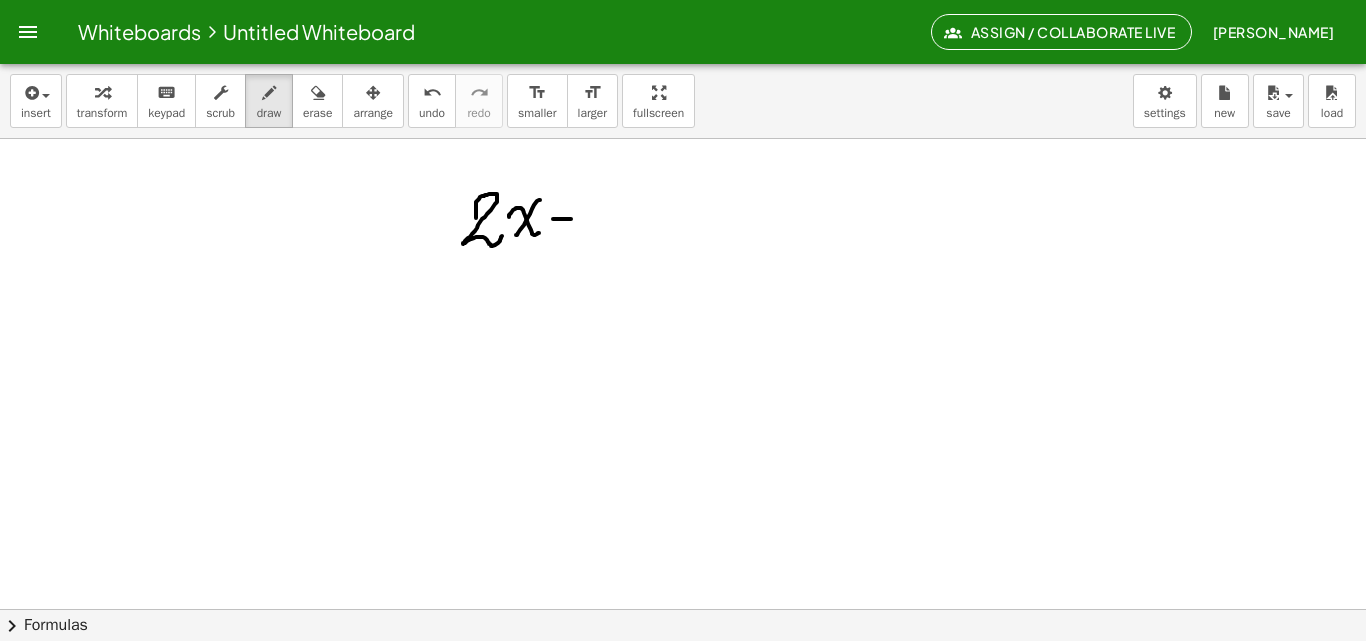 drag, startPoint x: 553, startPoint y: 219, endPoint x: 599, endPoint y: 218, distance: 46.010868 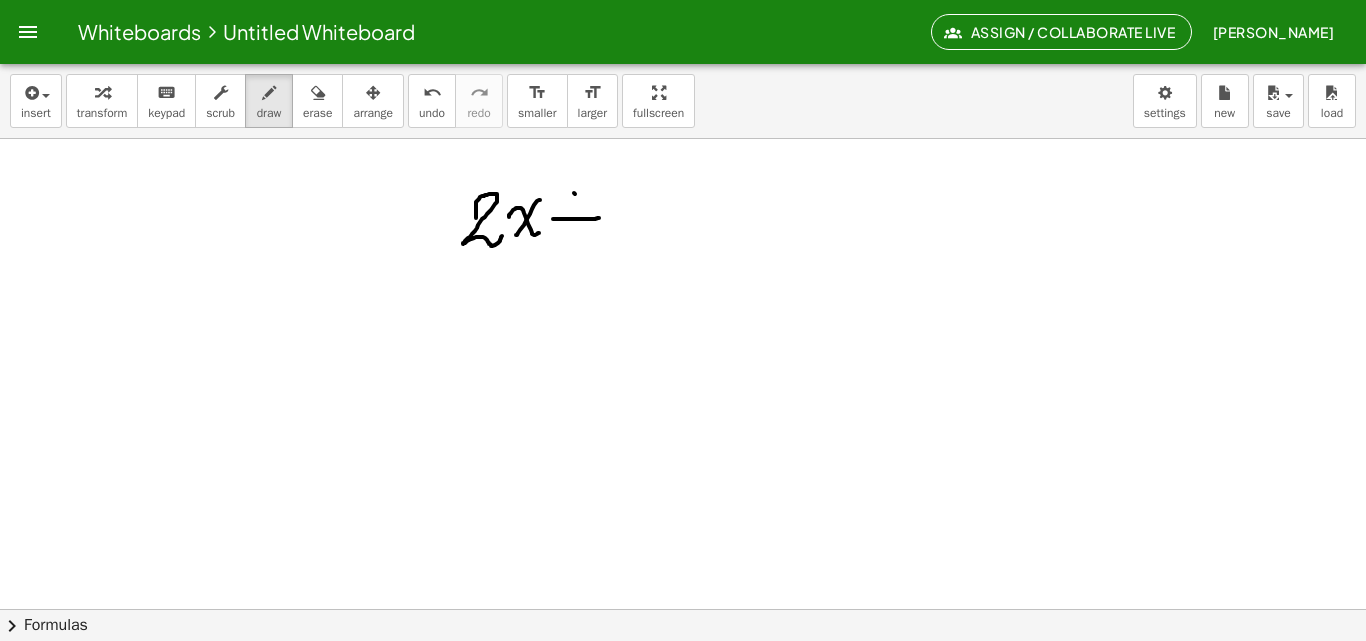 drag, startPoint x: 574, startPoint y: 193, endPoint x: 585, endPoint y: 230, distance: 38.600517 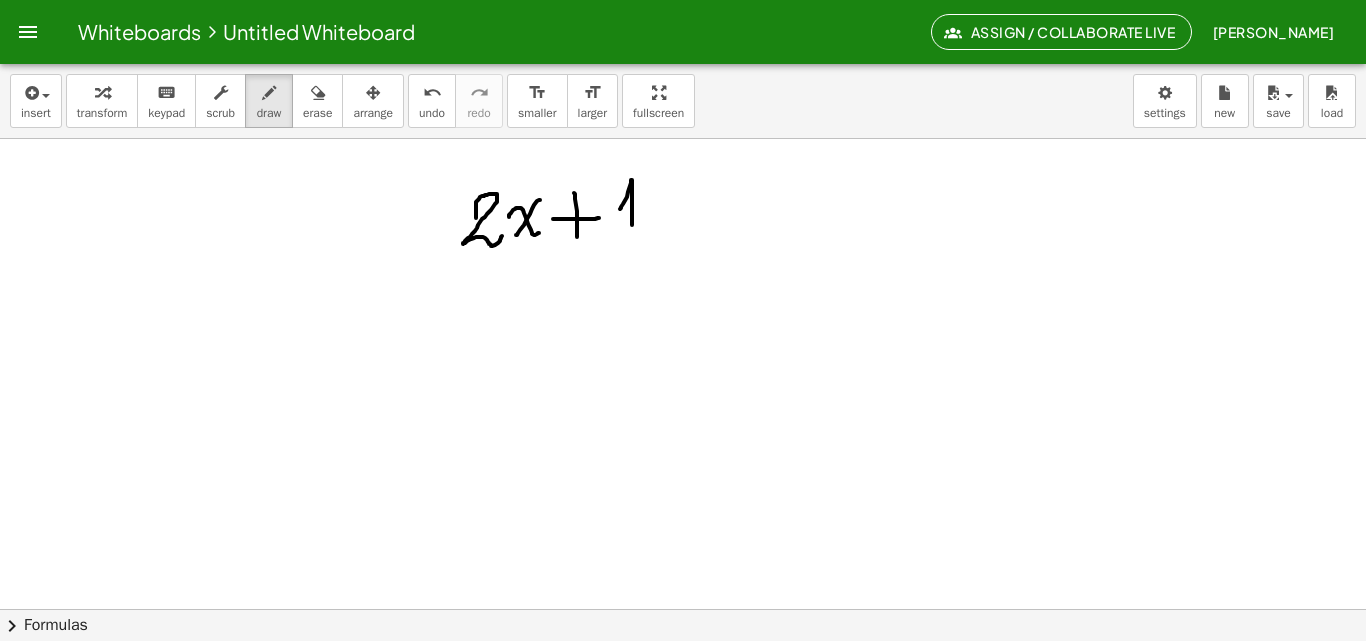 drag, startPoint x: 620, startPoint y: 209, endPoint x: 632, endPoint y: 225, distance: 20 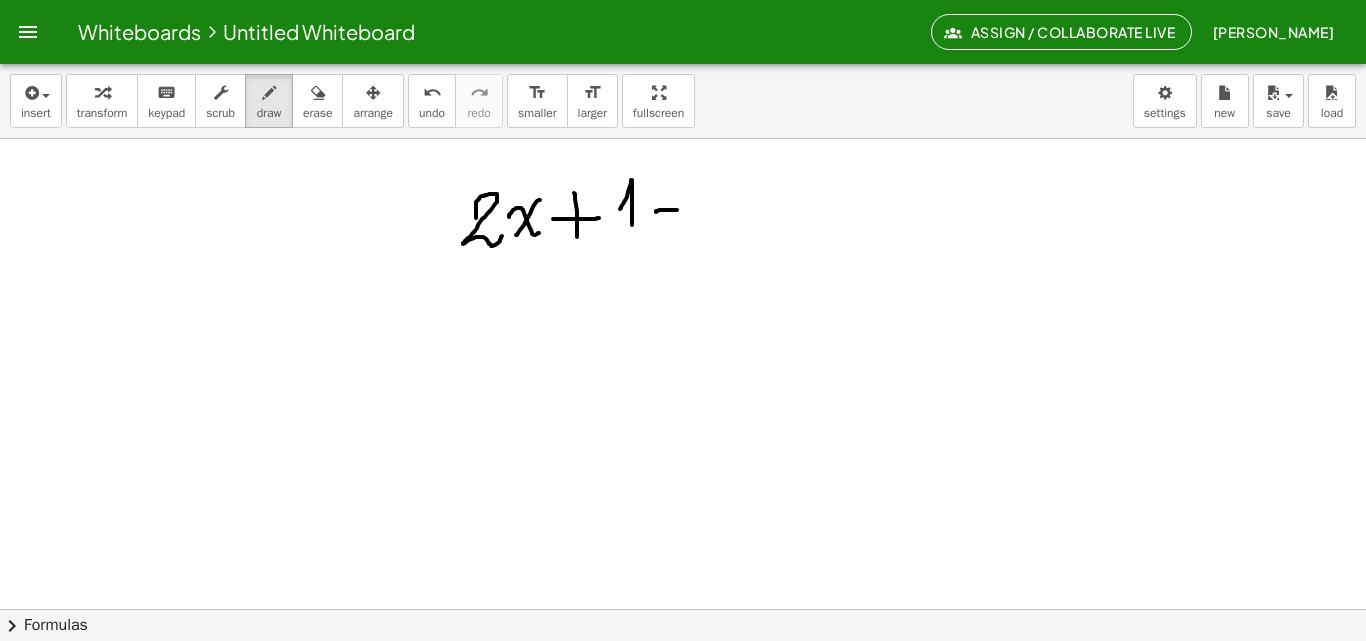drag, startPoint x: 656, startPoint y: 212, endPoint x: 682, endPoint y: 209, distance: 26.172504 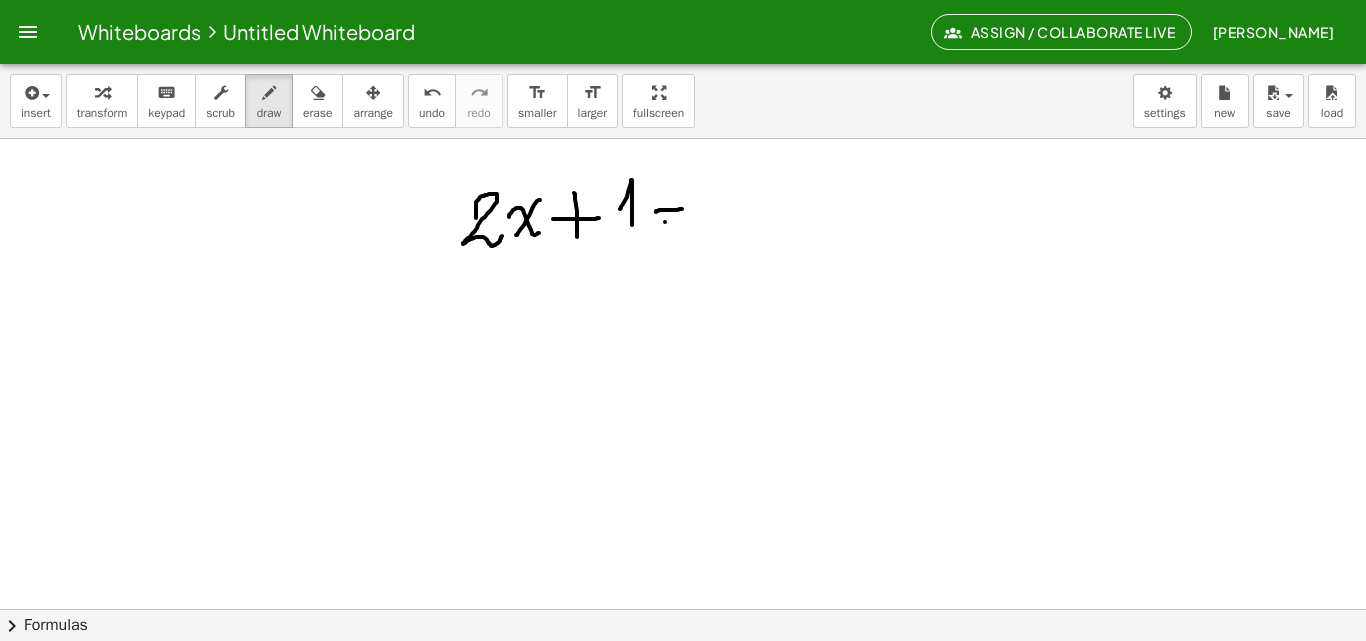 drag, startPoint x: 665, startPoint y: 222, endPoint x: 684, endPoint y: 222, distance: 19 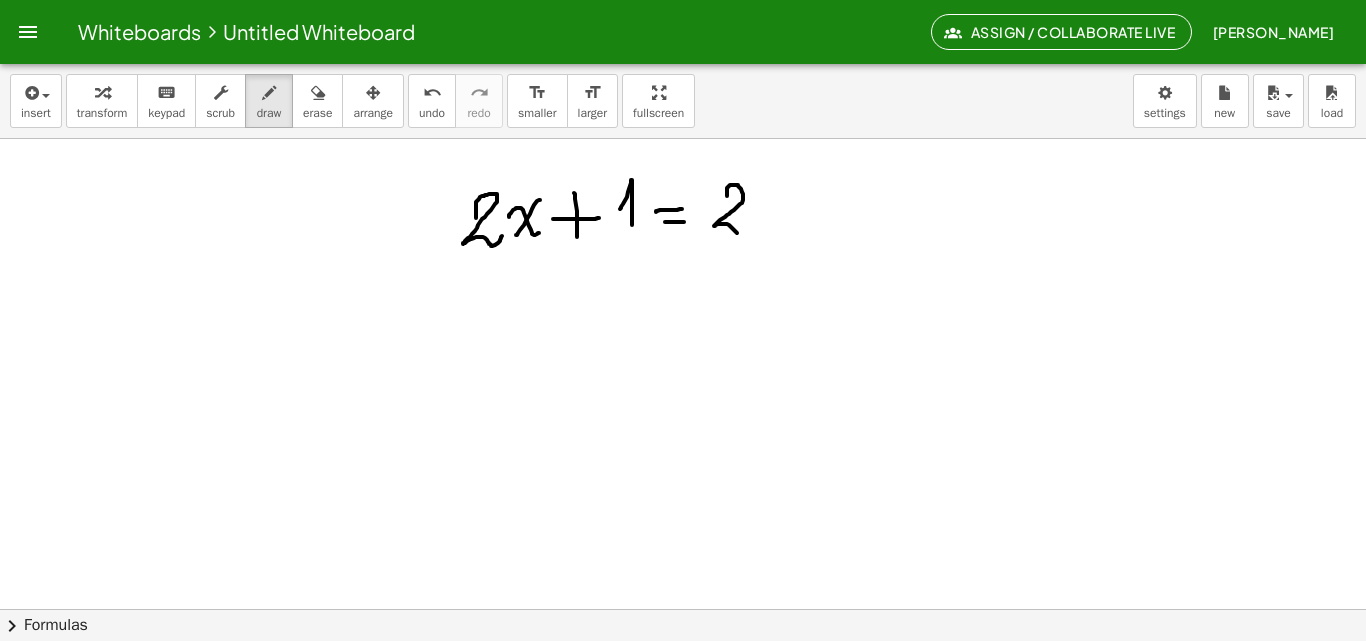 drag, startPoint x: 727, startPoint y: 196, endPoint x: 744, endPoint y: 221, distance: 30.232433 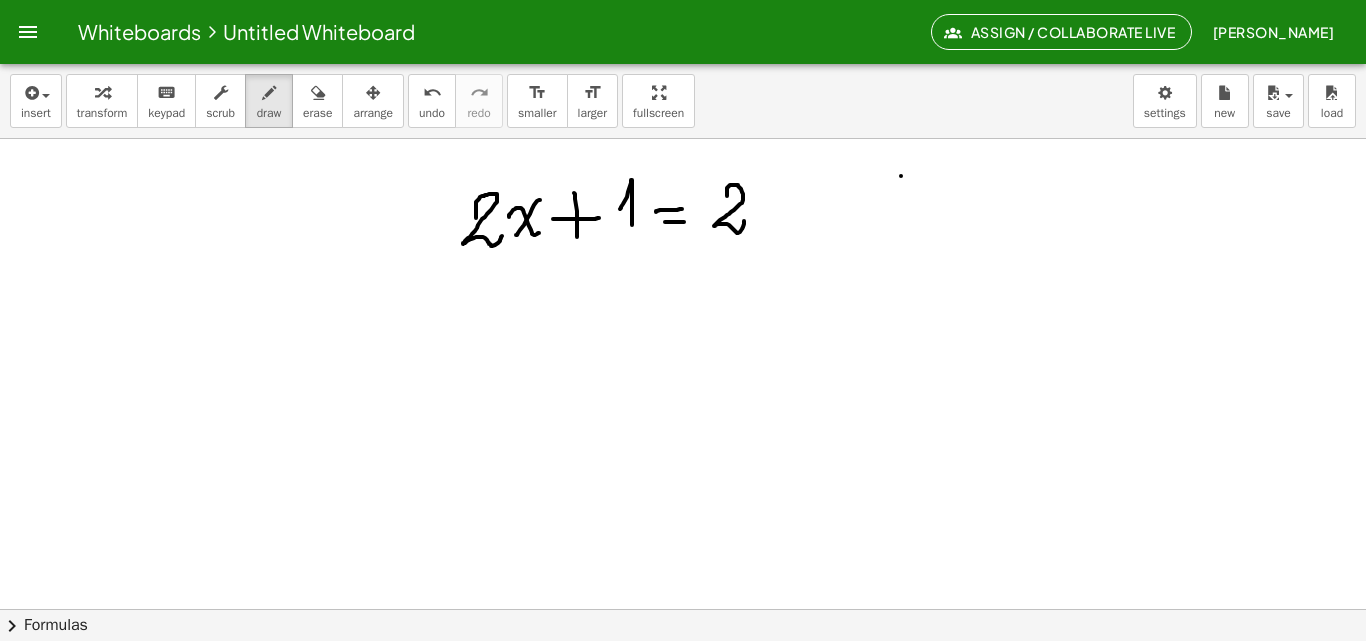 click at bounding box center (683, 673) 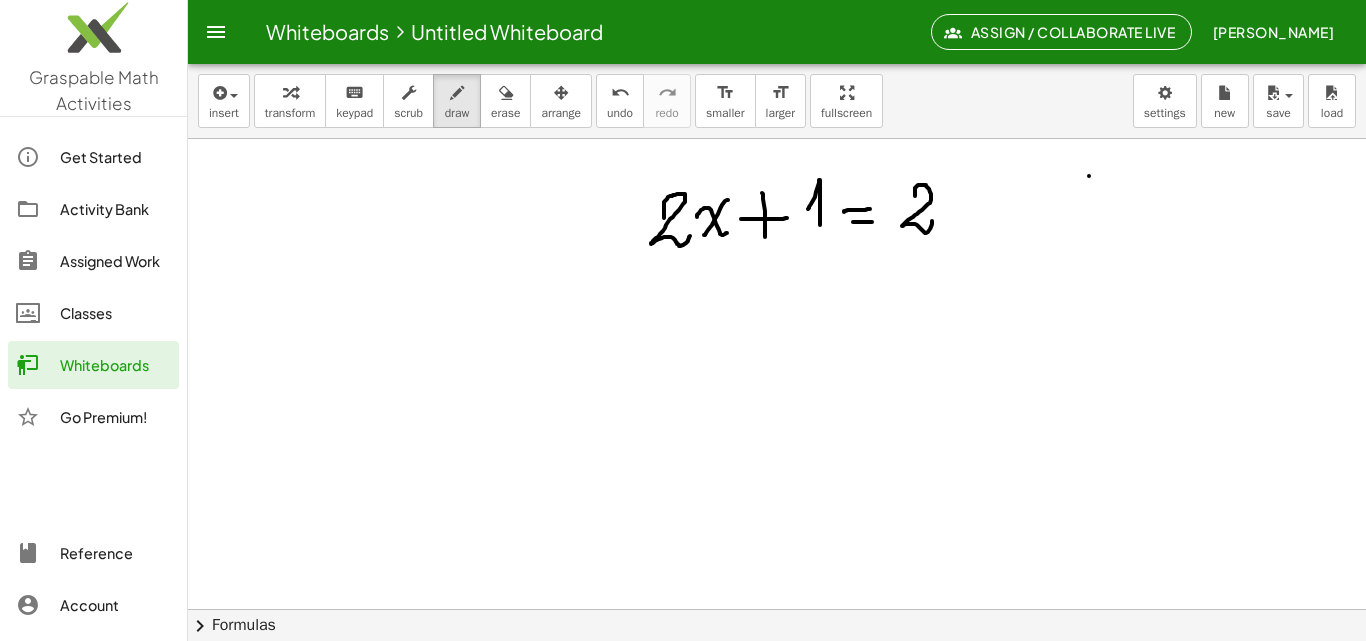 click at bounding box center [777, 673] 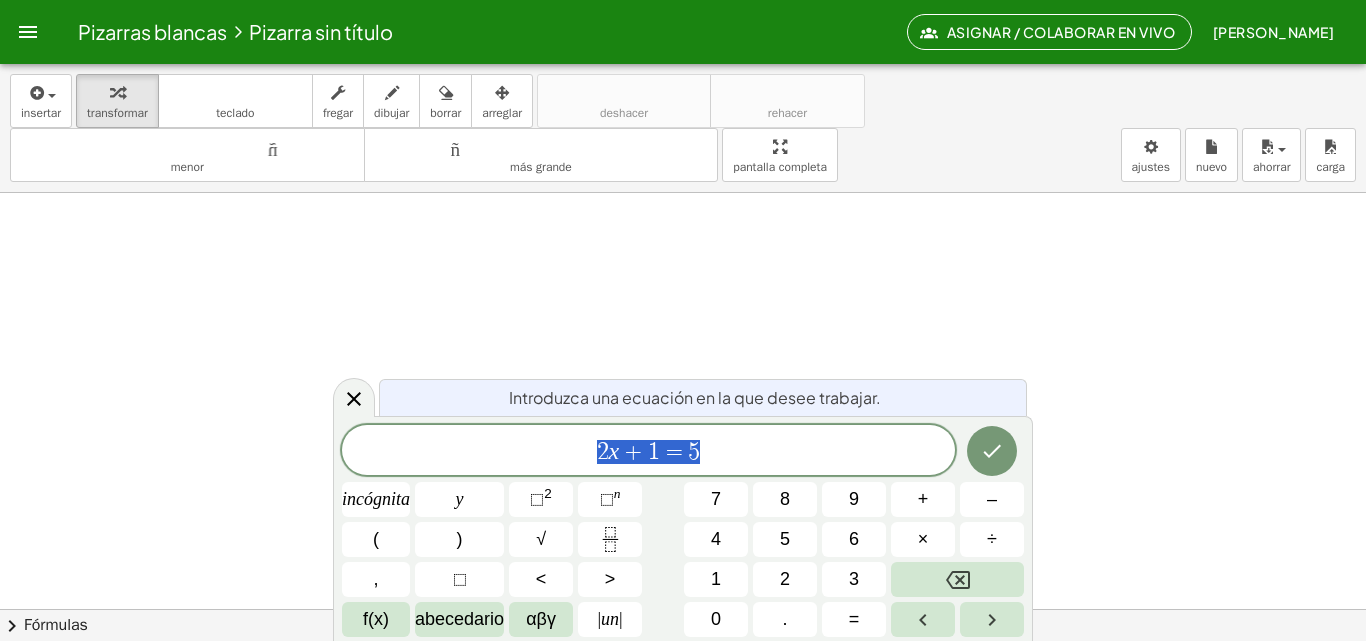 scroll, scrollTop: 0, scrollLeft: 0, axis: both 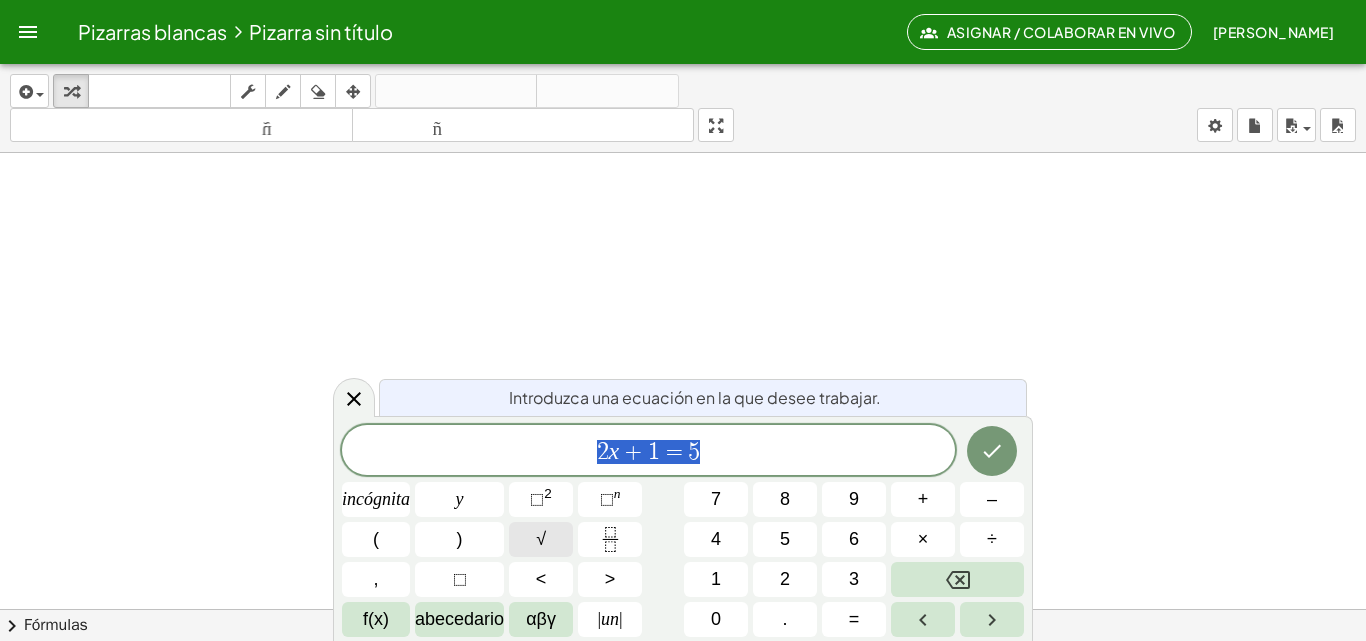 click on "√" at bounding box center [541, 539] 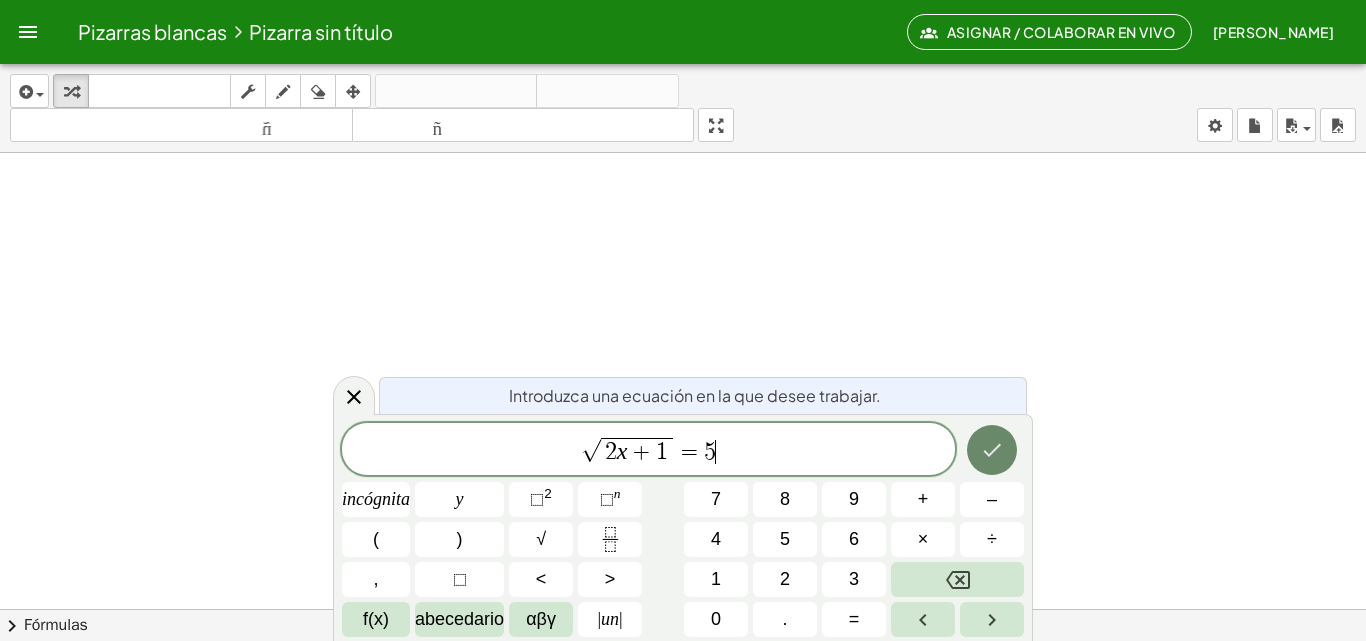 click 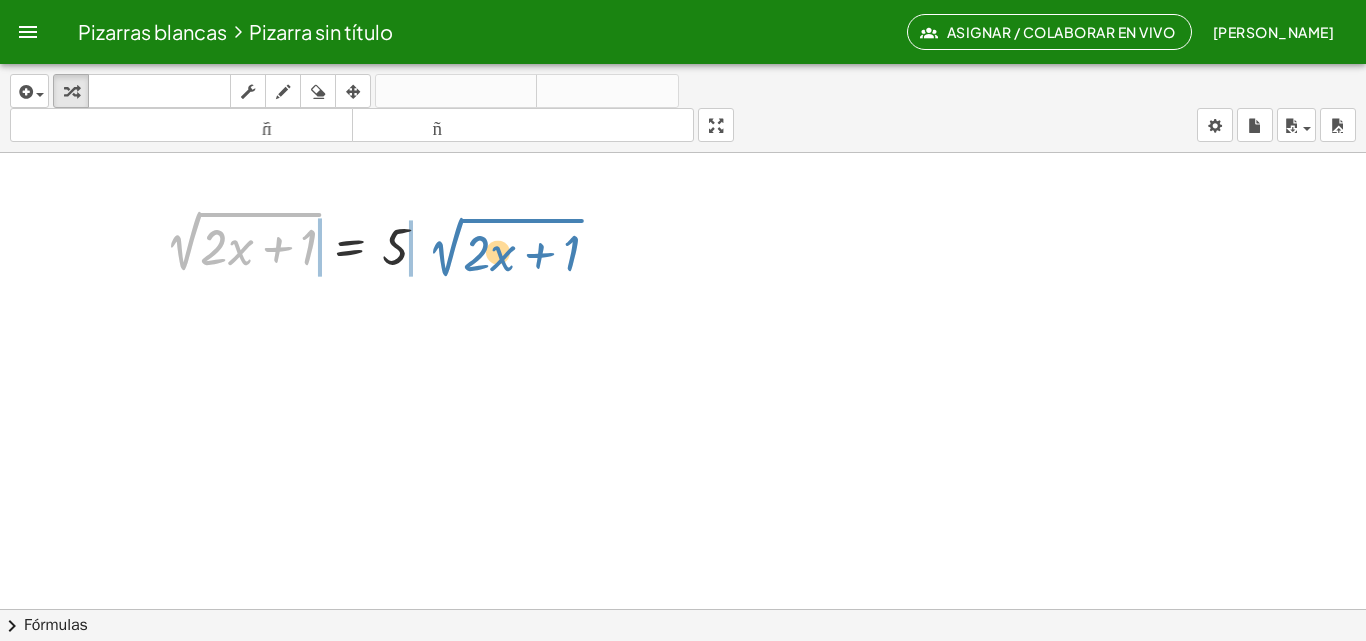 drag, startPoint x: 208, startPoint y: 213, endPoint x: 473, endPoint y: 219, distance: 265.0679 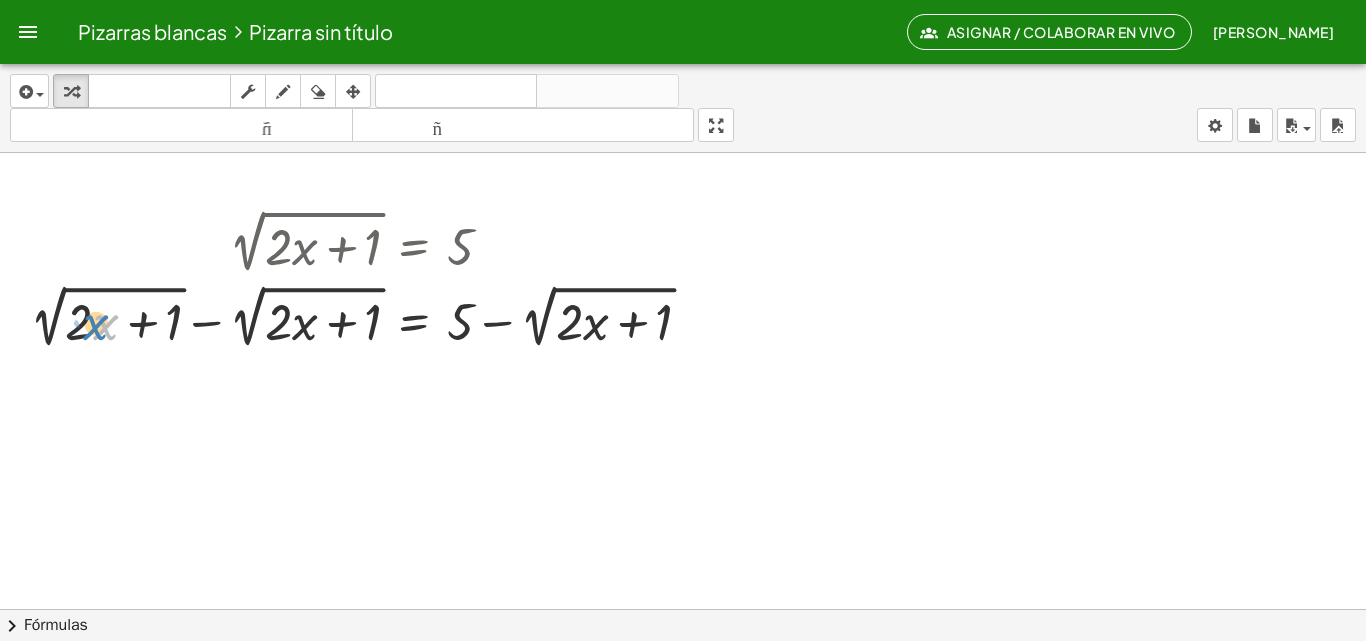 click at bounding box center [369, 316] 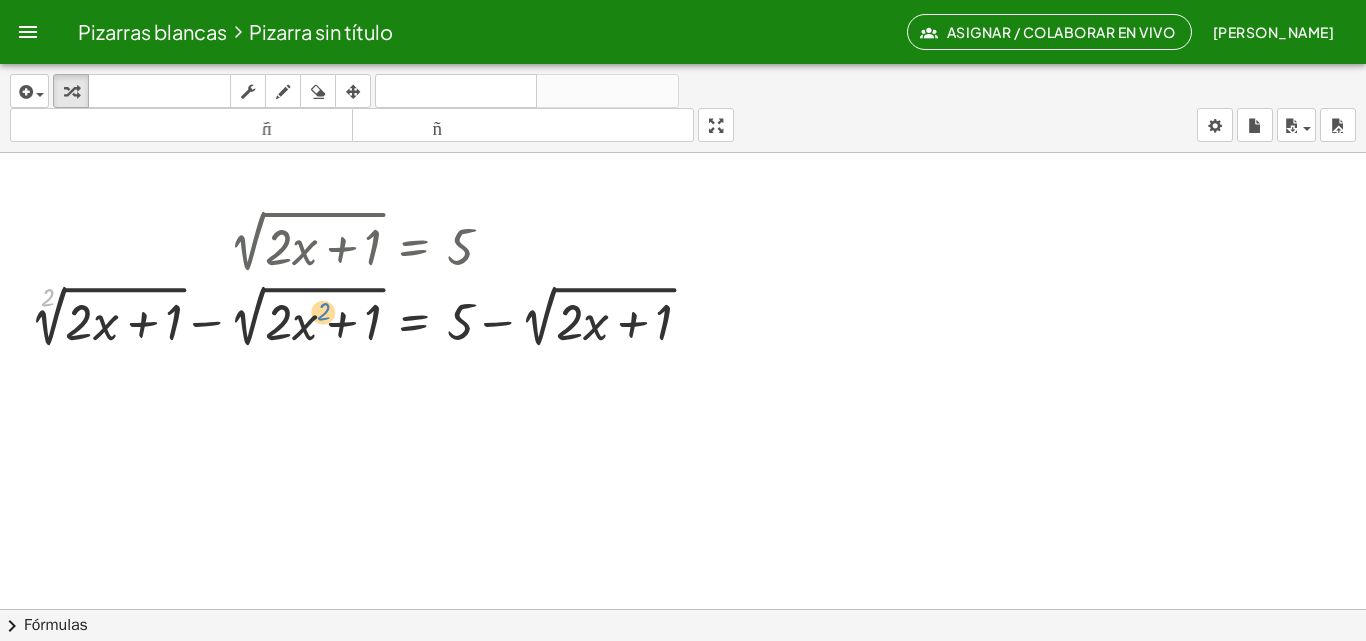 drag, startPoint x: 77, startPoint y: 292, endPoint x: 293, endPoint y: 308, distance: 216.59178 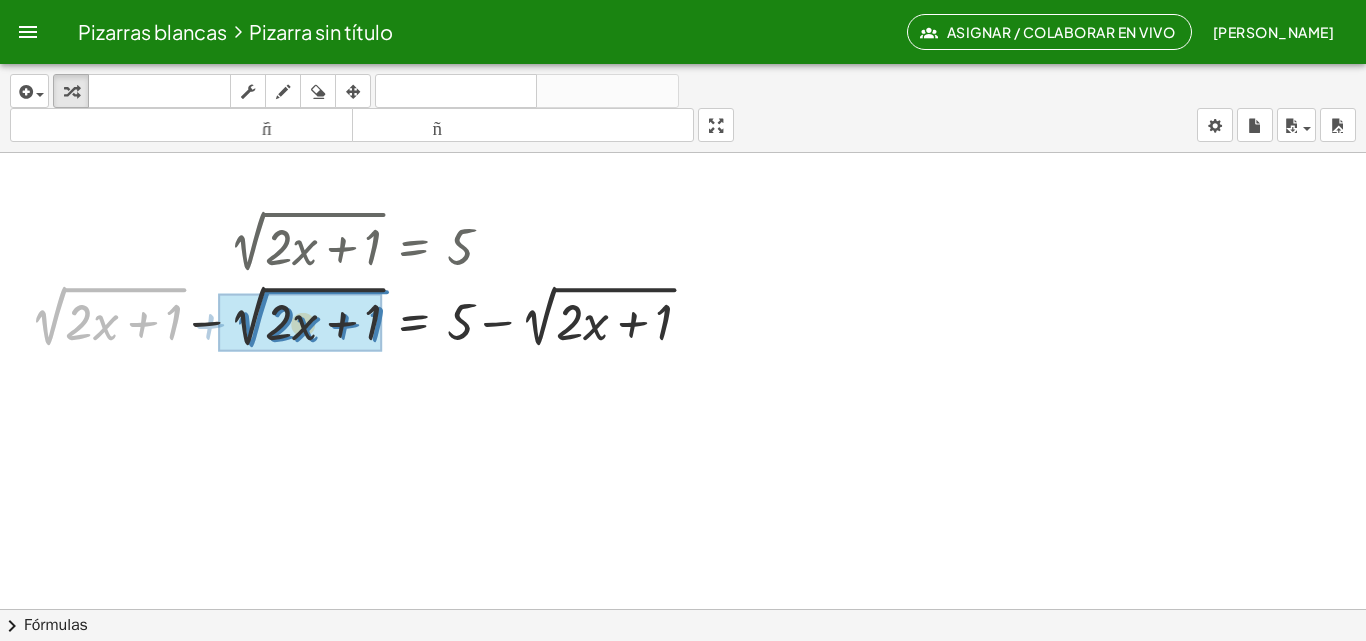 drag, startPoint x: 126, startPoint y: 290, endPoint x: 293, endPoint y: 403, distance: 201.63829 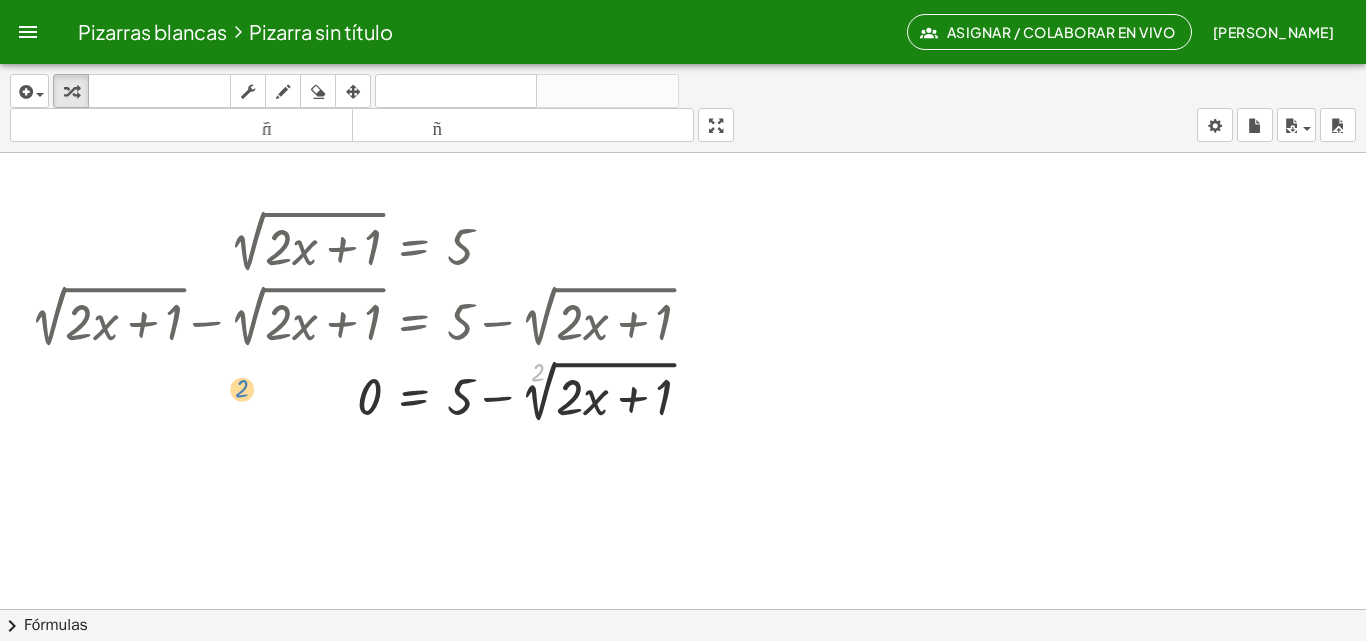 drag, startPoint x: 567, startPoint y: 366, endPoint x: 271, endPoint y: 383, distance: 296.48776 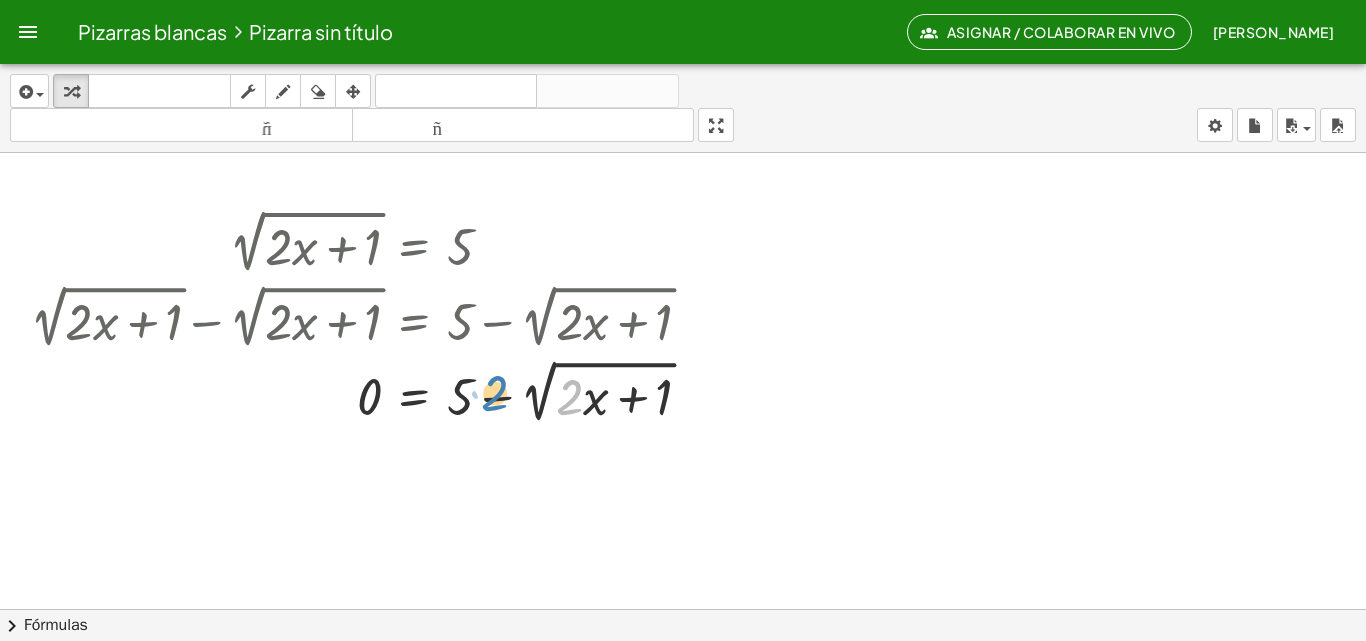 drag, startPoint x: 581, startPoint y: 367, endPoint x: 572, endPoint y: 361, distance: 10.816654 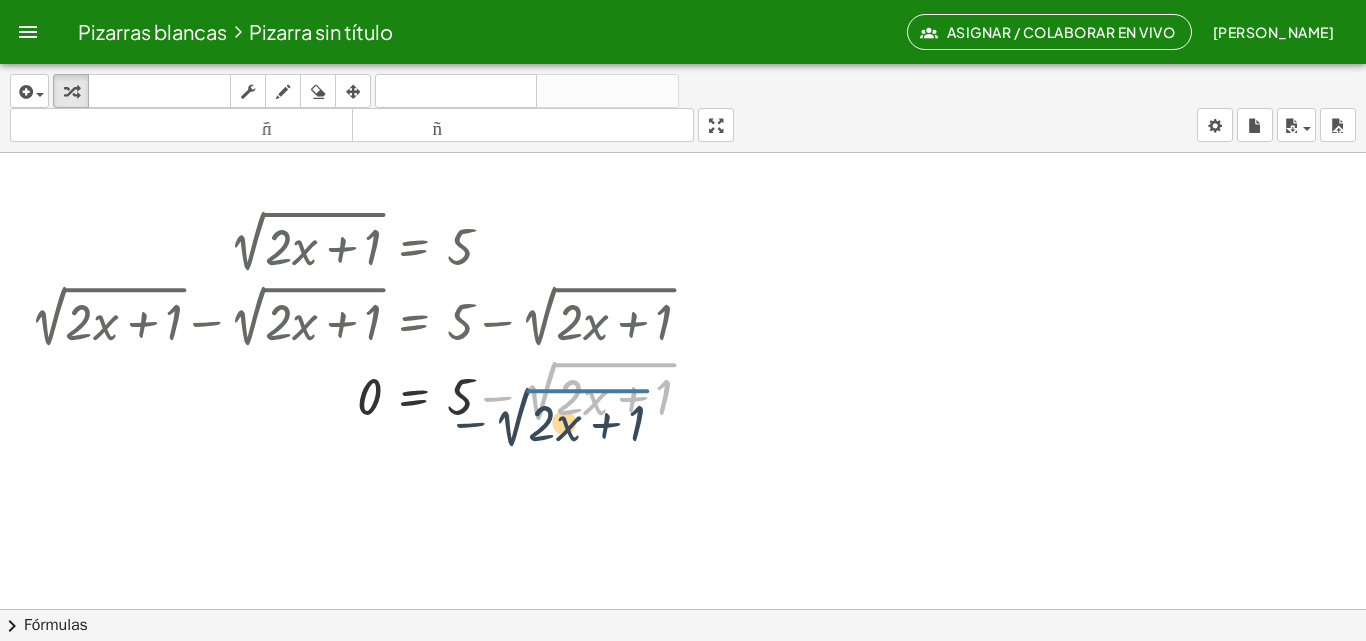 drag, startPoint x: 660, startPoint y: 362, endPoint x: 628, endPoint y: 395, distance: 45.96738 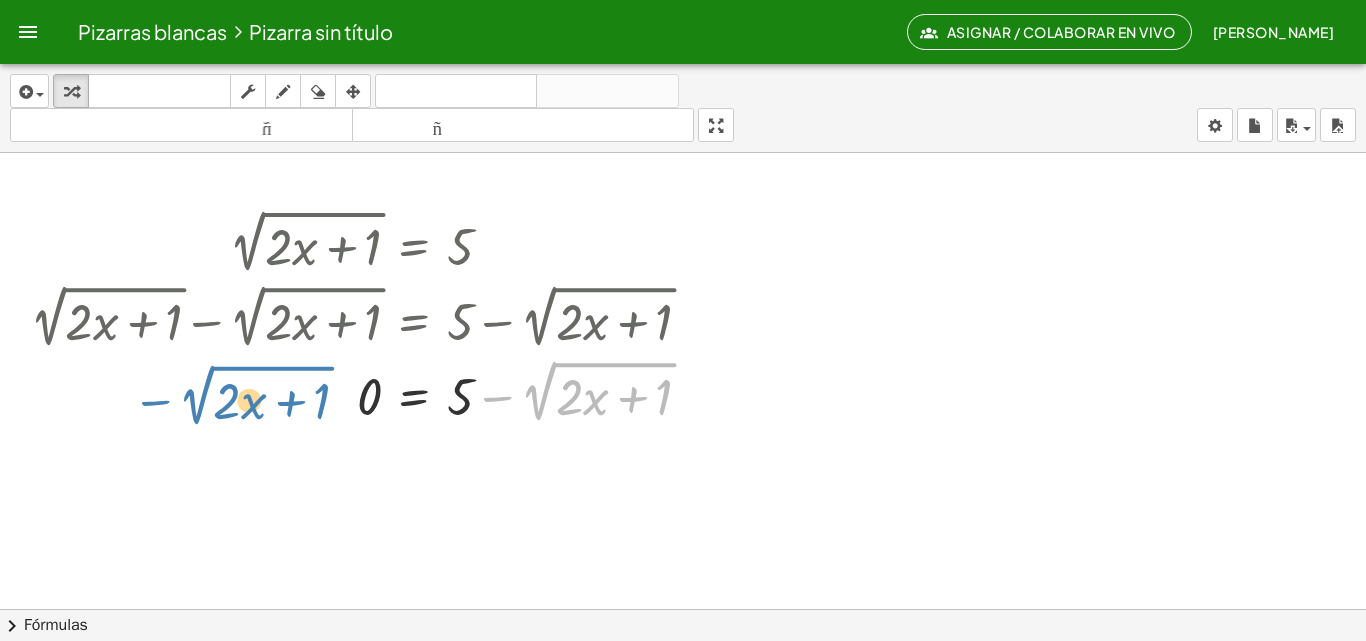 drag, startPoint x: 607, startPoint y: 362, endPoint x: 265, endPoint y: 365, distance: 342.01315 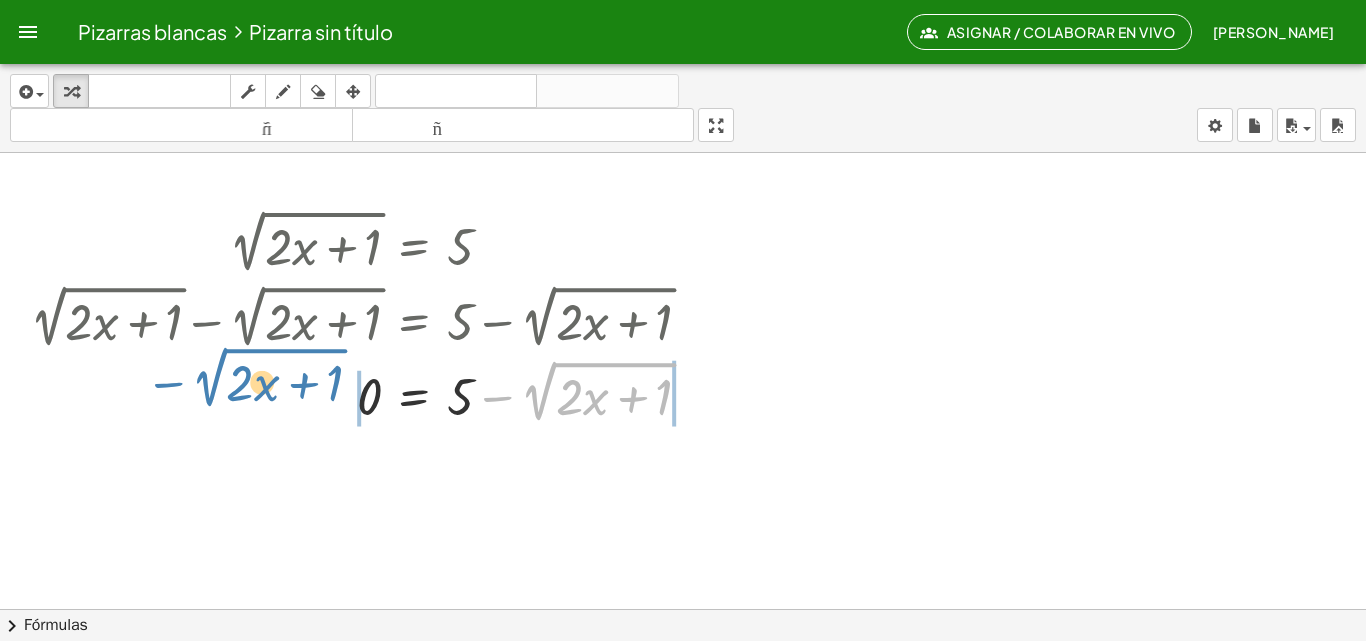 drag, startPoint x: 611, startPoint y: 366, endPoint x: 282, endPoint y: 352, distance: 329.29773 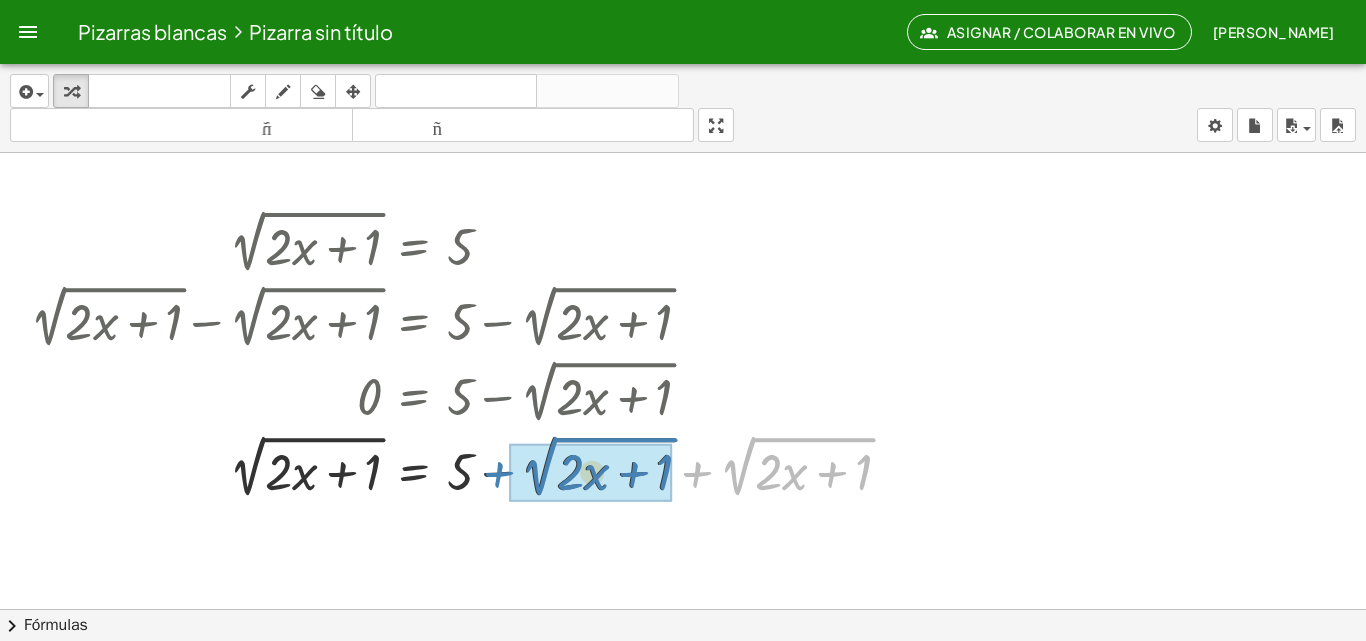 drag, startPoint x: 776, startPoint y: 434, endPoint x: 576, endPoint y: 433, distance: 200.0025 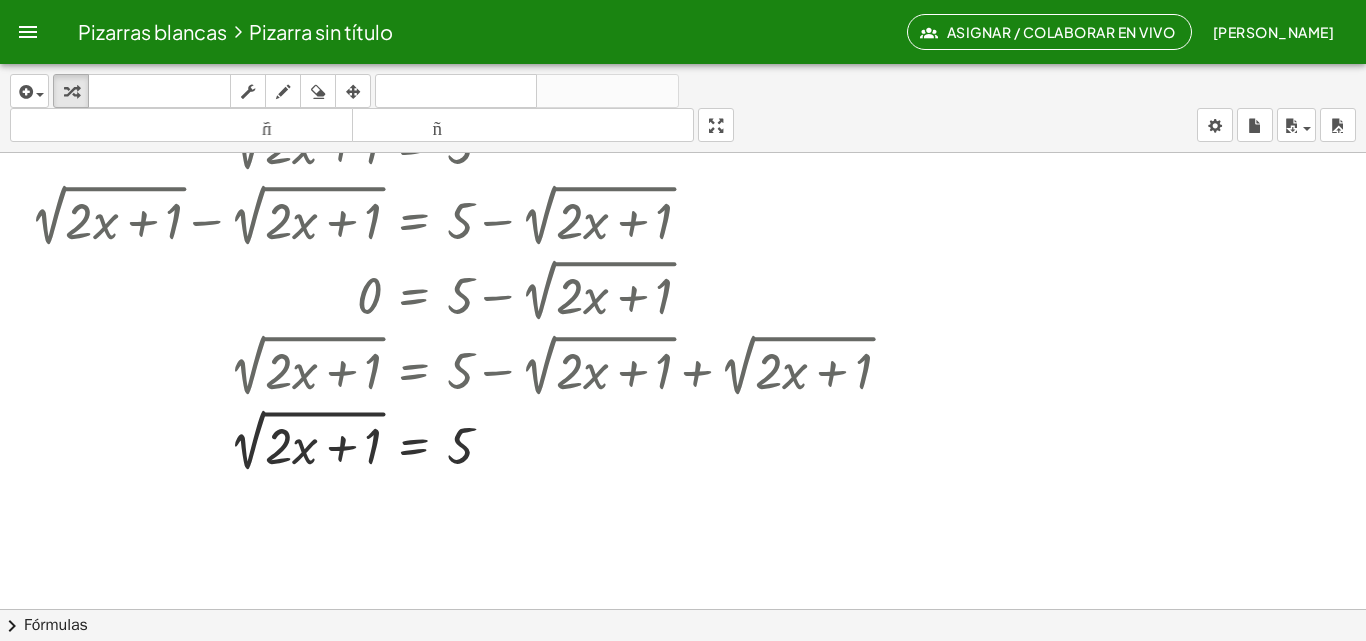 scroll, scrollTop: 100, scrollLeft: 0, axis: vertical 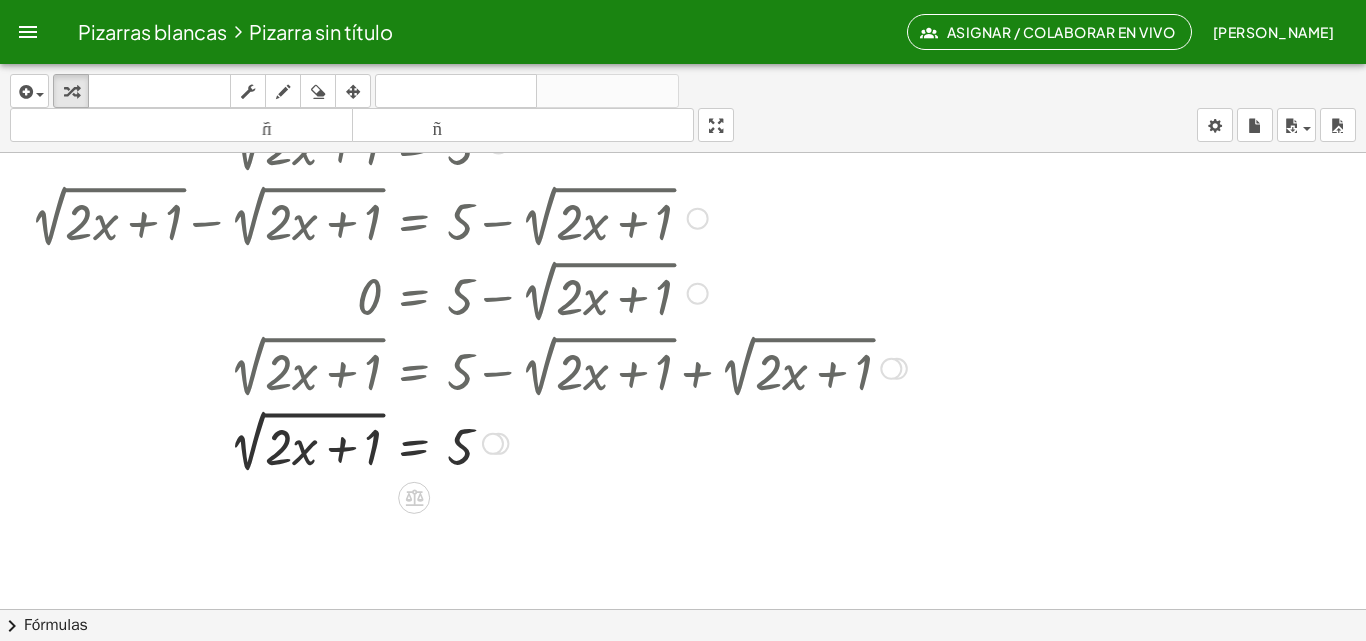 click at bounding box center [493, 444] 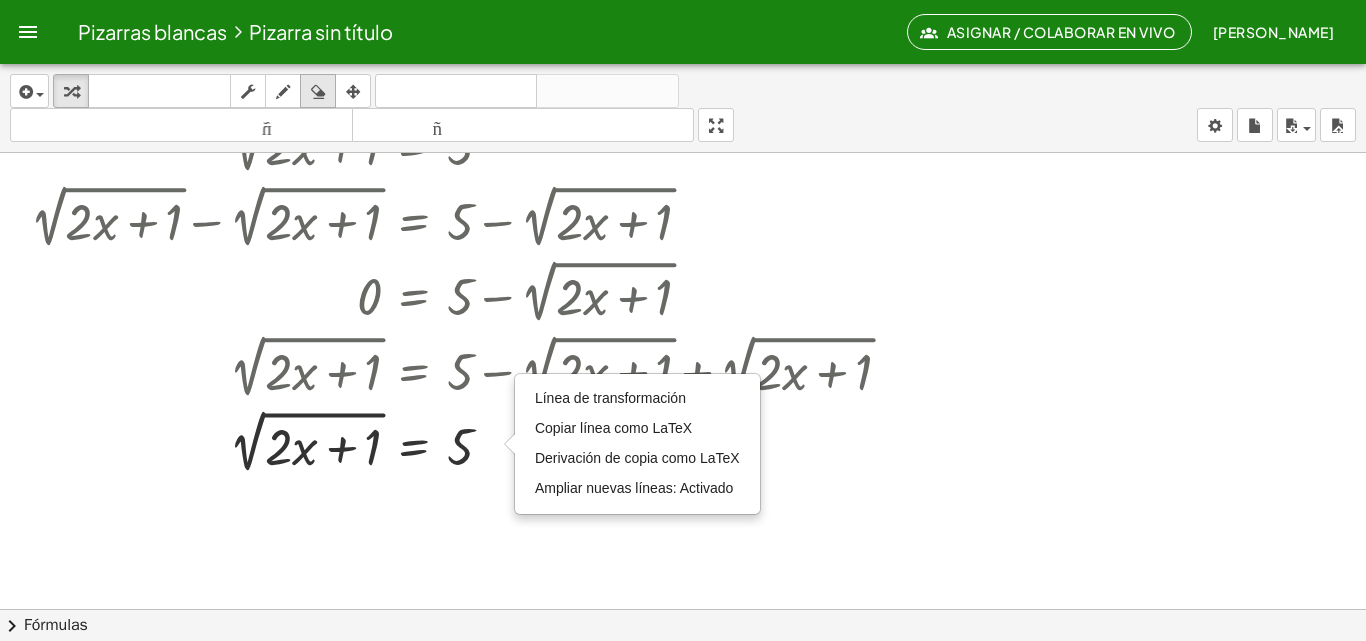 click at bounding box center (318, 92) 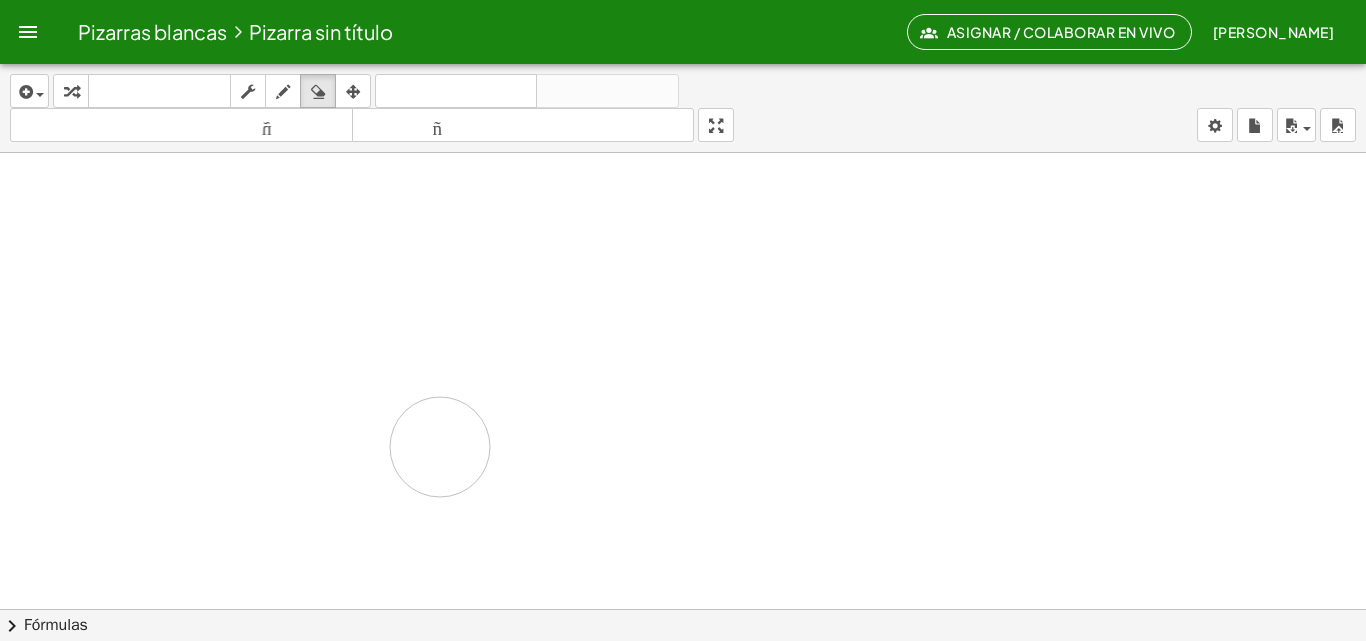 drag, startPoint x: 454, startPoint y: 372, endPoint x: 440, endPoint y: 447, distance: 76.29548 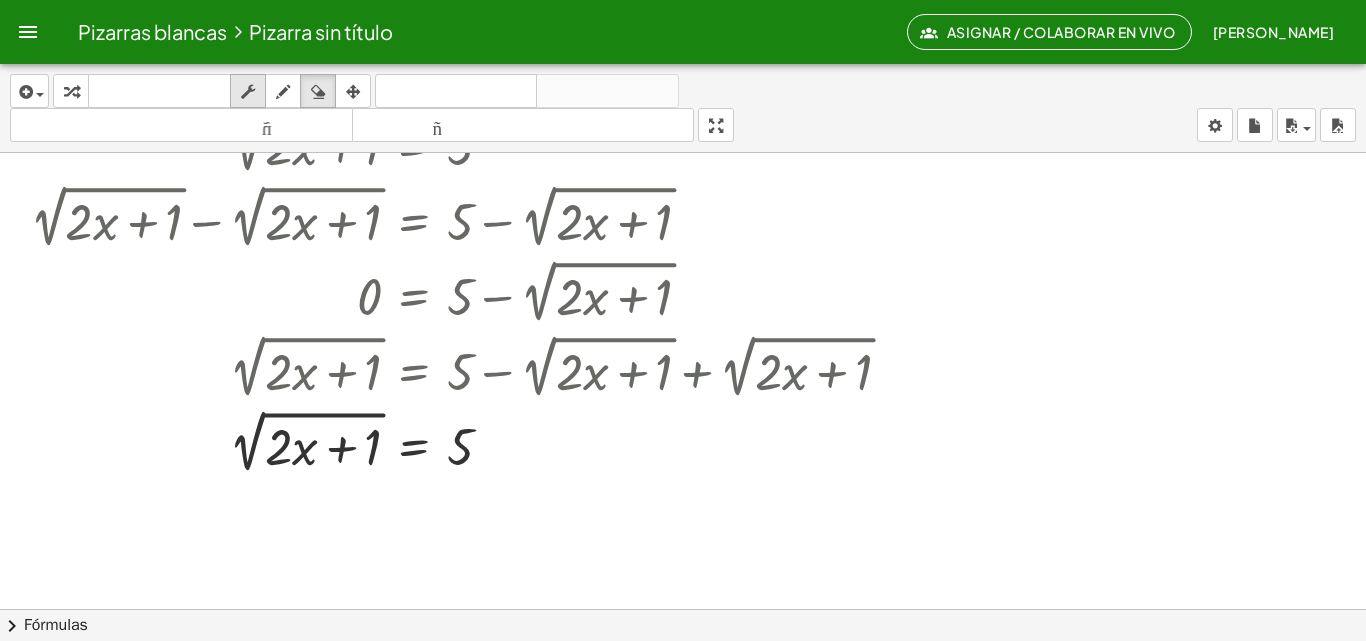 click at bounding box center (248, 92) 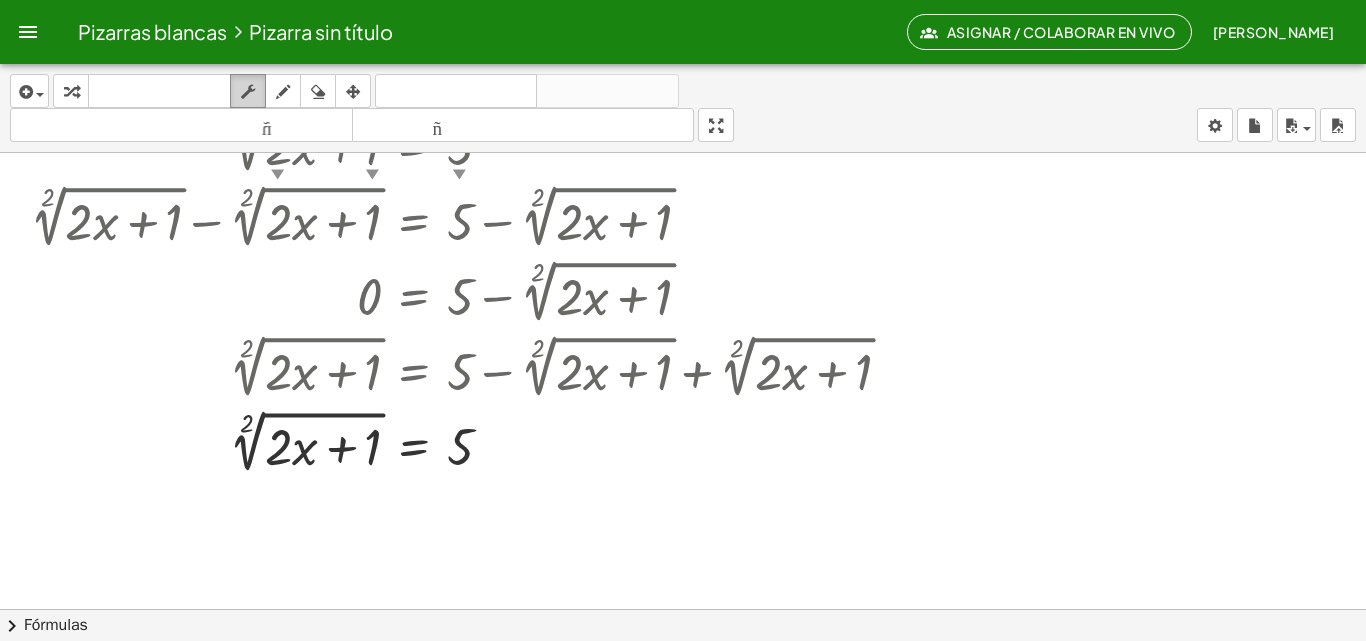 click at bounding box center (248, 92) 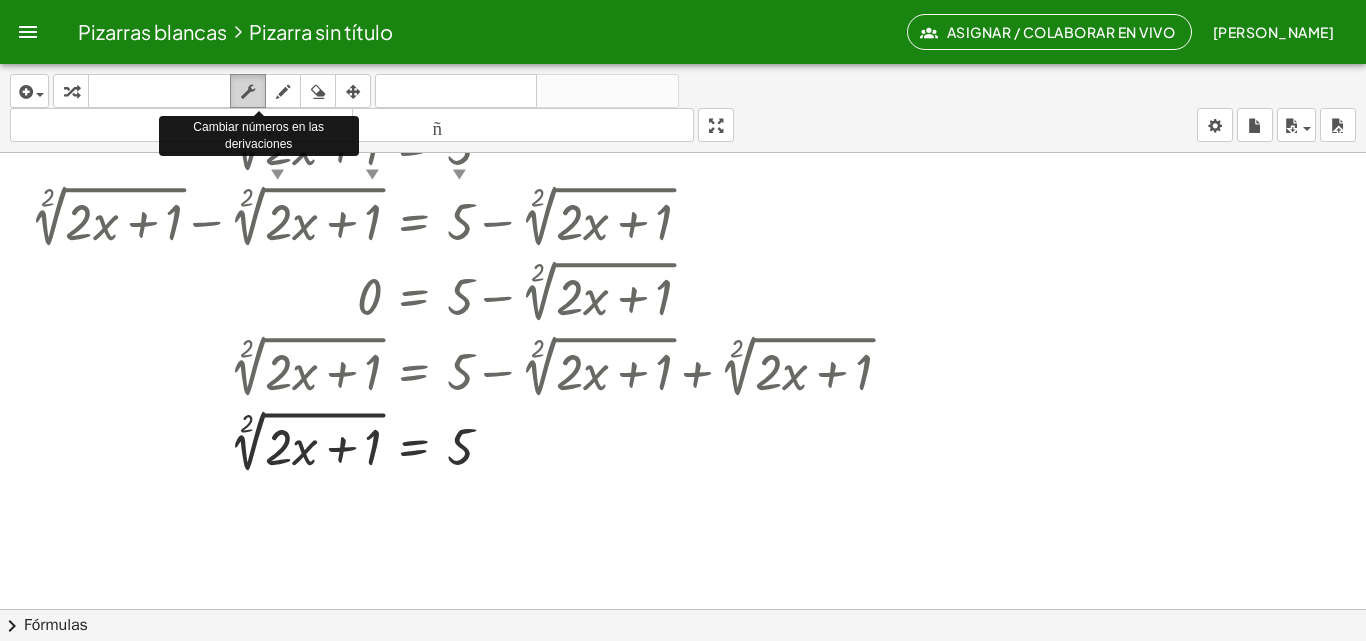 click at bounding box center [248, 92] 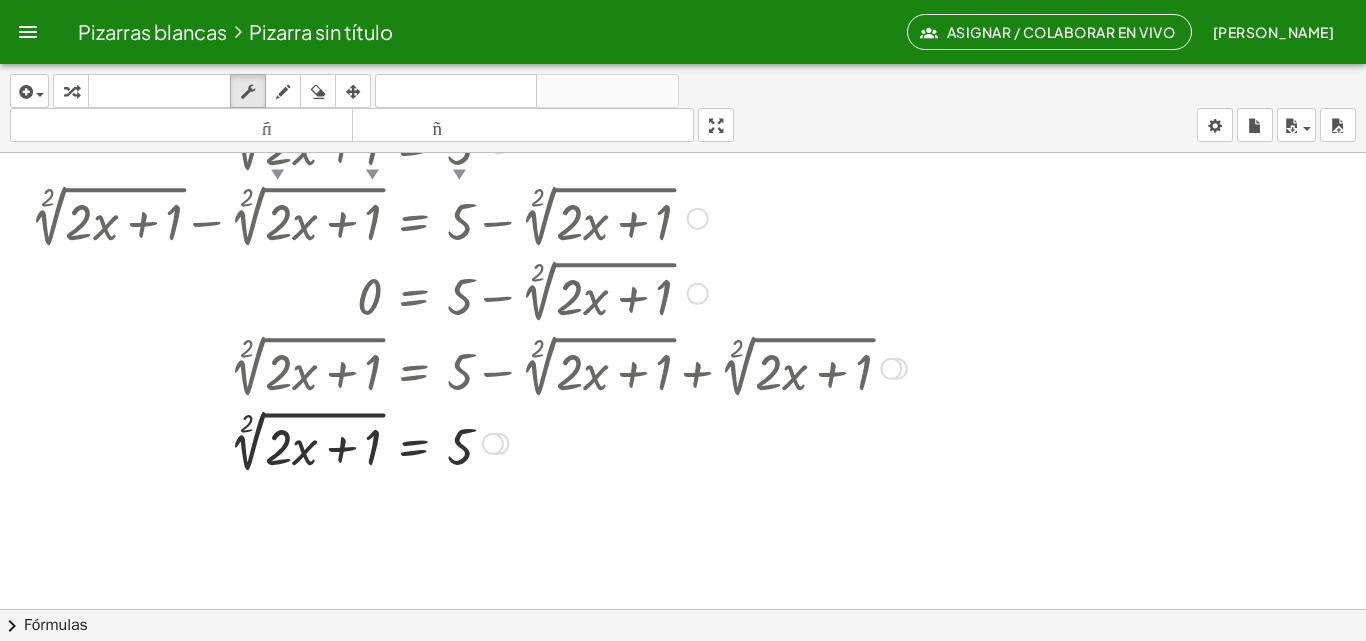 click at bounding box center [698, 294] 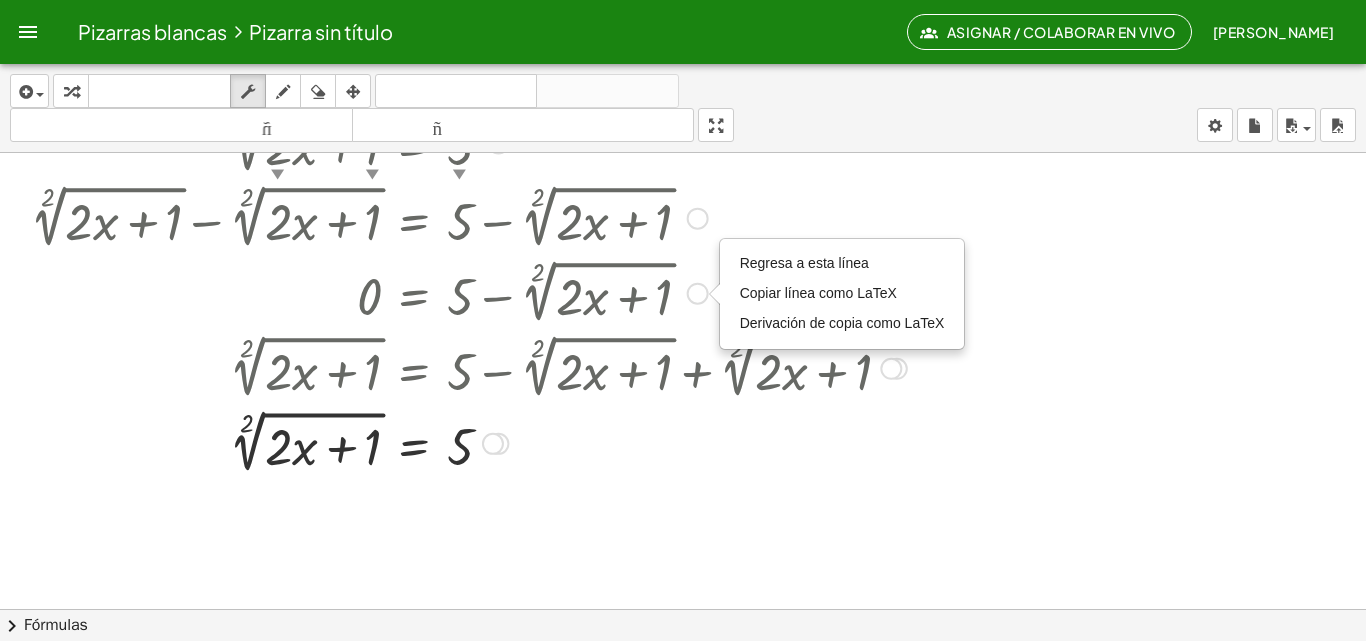 click on "Línea de transformación Copiar línea como LaTeX Derivación de copia como LaTeX Ampliar nuevas líneas: Activado" at bounding box center (493, 444) 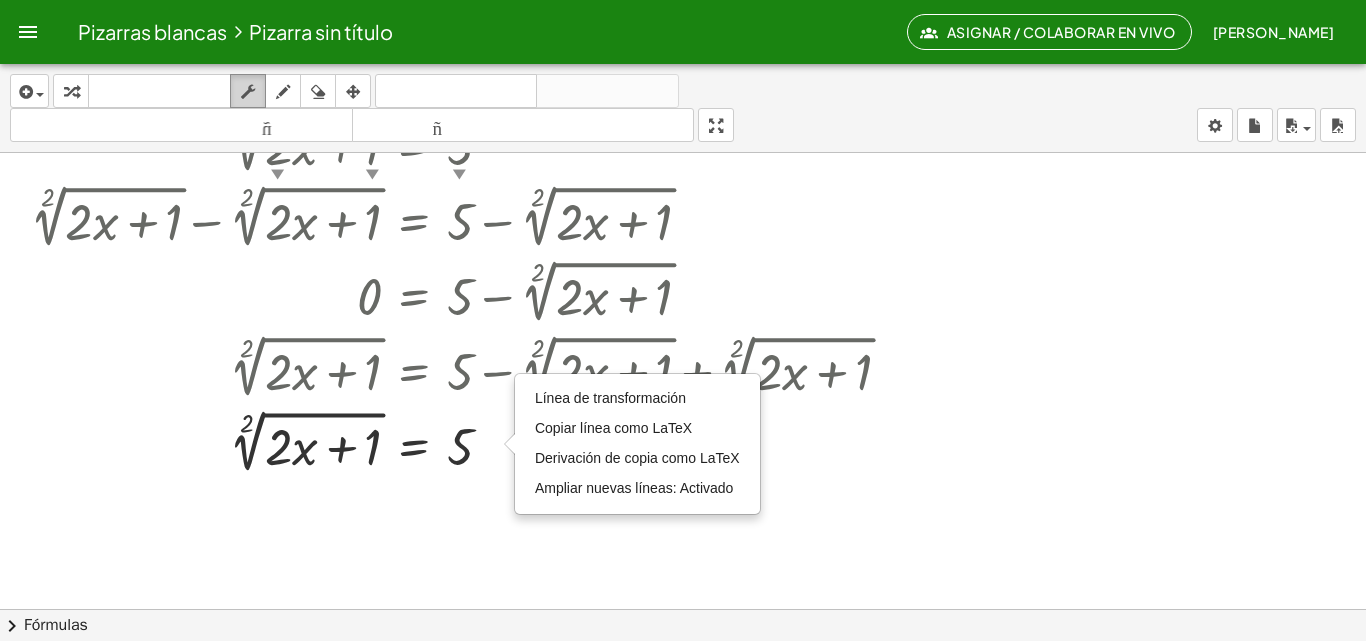 click at bounding box center (248, 92) 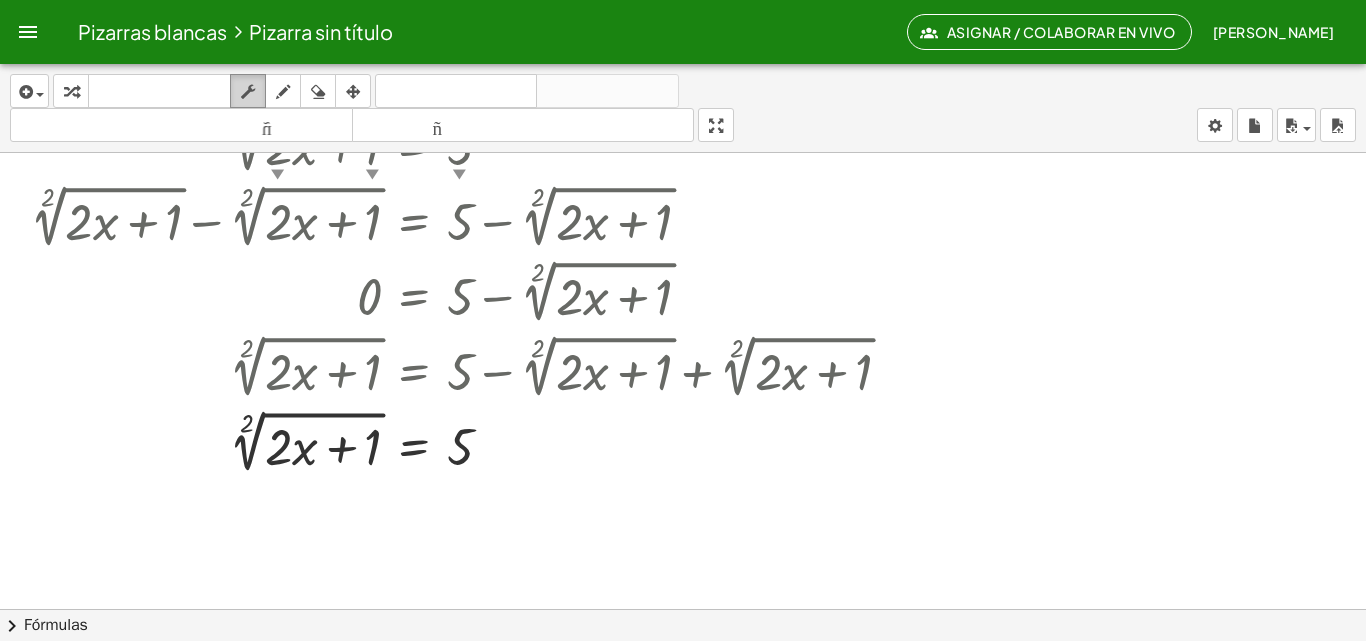 click at bounding box center (248, 92) 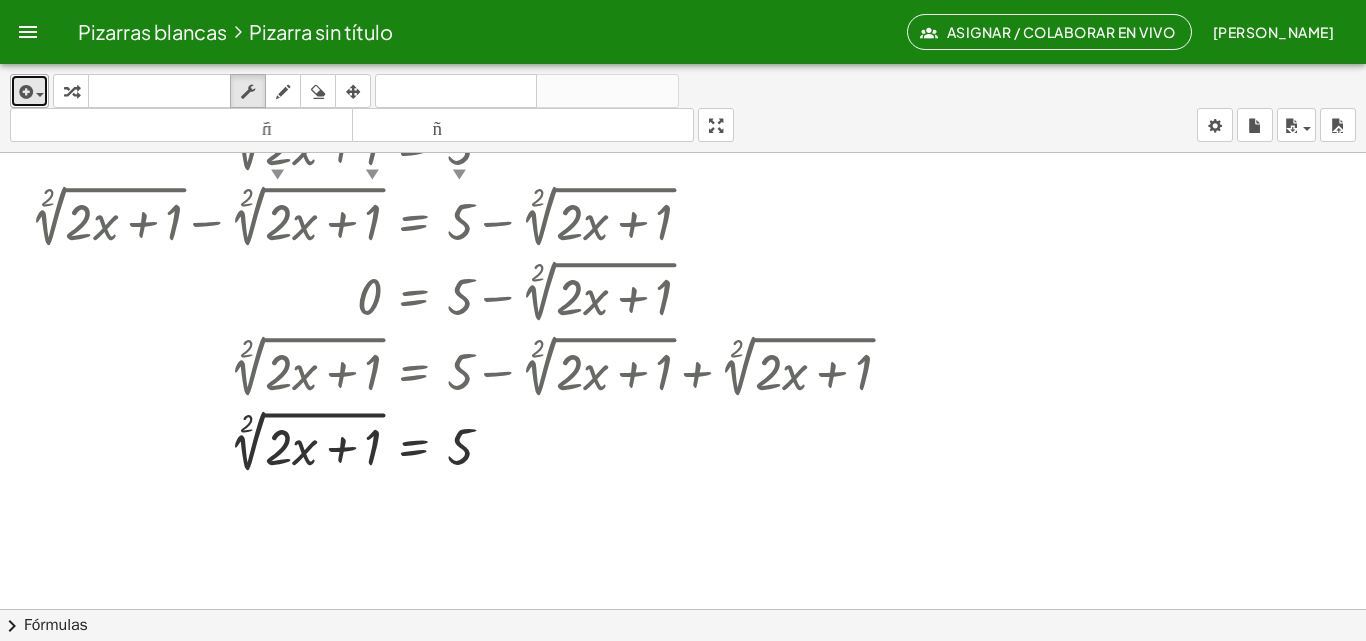 click at bounding box center [35, 94] 